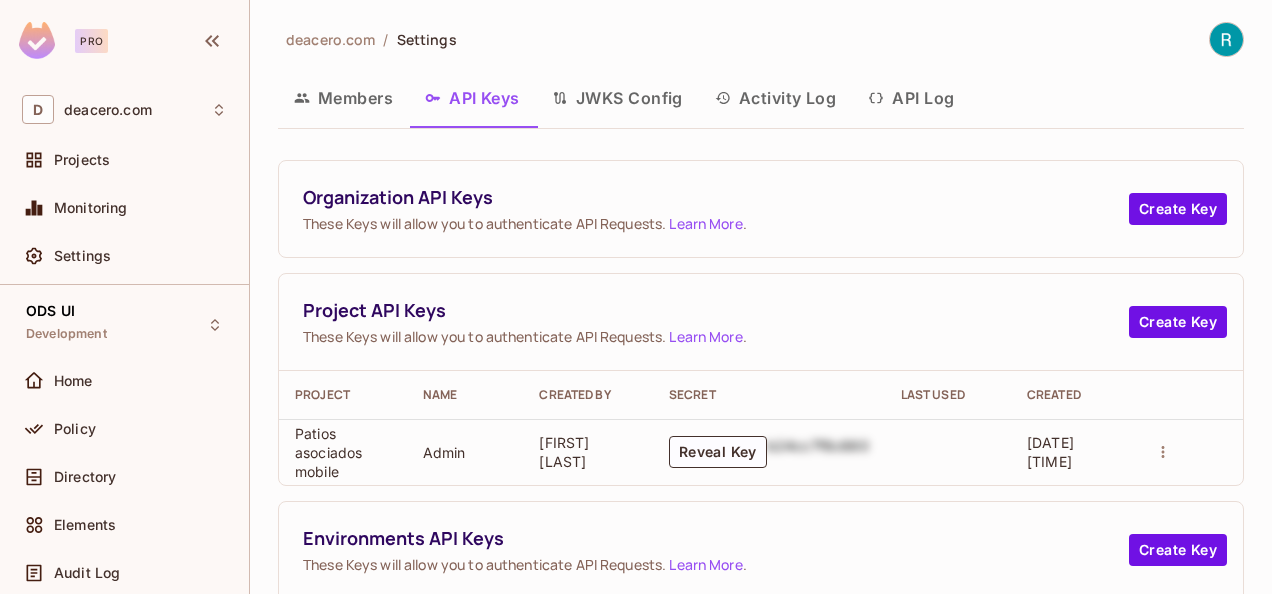 scroll, scrollTop: 0, scrollLeft: 0, axis: both 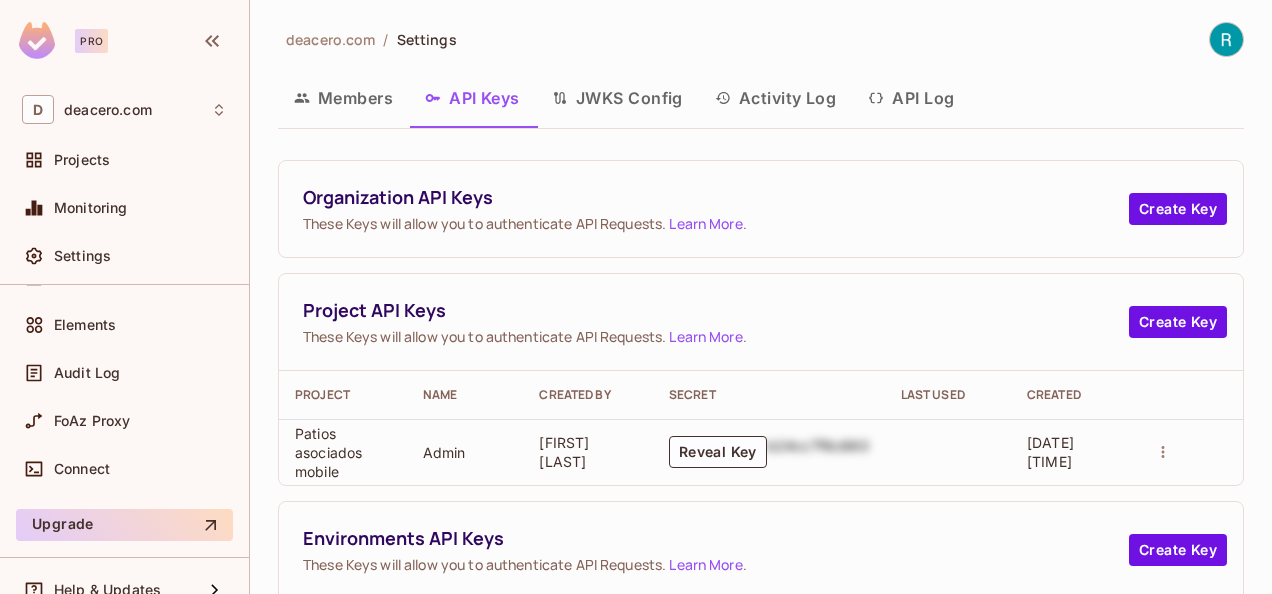 drag, startPoint x: 85, startPoint y: 164, endPoint x: 650, endPoint y: 279, distance: 576.5848 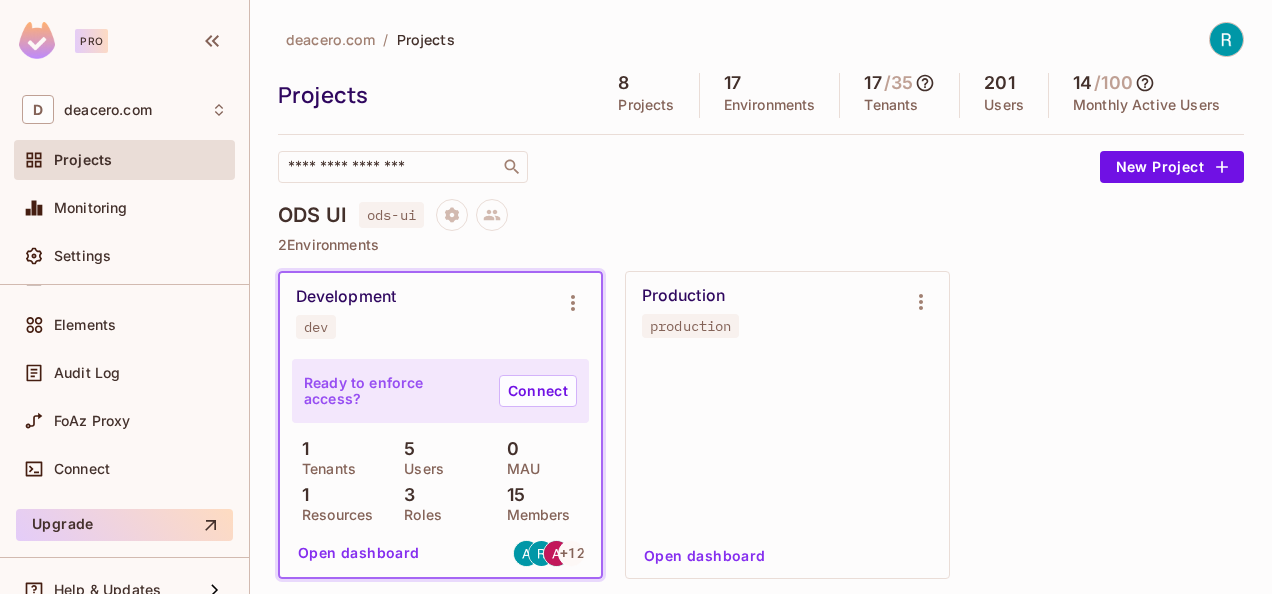 scroll, scrollTop: 100, scrollLeft: 0, axis: vertical 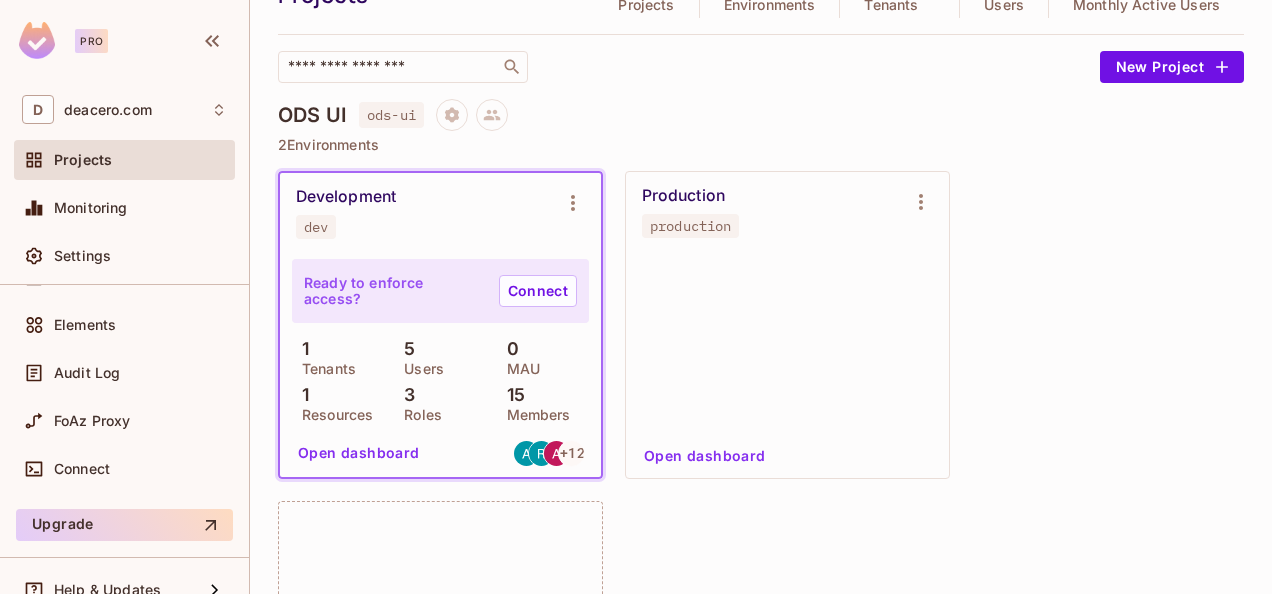 click on "Open dashboard" at bounding box center [359, 453] 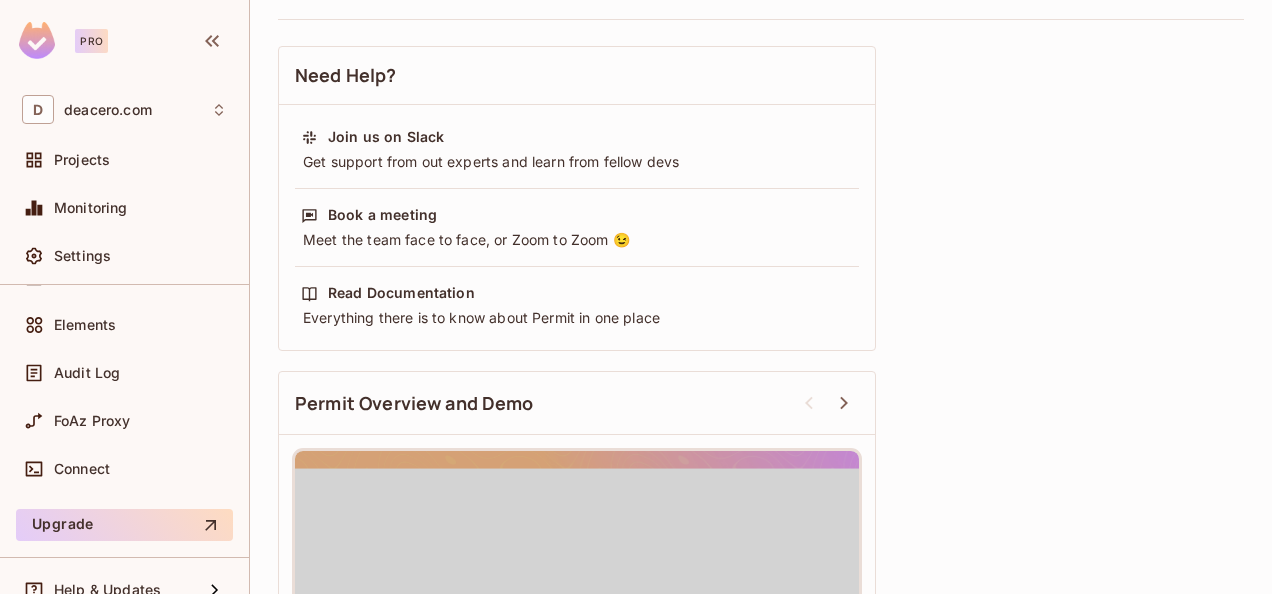 scroll, scrollTop: 0, scrollLeft: 0, axis: both 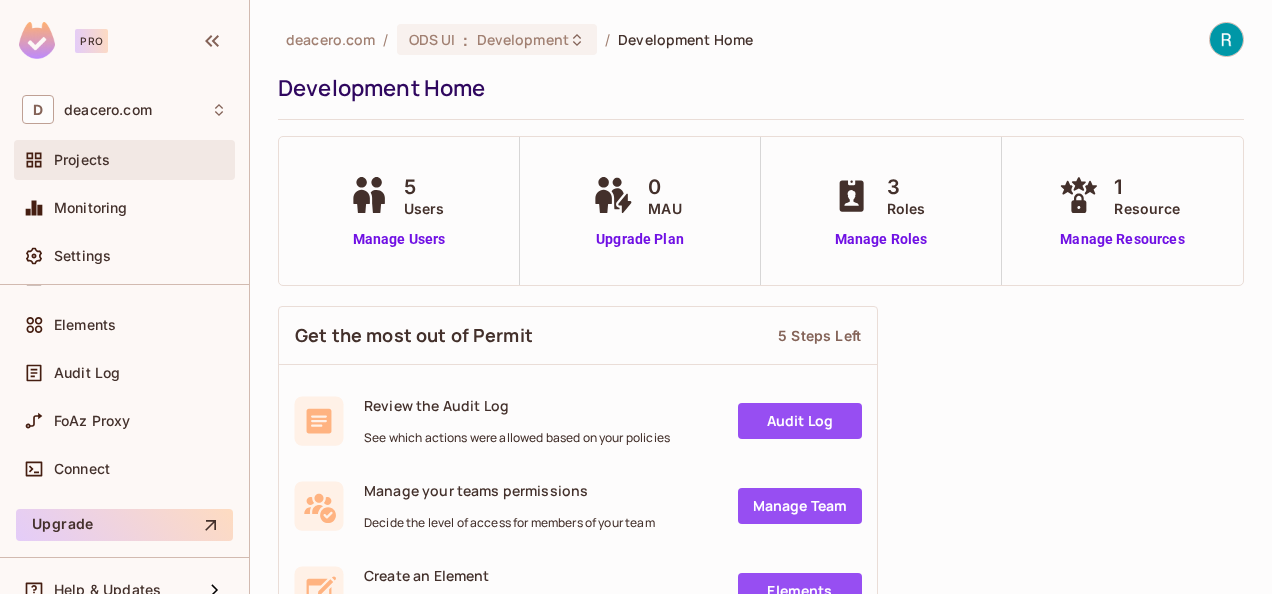 click on "Projects" at bounding box center (140, 160) 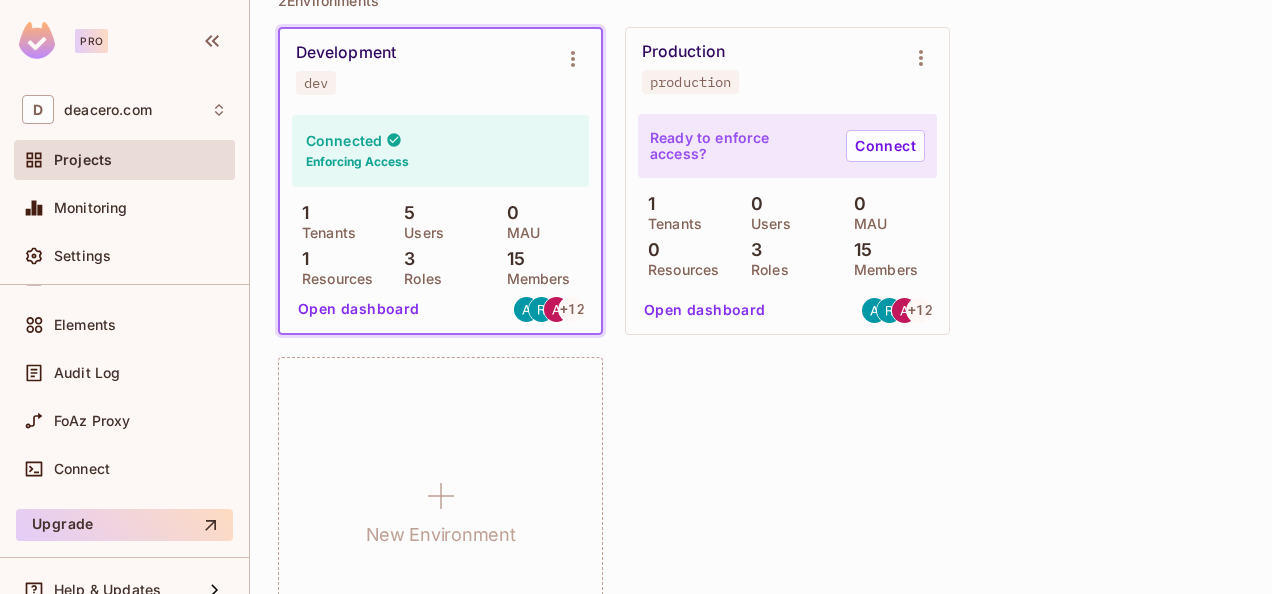 scroll, scrollTop: 200, scrollLeft: 0, axis: vertical 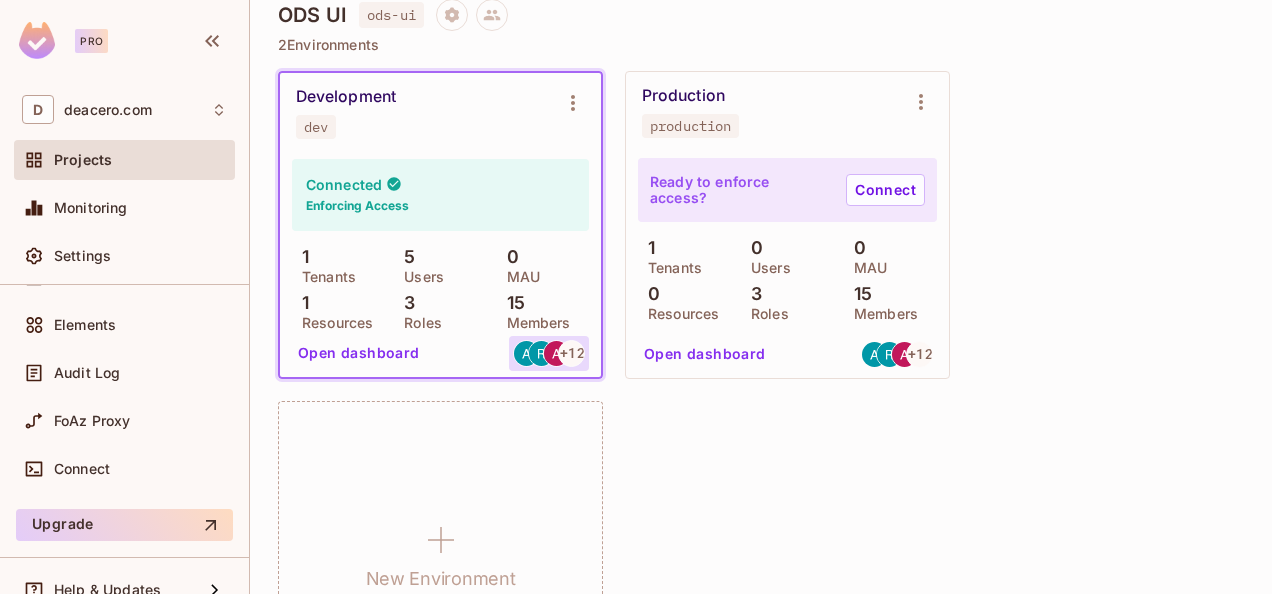 click at bounding box center (541, 353) 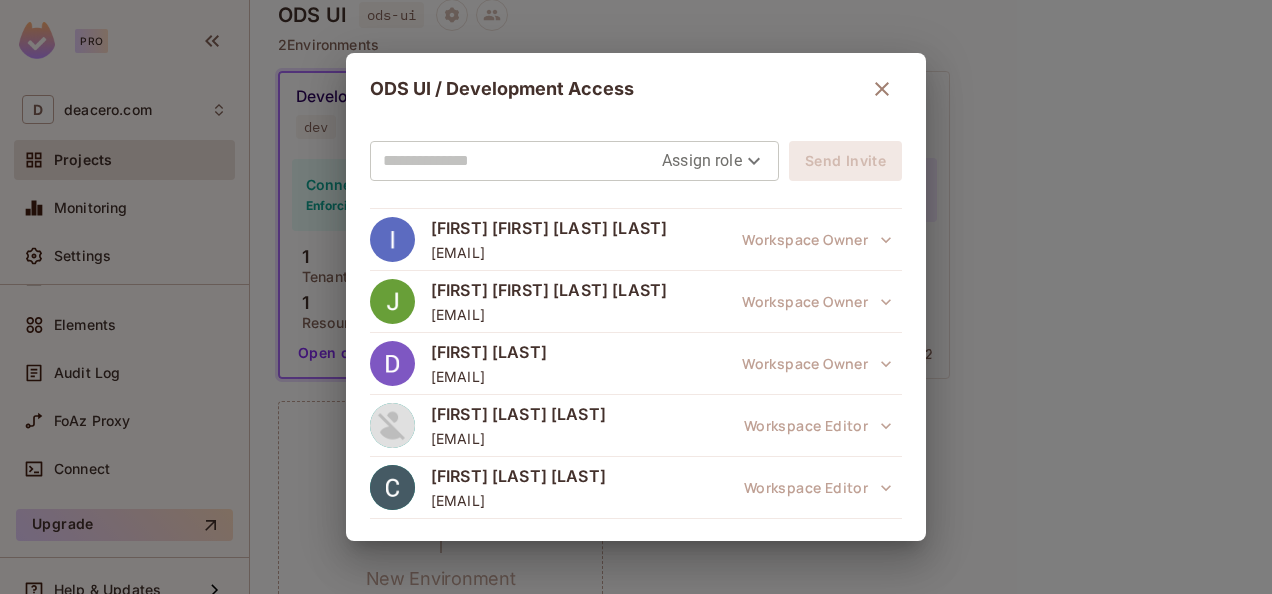 scroll, scrollTop: 0, scrollLeft: 0, axis: both 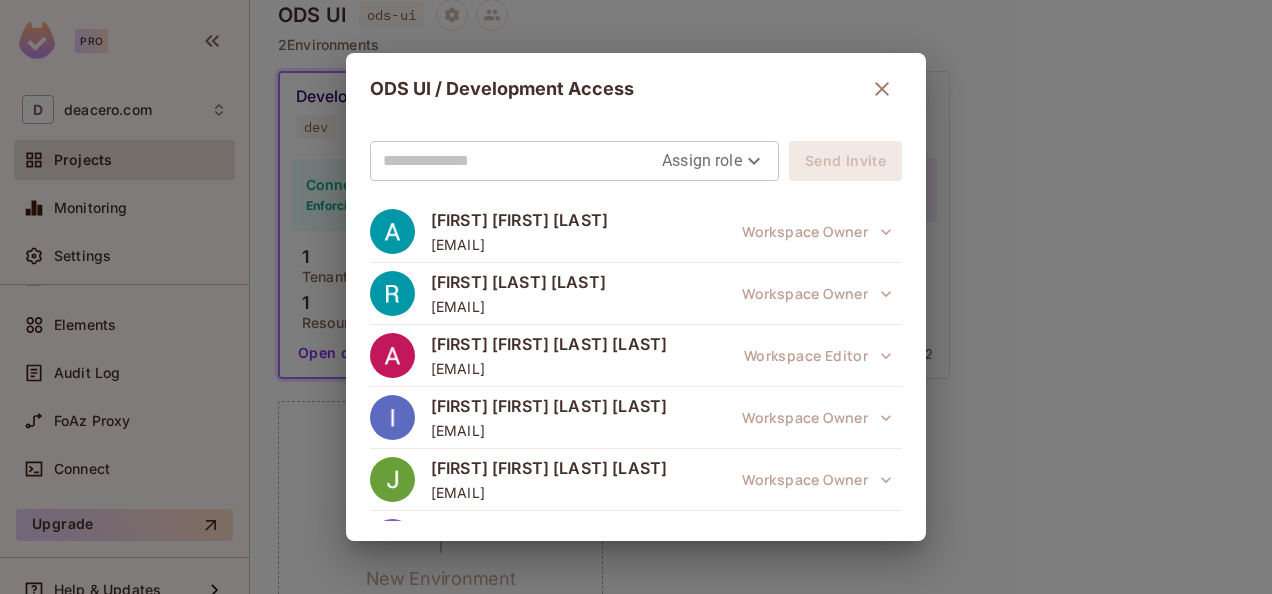 click on "Pro D deacero.com Projects Monitoring Settings ODS UI Development Home Policy Directory Elements Audit Log FoAz Proxy Connect Upgrade Help & Updates deacero.com / Projects Projects 8 Projects 17 Environments 17 / 35 Tenants 201 Users 14 / 100 Monthly Active Users ​ New Project ODS UI ods-ui 2 Environments Development dev Connected Enforcing Access 1 Tenants 5 Users 0 MAU 1 Resources 3 Roles 15 Members Open dashboard + 12 Production production Ready to enforce access? Connect 1 Tenants 0 Users 0 MAU 0 Resources 3 Roles 15 Members Open dashboard + 12 New Environment APC apc 3 Environments Development dev Ready to enforce access? Connect 1 Tenants 3 Users 0 MAU 2 Resources 1 Roles 15 Members Open dashboard + 12 Production production Ready to enforce access? Connect 1 Tenants 2 Users 0 MAU 2 Resources 1 Roles 15 Members Open dashboard + 12 UAT uat Ready to enforce access? Connect 1 Tenants 2 Users 0 MAU 2 Resources 1 Roles 15 Members Open dashboard + 12 New Environment Neutrum neutrum 2 Environments 1 9 0" at bounding box center (636, 297) 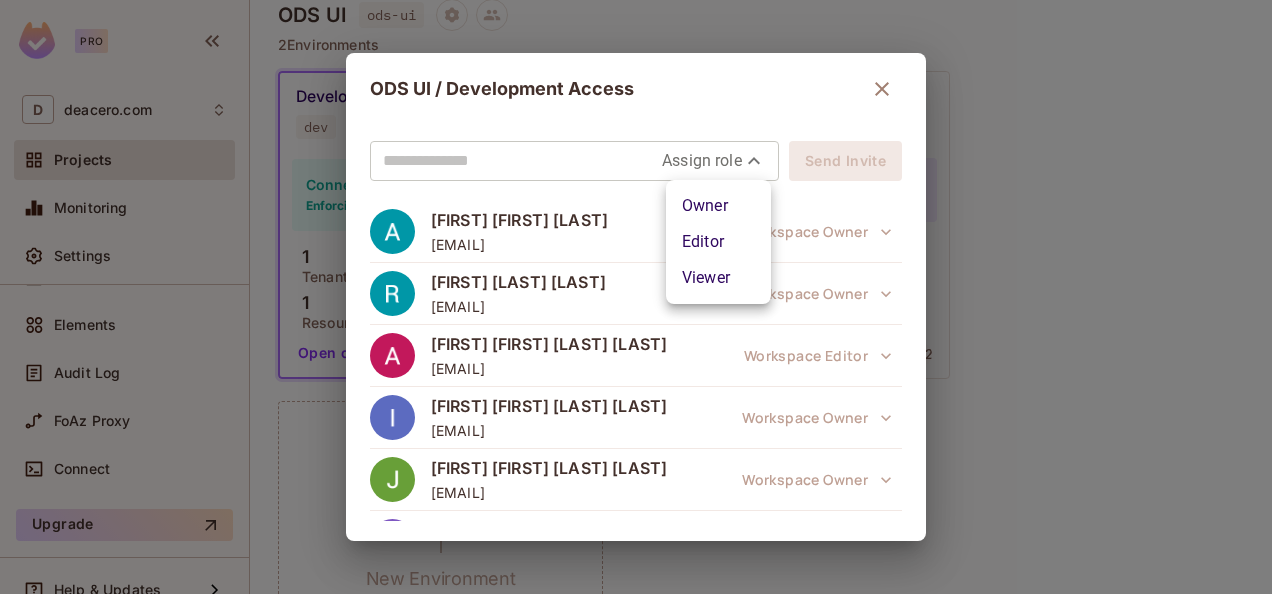 click at bounding box center (636, 297) 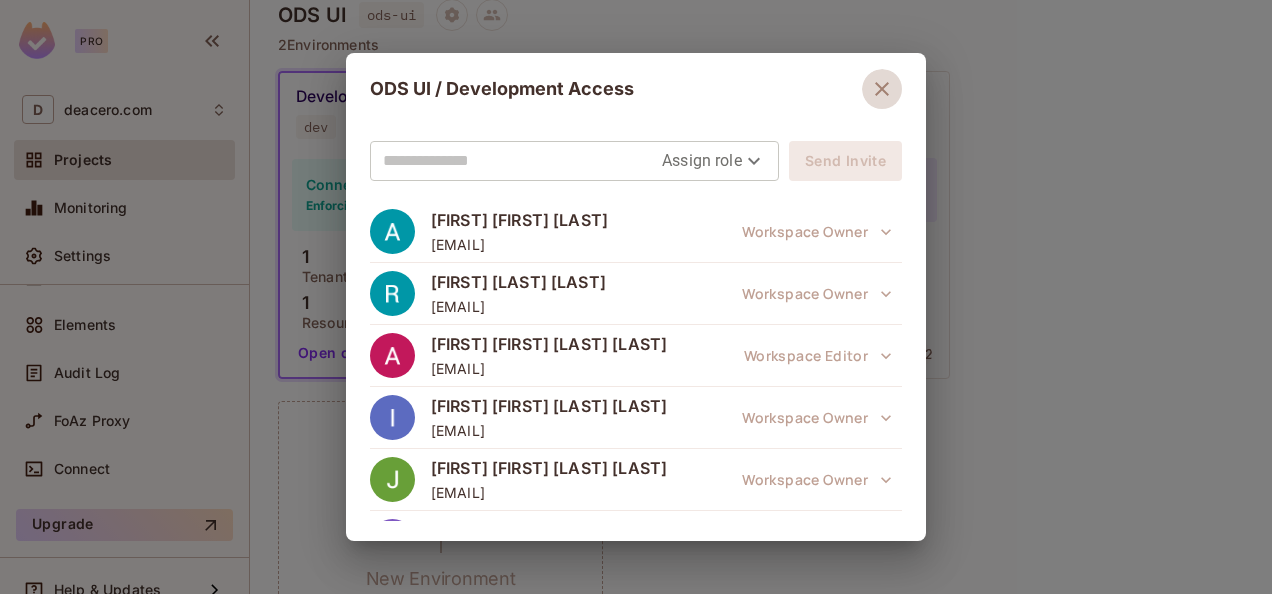 click 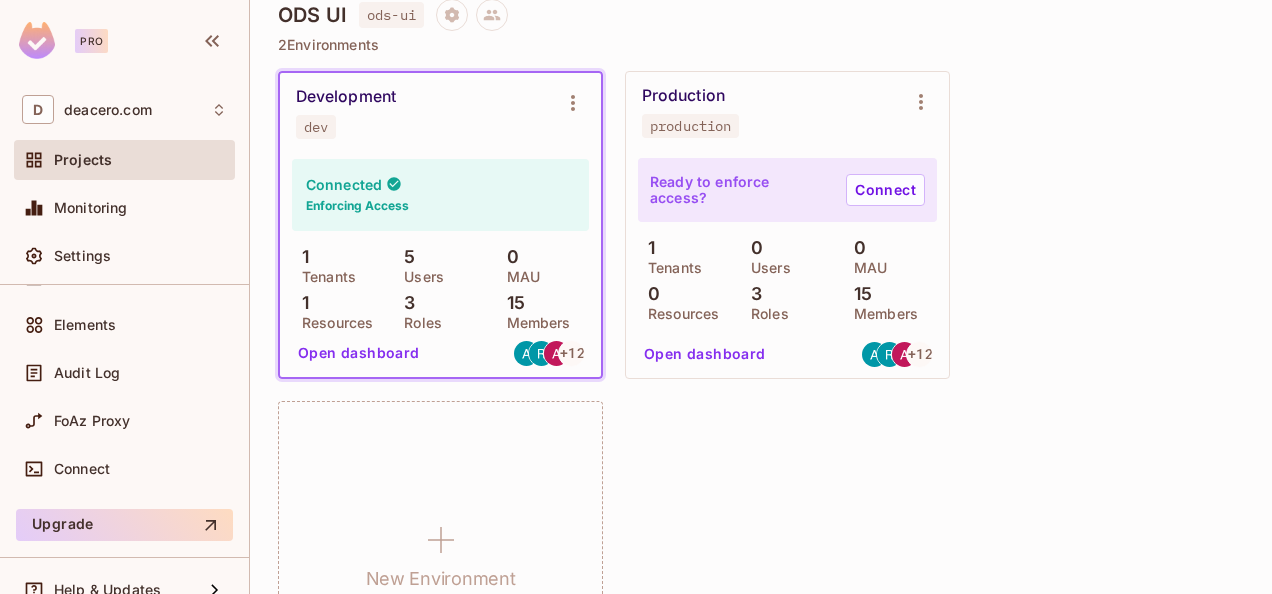 click on "Open dashboard" at bounding box center [359, 353] 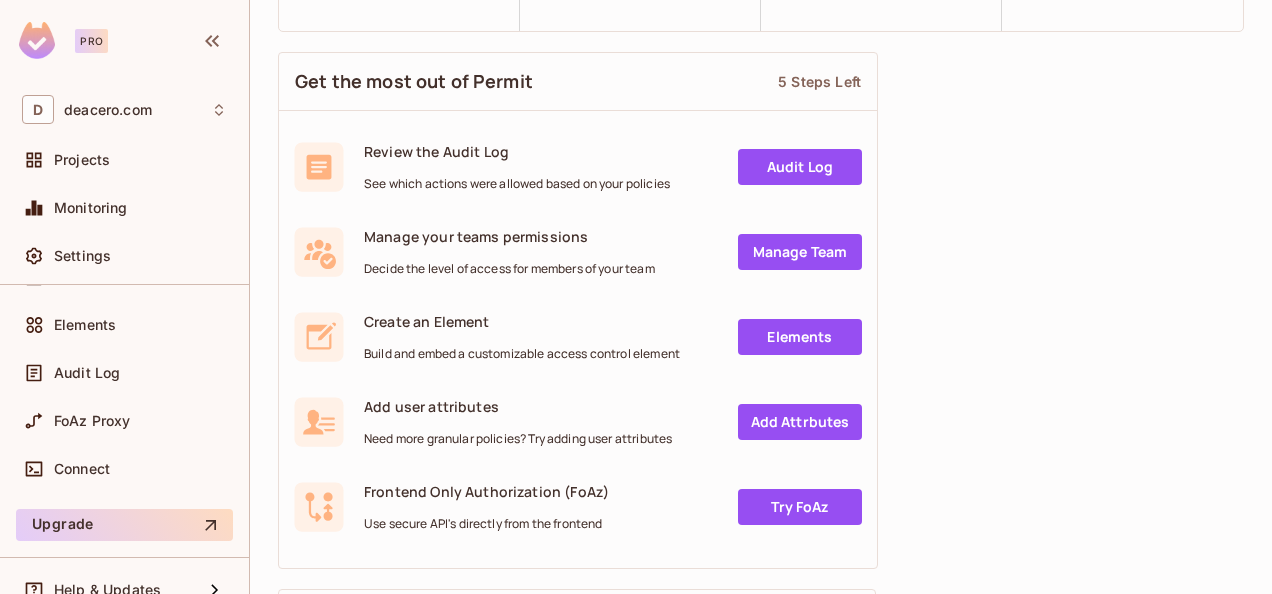 scroll, scrollTop: 300, scrollLeft: 0, axis: vertical 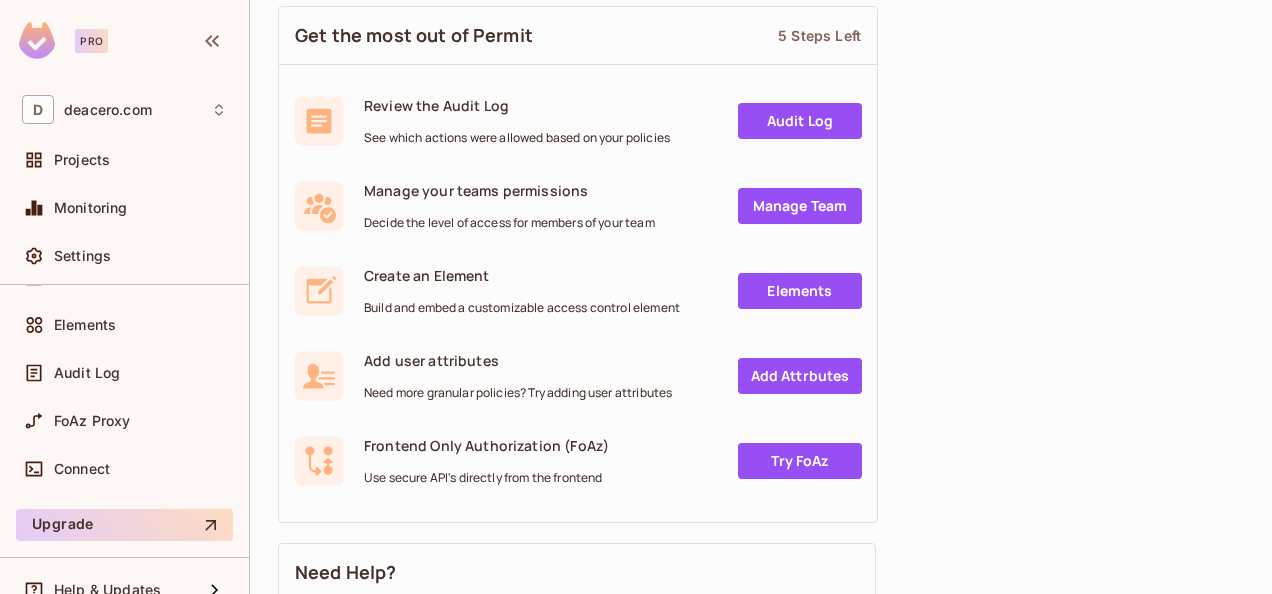 click on "Manage Team" at bounding box center (800, 206) 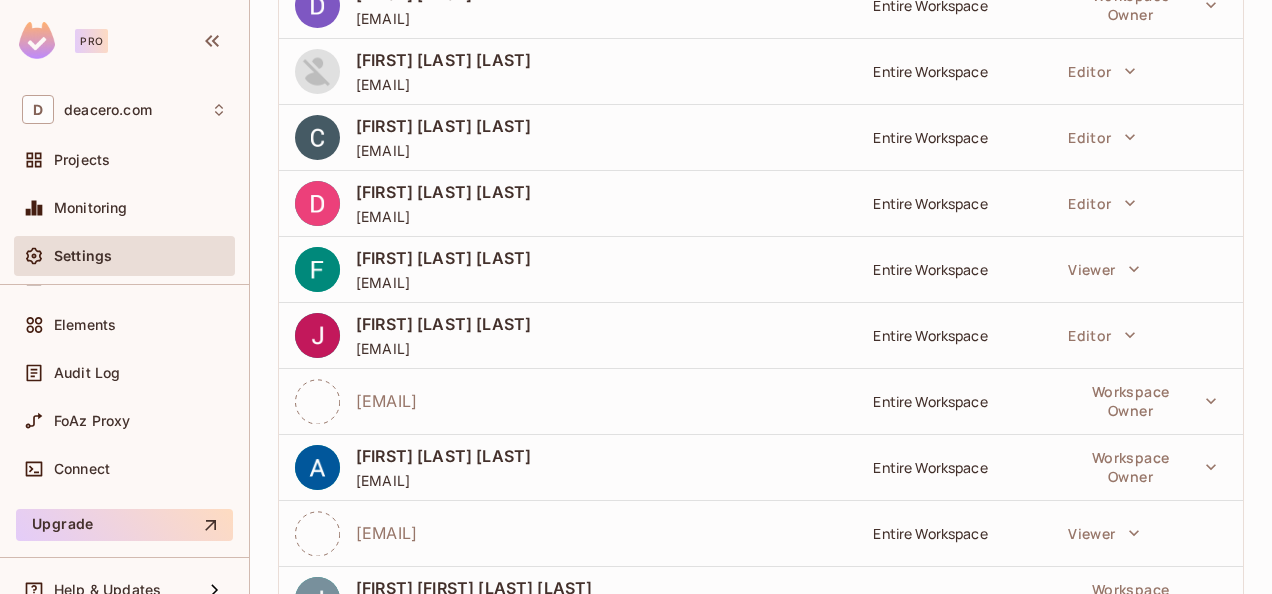 scroll, scrollTop: 682, scrollLeft: 0, axis: vertical 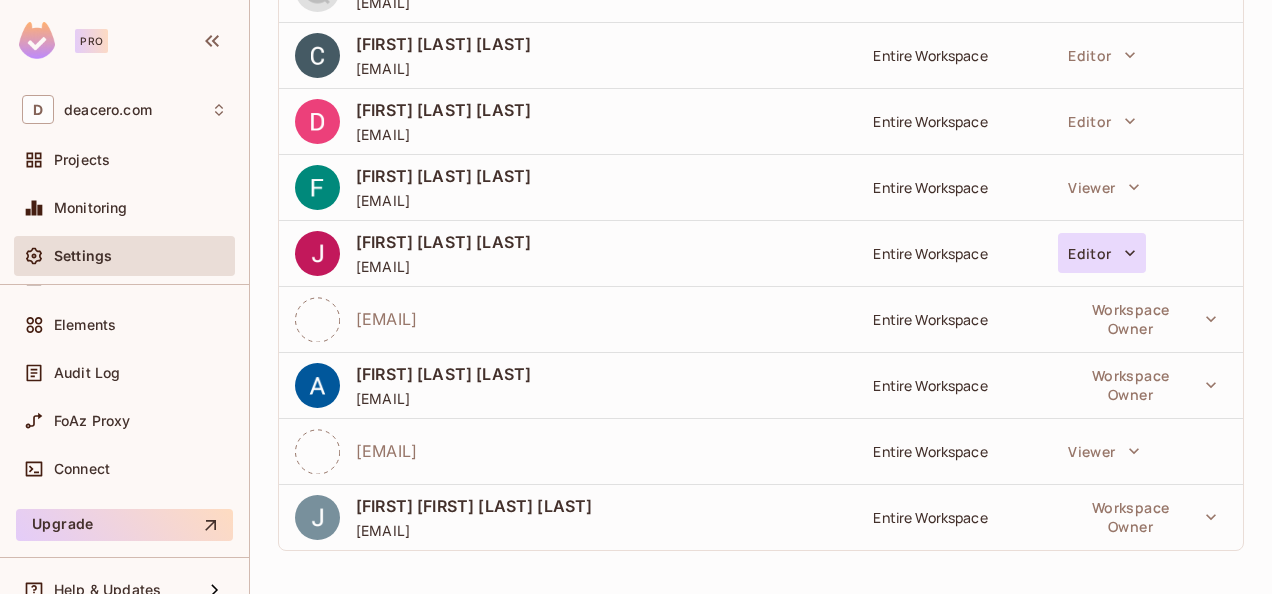 click 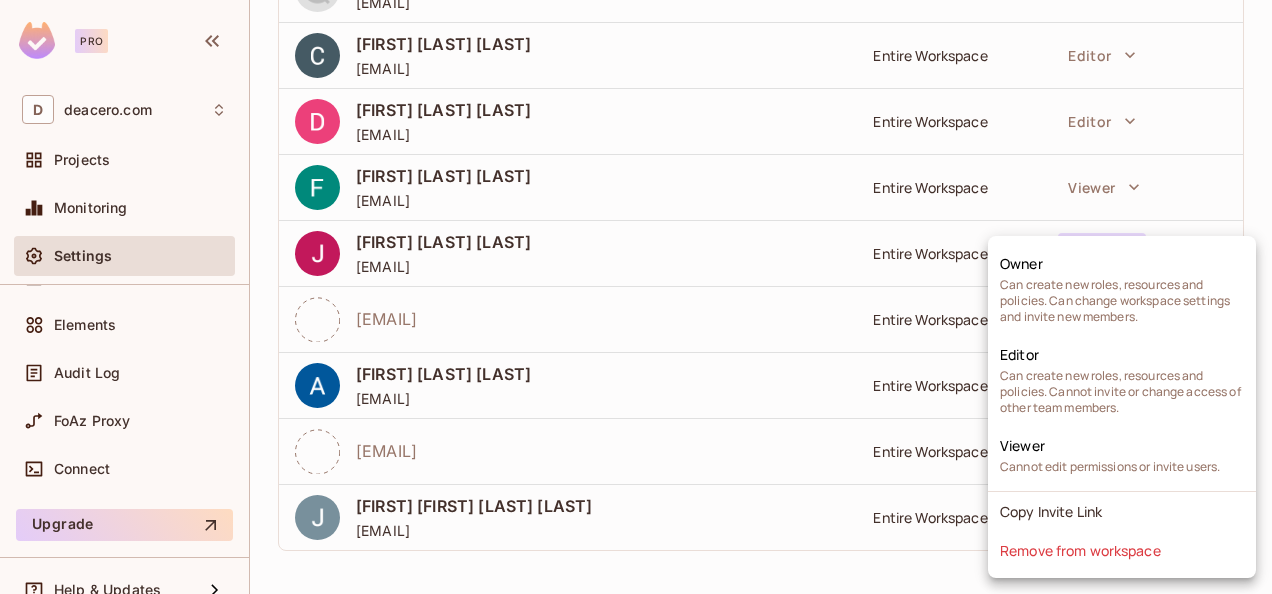 click on "Owner Can create new roles, resources and policies. Can change workspace settings and invite new members." at bounding box center (1122, 289) 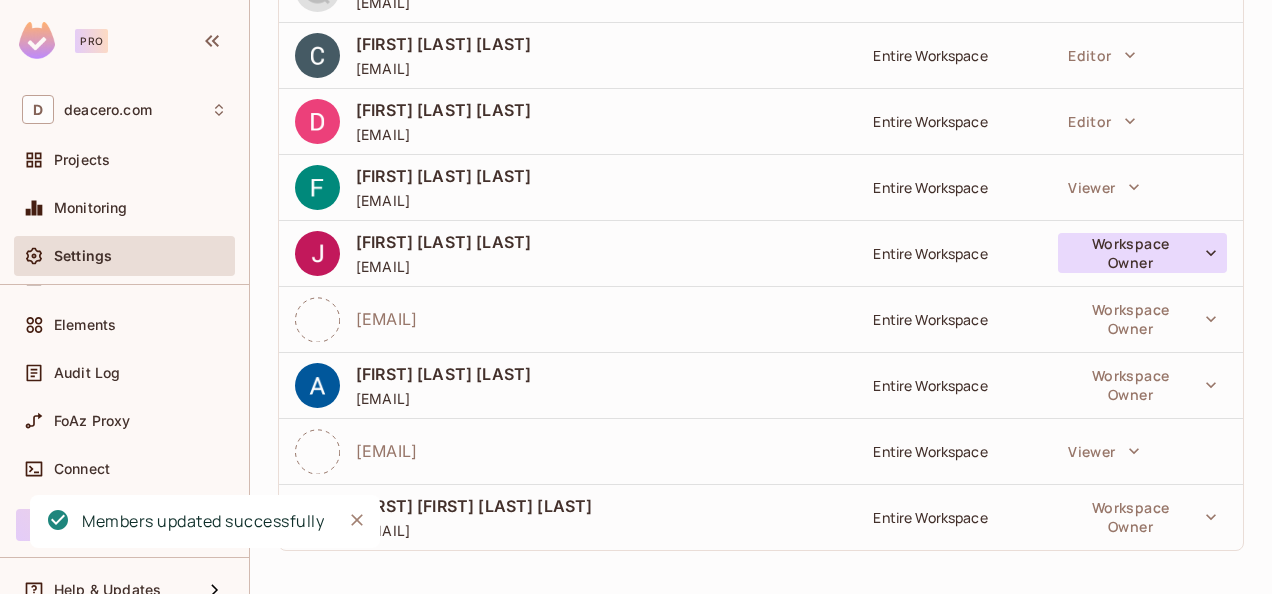 click 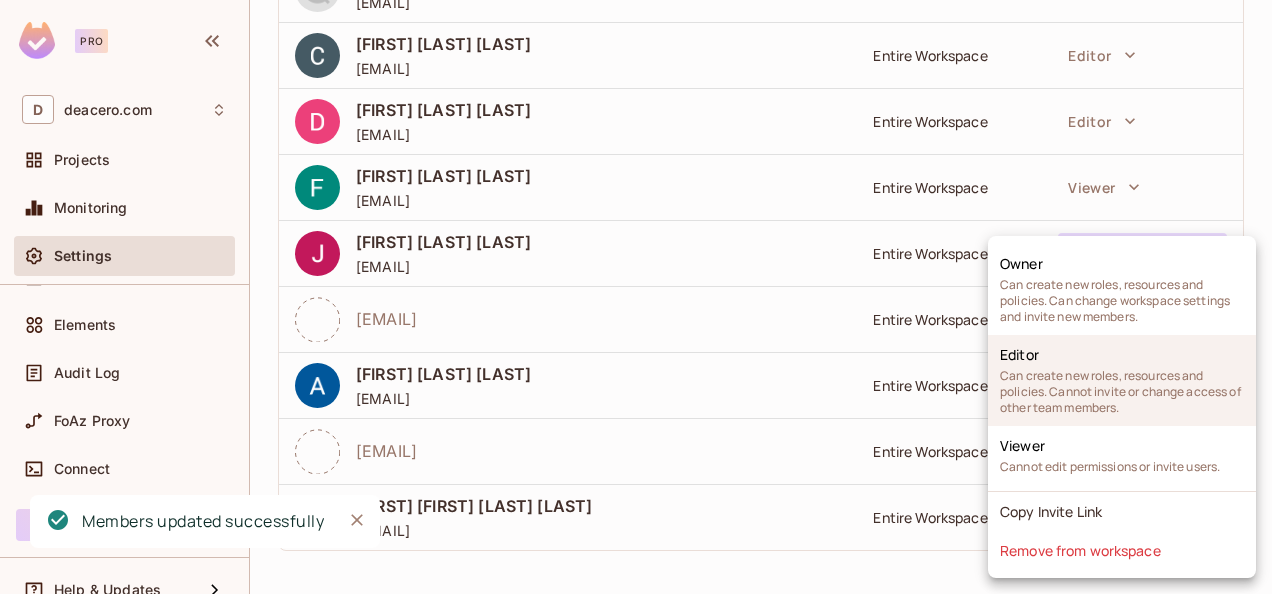 click on "Can create new roles, resources and policies. Cannot invite or change access of other team members." at bounding box center [1122, 392] 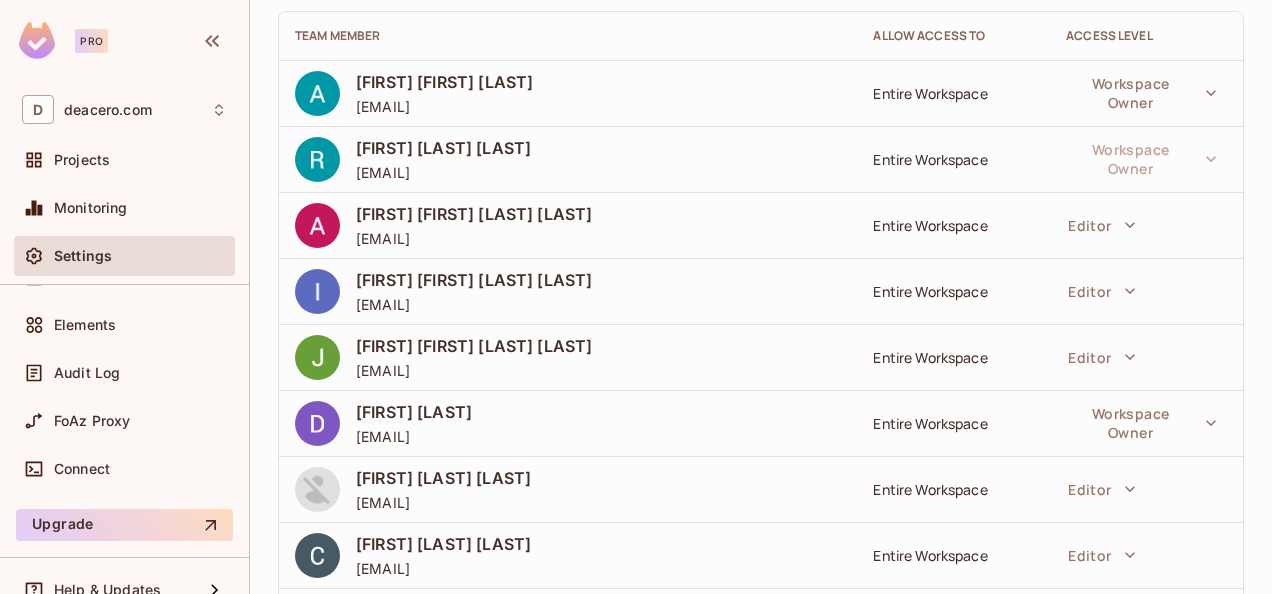 scroll, scrollTop: 0, scrollLeft: 0, axis: both 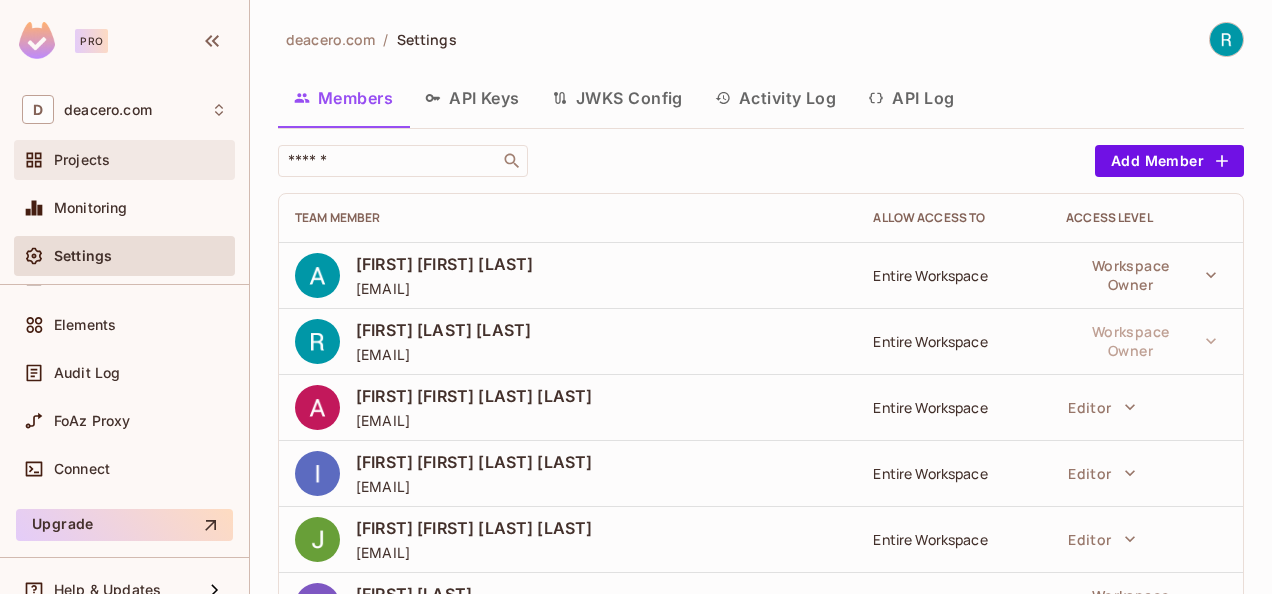 click on "Projects" at bounding box center (140, 160) 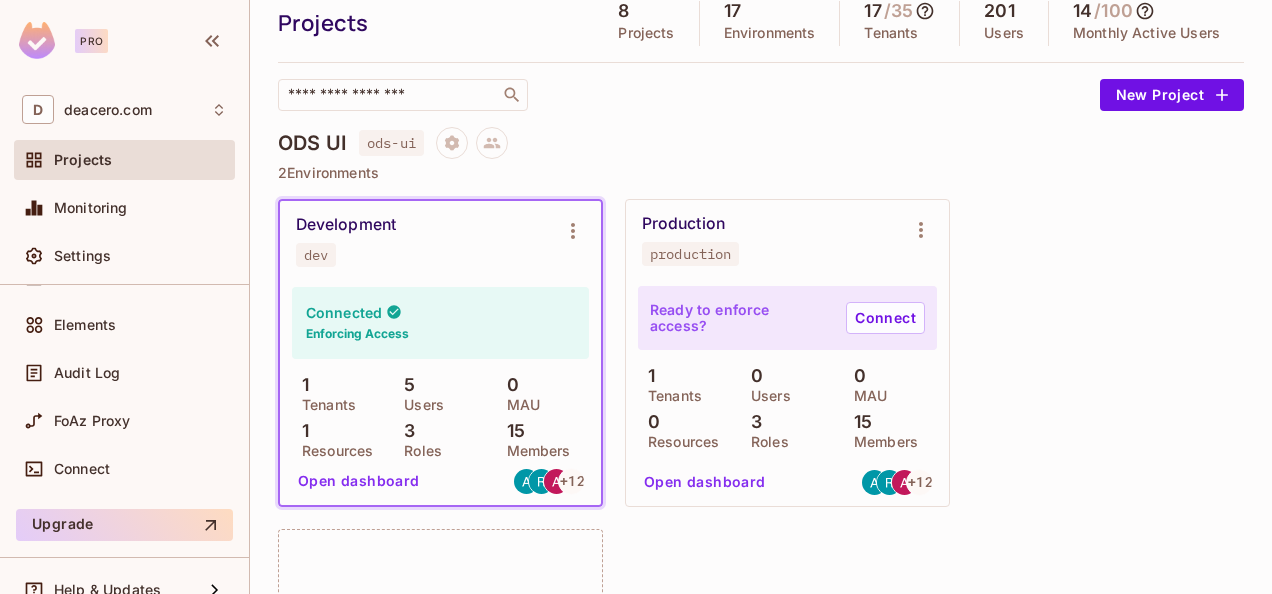 scroll, scrollTop: 100, scrollLeft: 0, axis: vertical 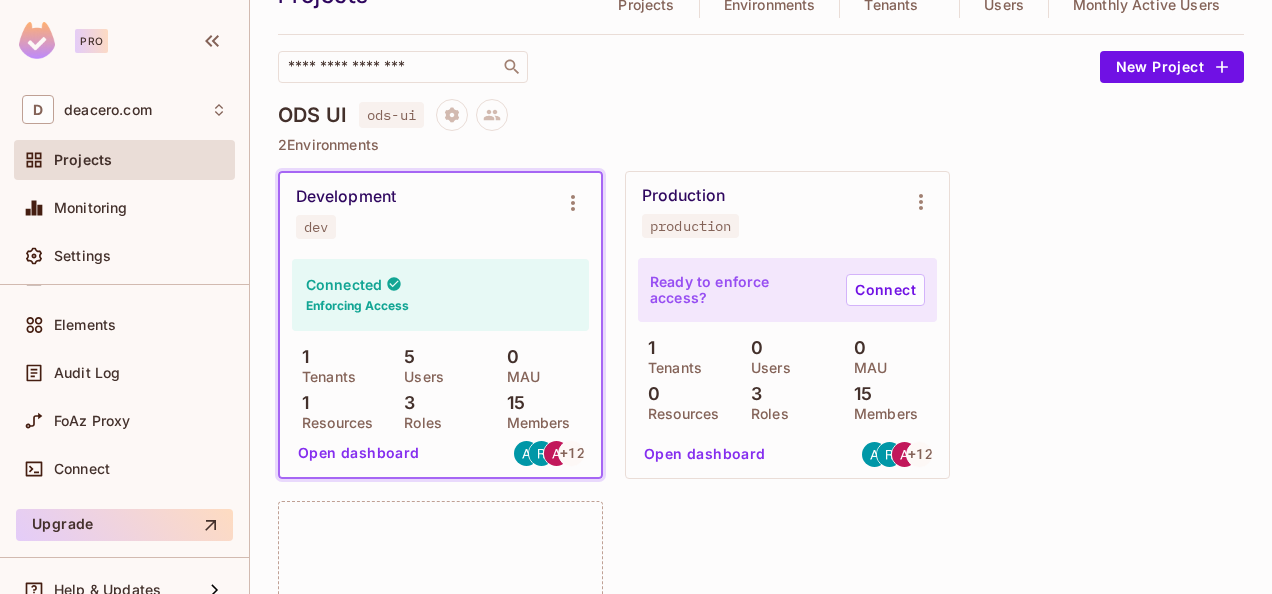 click on "Open dashboard" at bounding box center [359, 453] 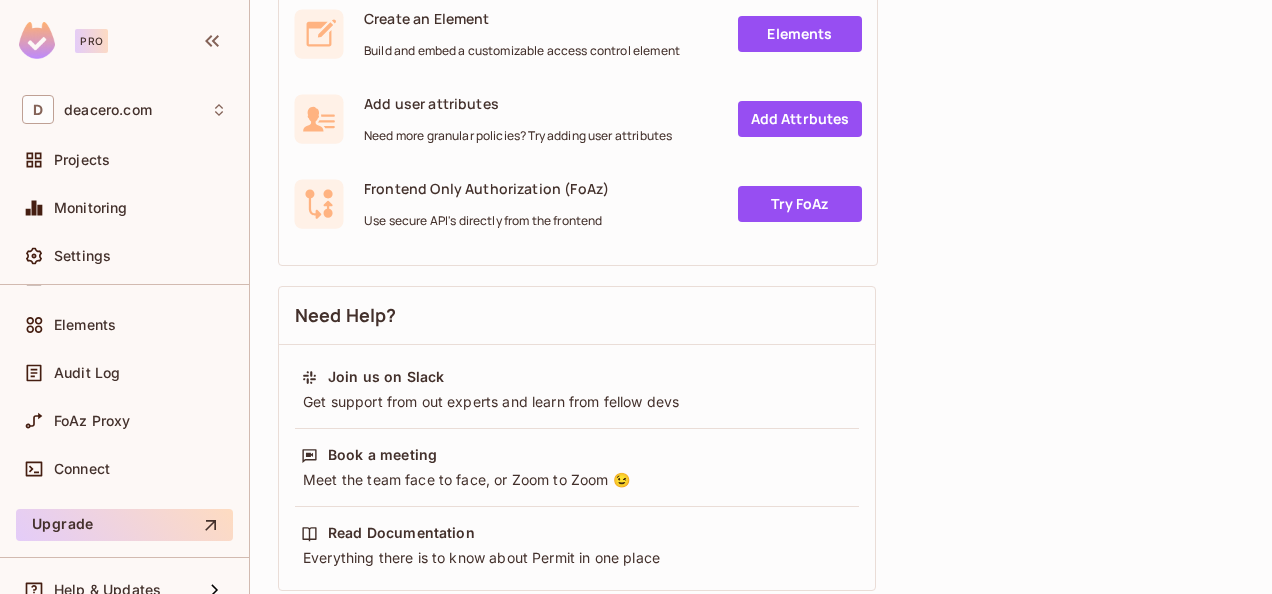 scroll, scrollTop: 600, scrollLeft: 0, axis: vertical 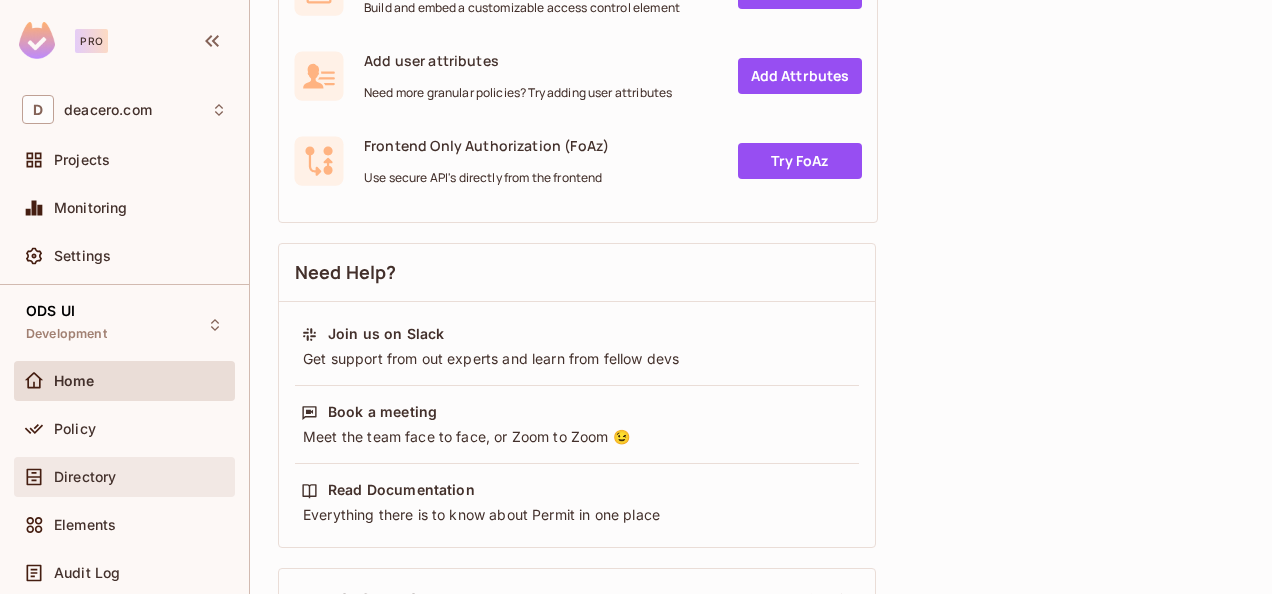 click on "Directory" at bounding box center (85, 477) 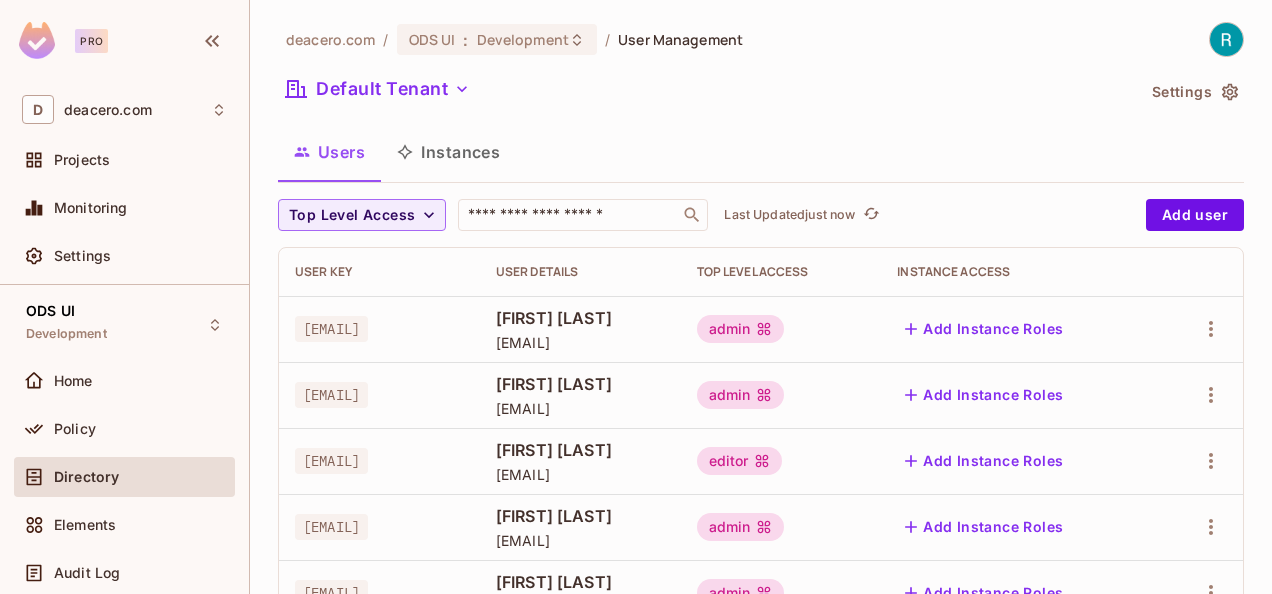scroll, scrollTop: 76, scrollLeft: 0, axis: vertical 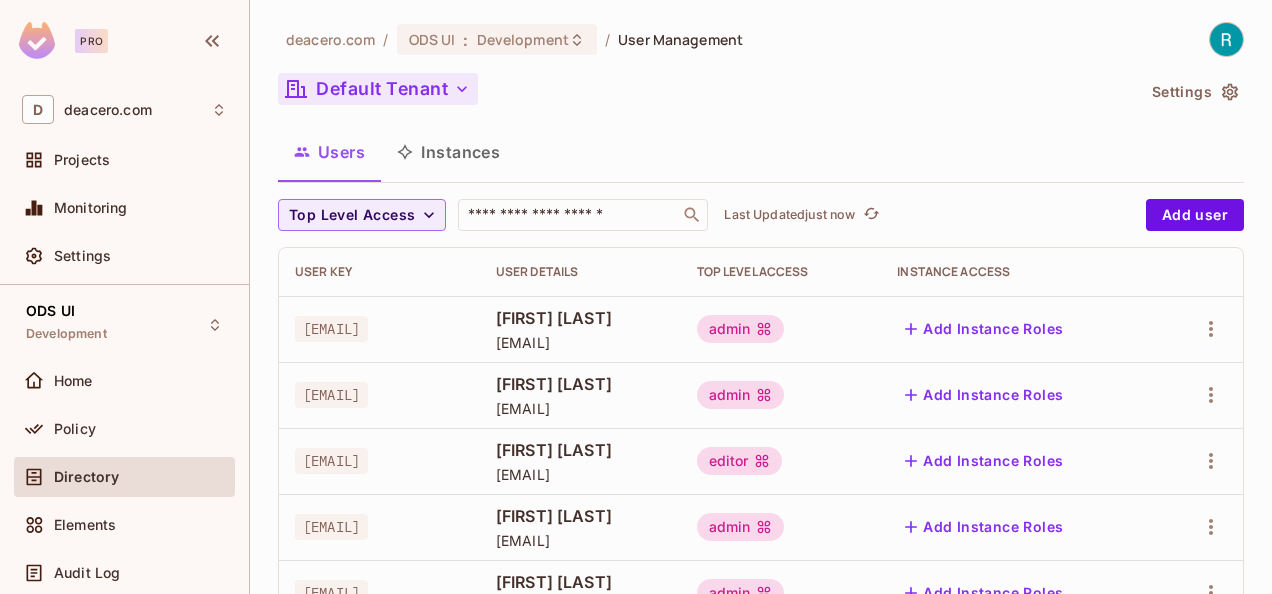 click 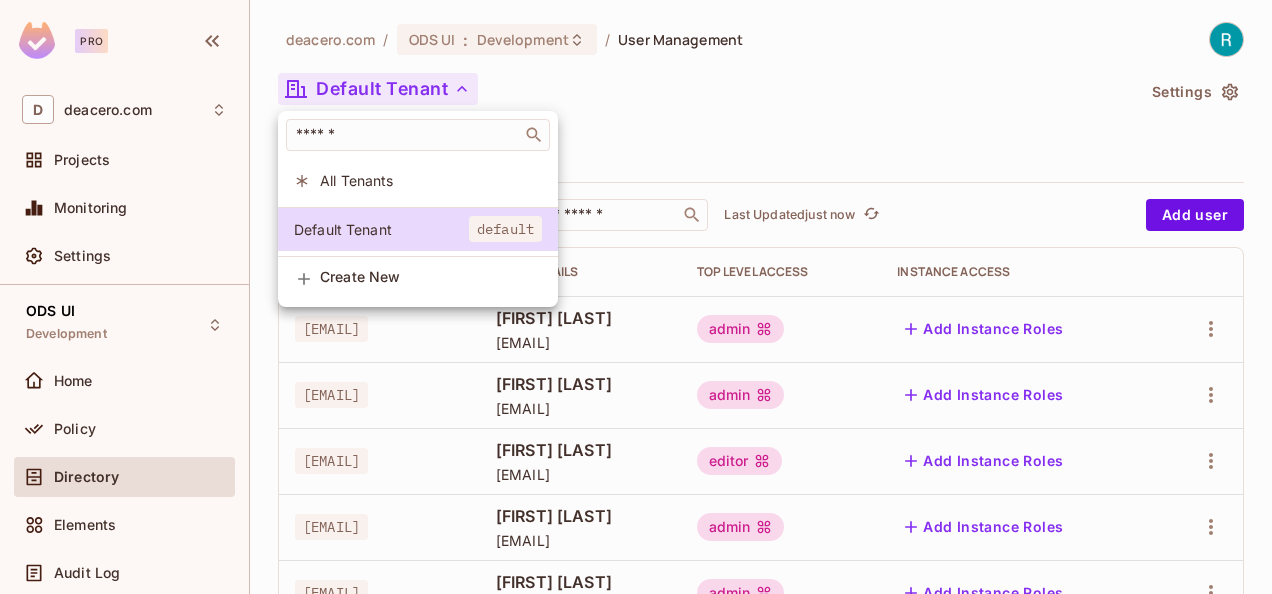 click at bounding box center (636, 297) 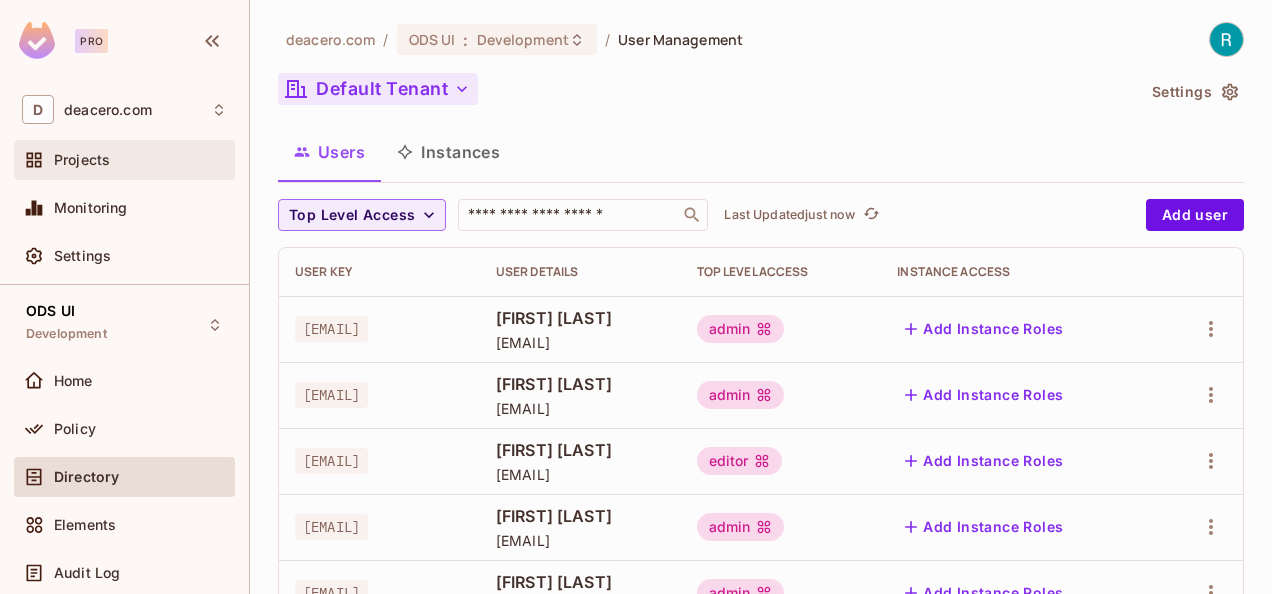 click on "Projects" at bounding box center (140, 160) 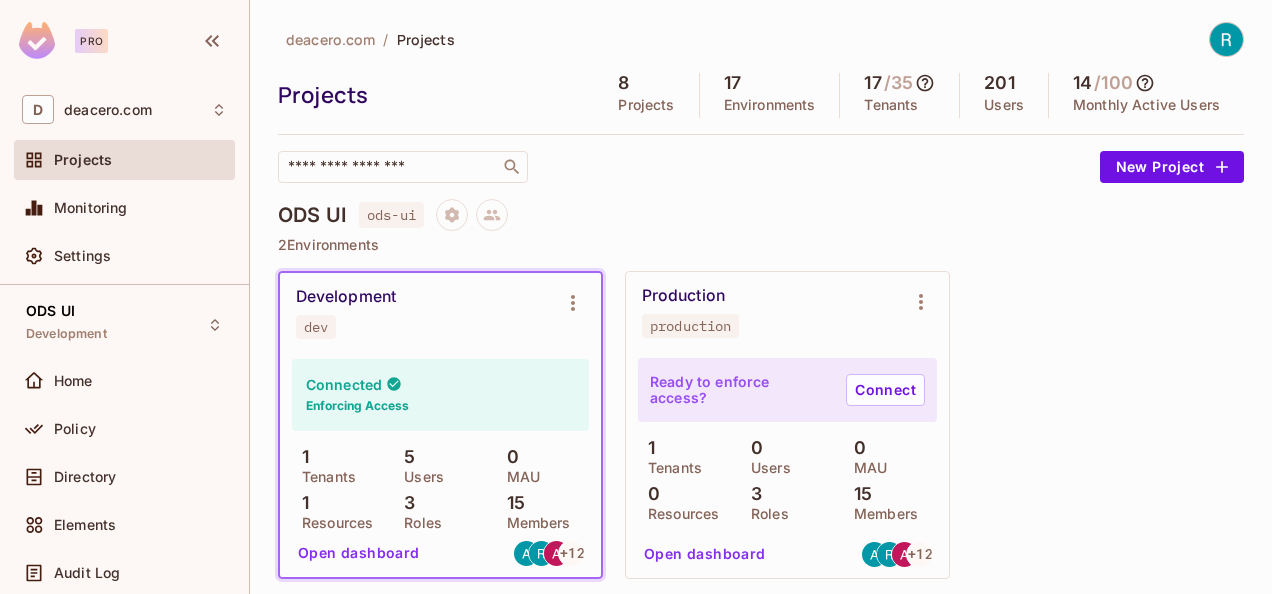 scroll, scrollTop: 100, scrollLeft: 0, axis: vertical 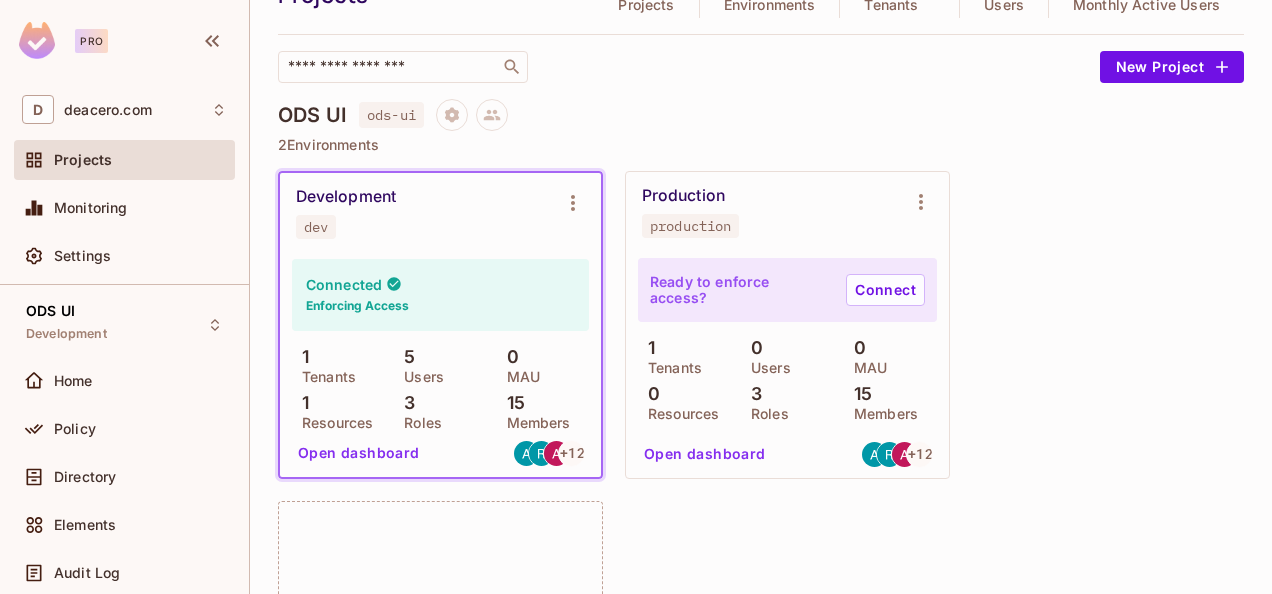 drag, startPoint x: 727, startPoint y: 459, endPoint x: 675, endPoint y: 466, distance: 52.46904 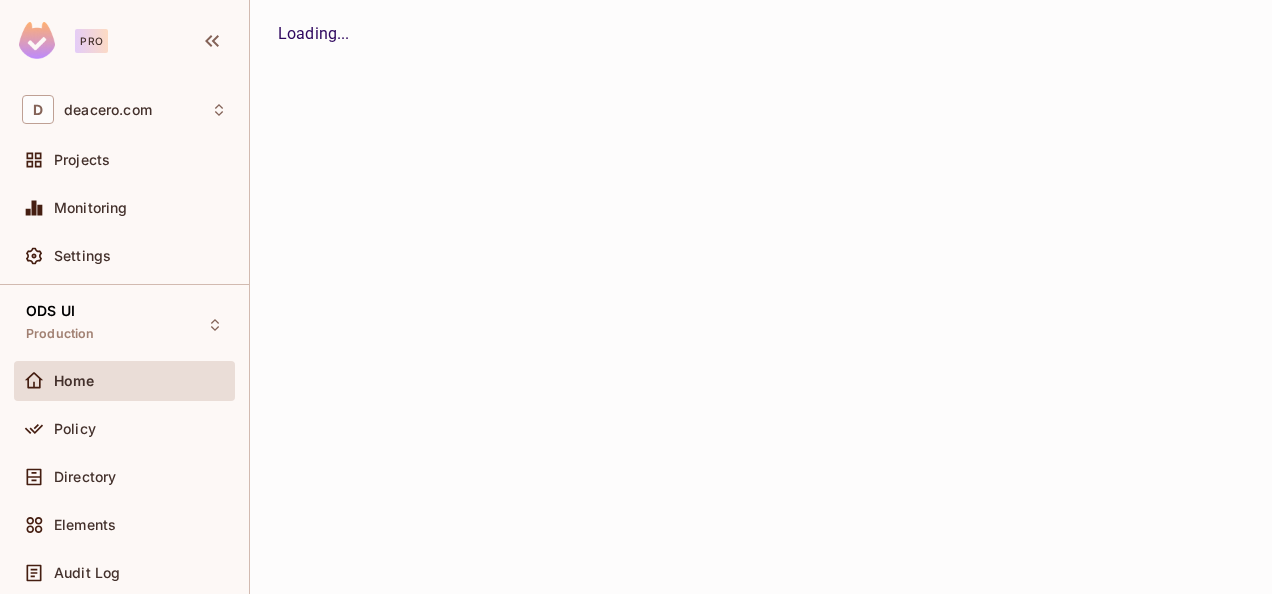 scroll, scrollTop: 0, scrollLeft: 0, axis: both 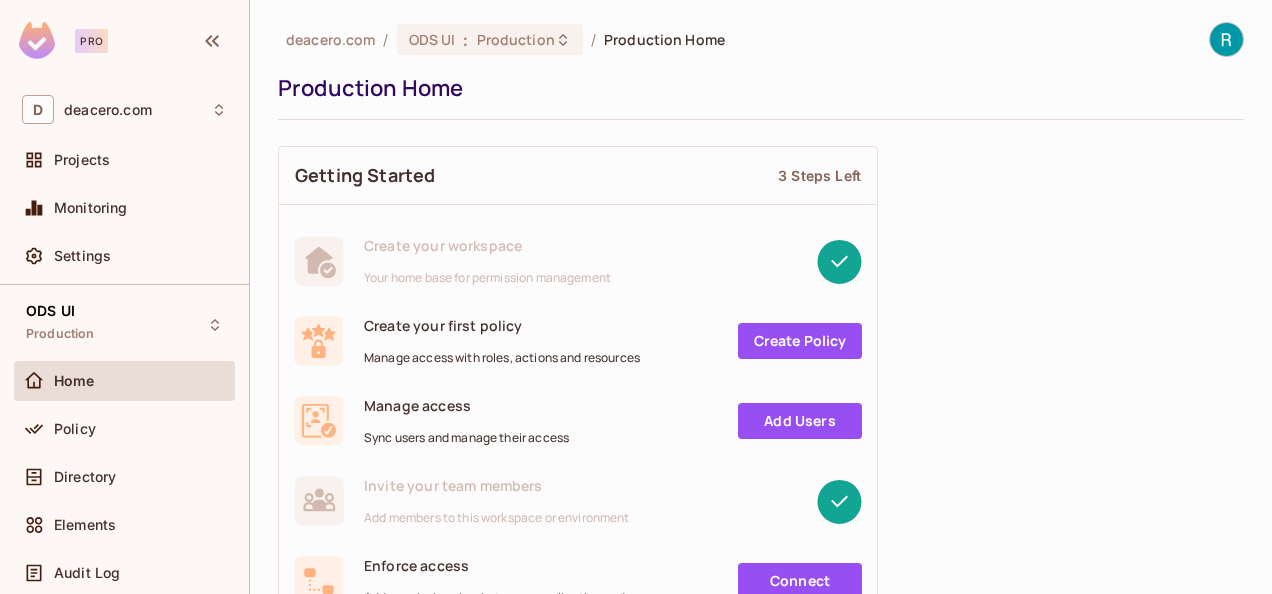 click on "Directory" at bounding box center [85, 477] 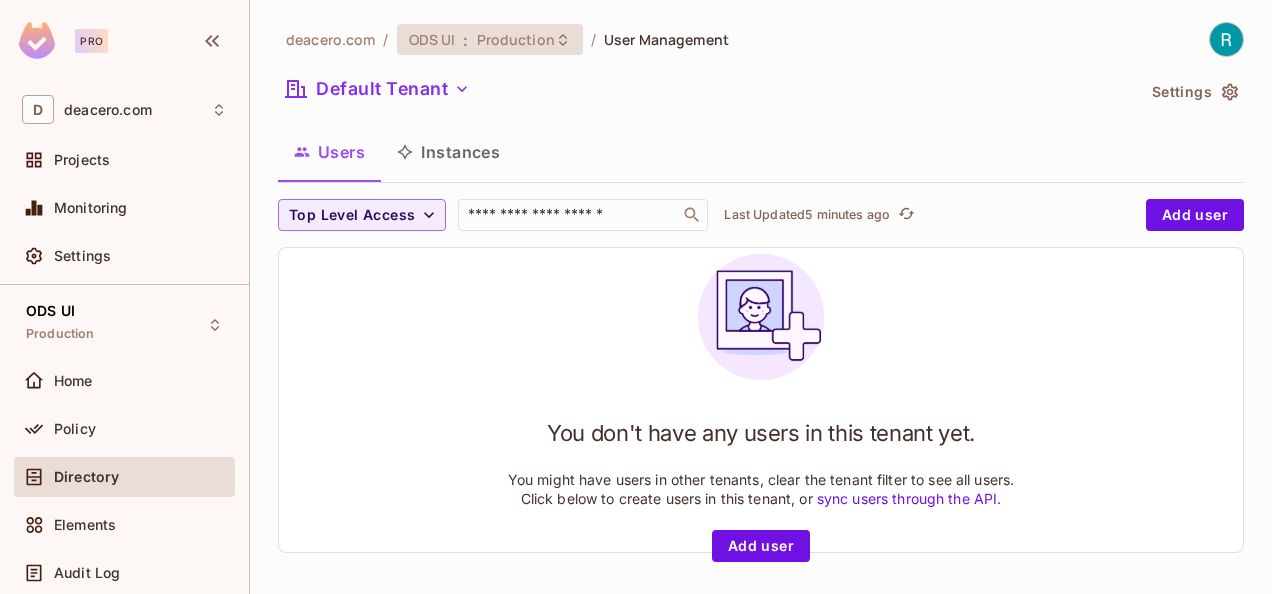click 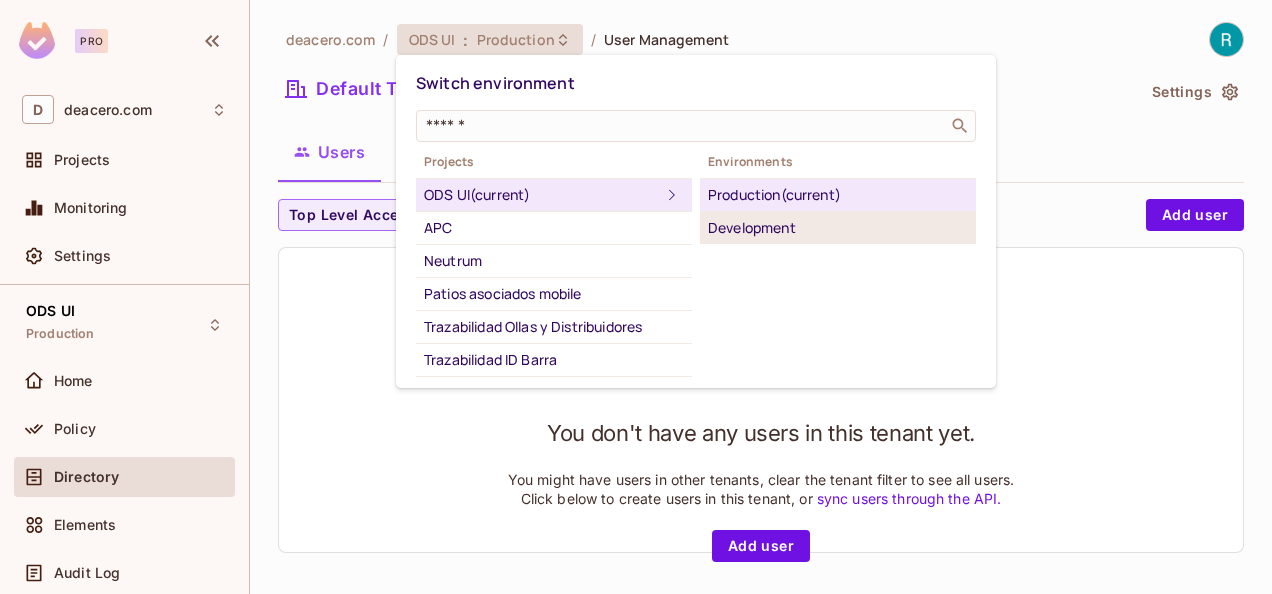 click on "Development" at bounding box center (838, 228) 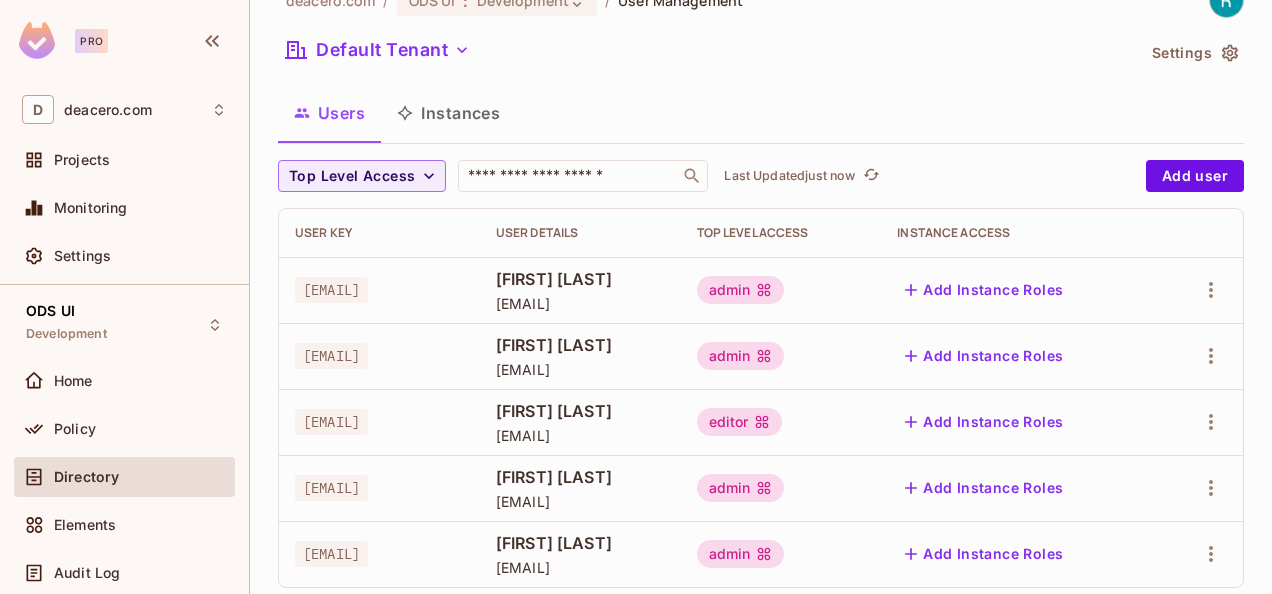 scroll, scrollTop: 76, scrollLeft: 0, axis: vertical 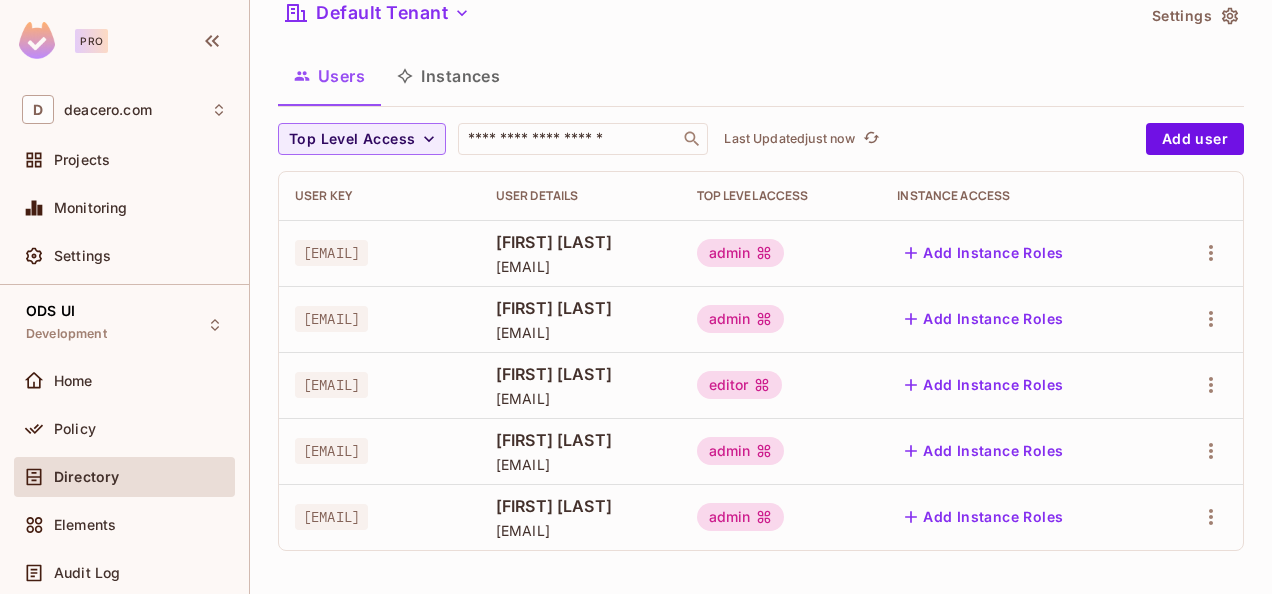 click on "Instances" at bounding box center [448, 76] 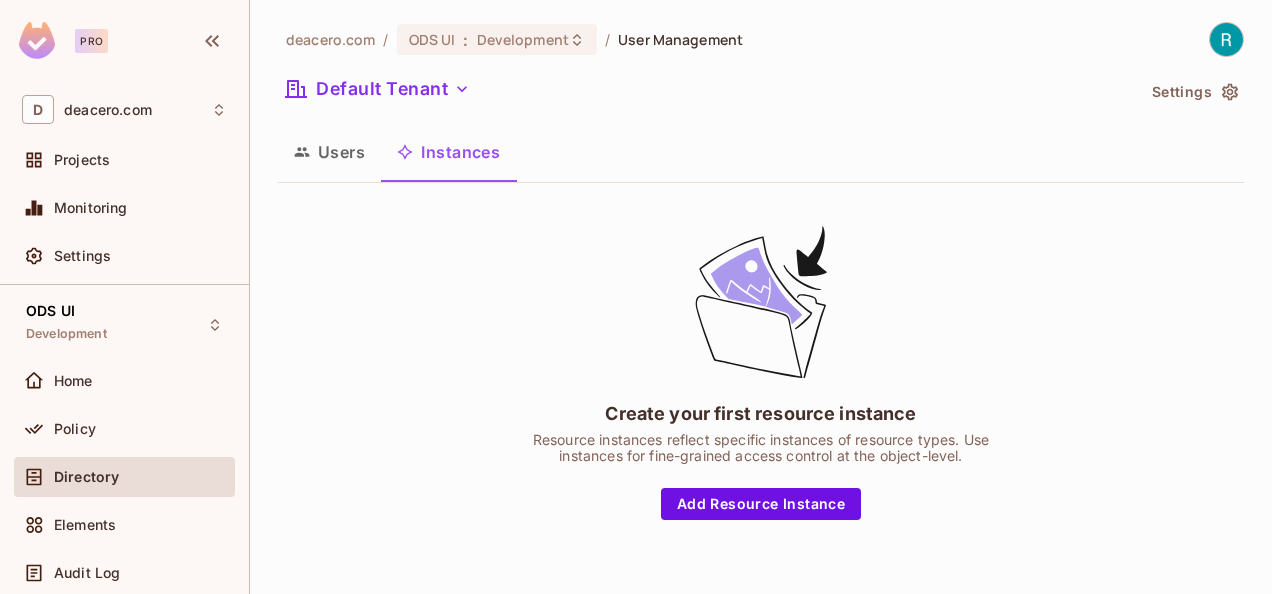 click on "Users" at bounding box center (329, 152) 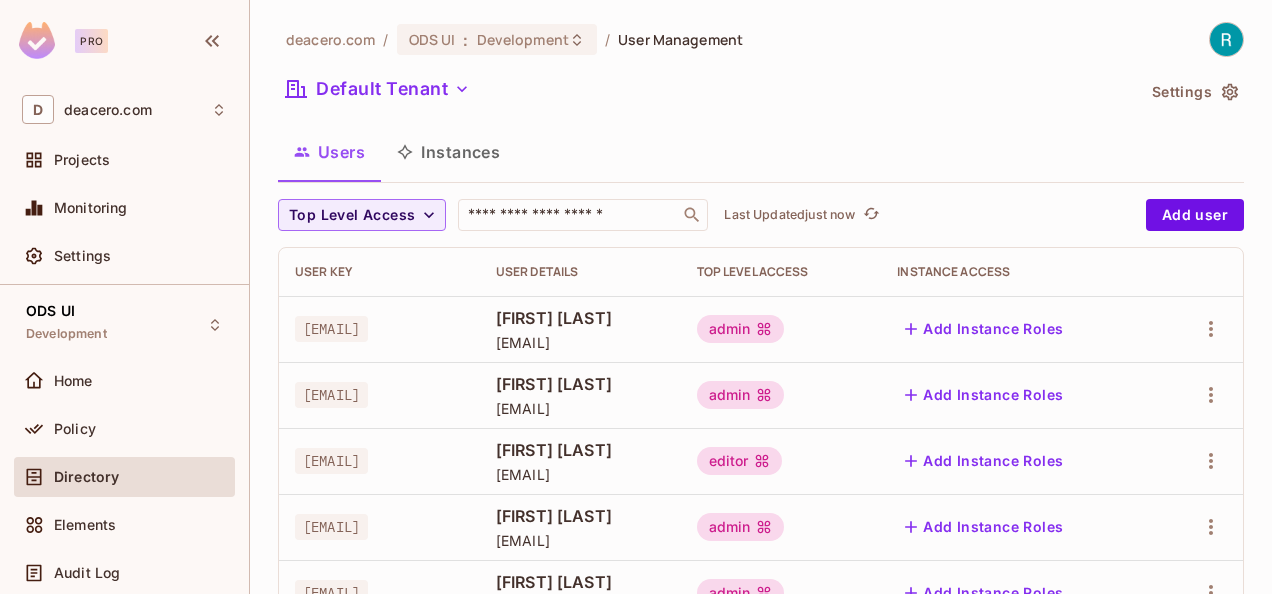 scroll, scrollTop: 76, scrollLeft: 0, axis: vertical 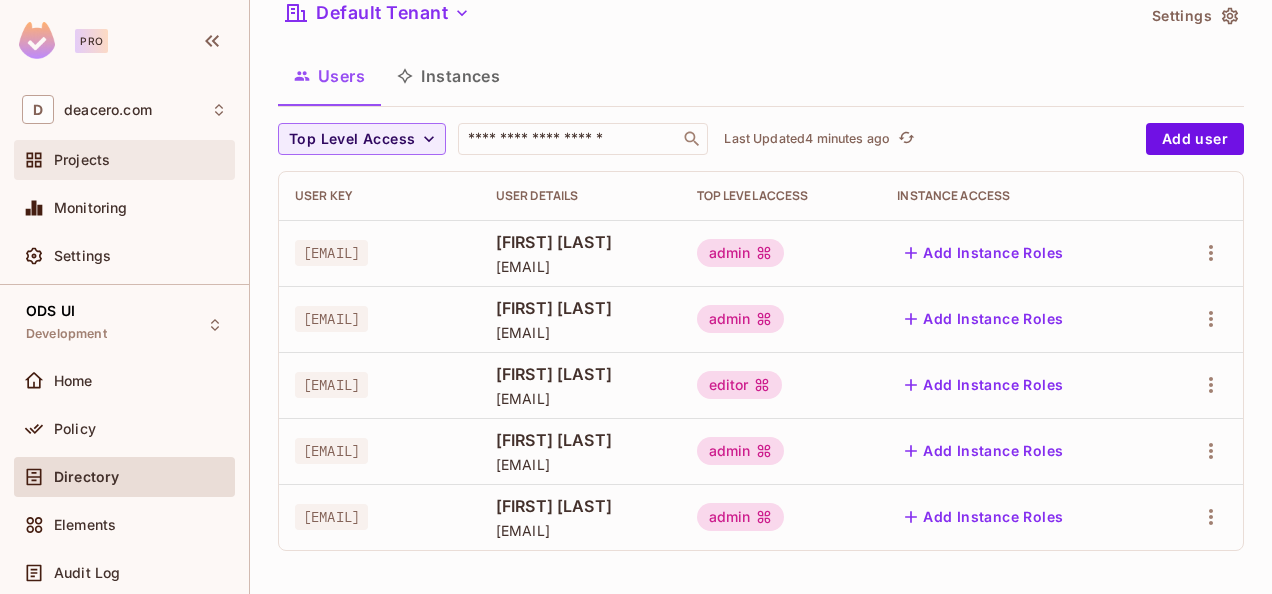 click on "Projects" at bounding box center [140, 160] 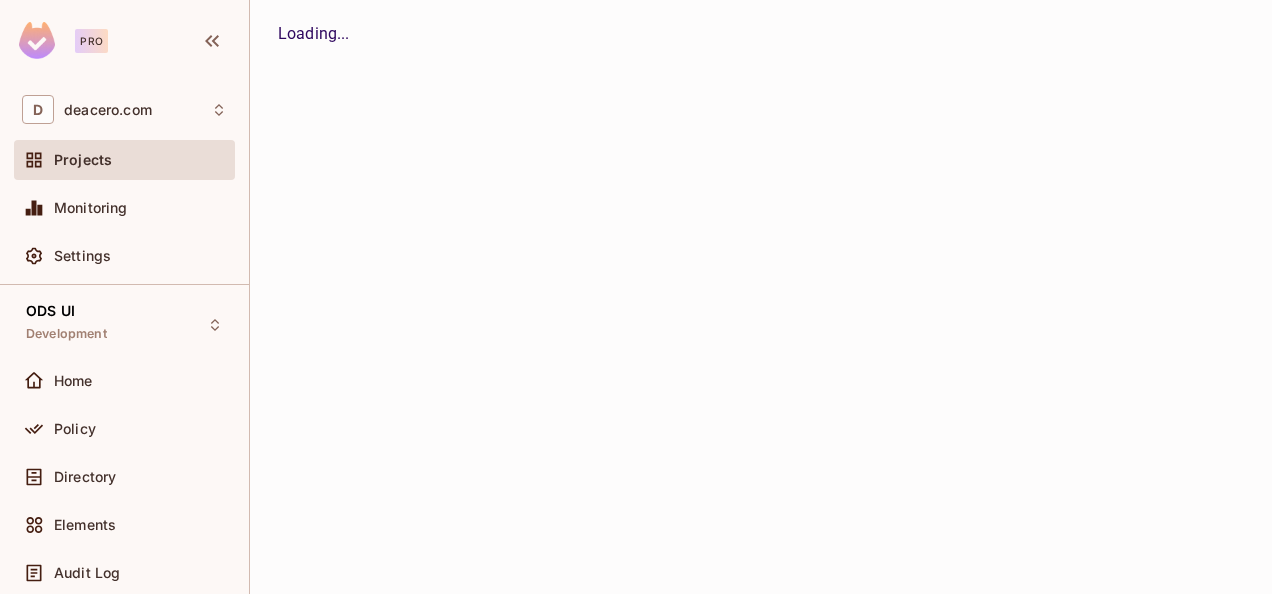 scroll, scrollTop: 0, scrollLeft: 0, axis: both 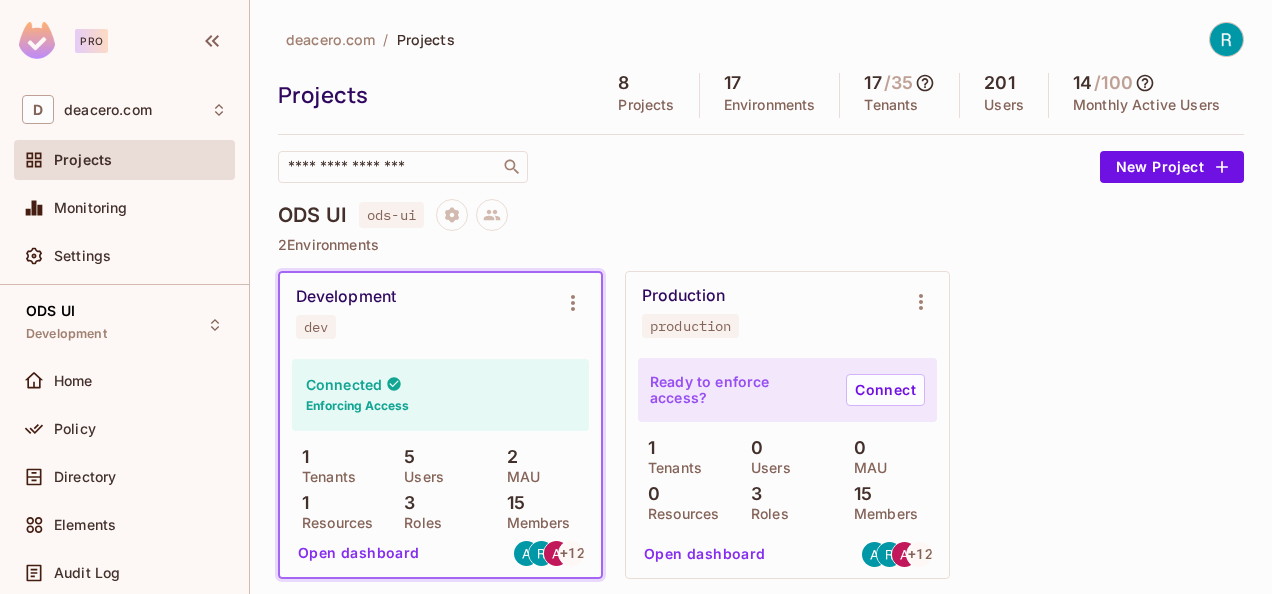 click on "Open dashboard" at bounding box center (359, 553) 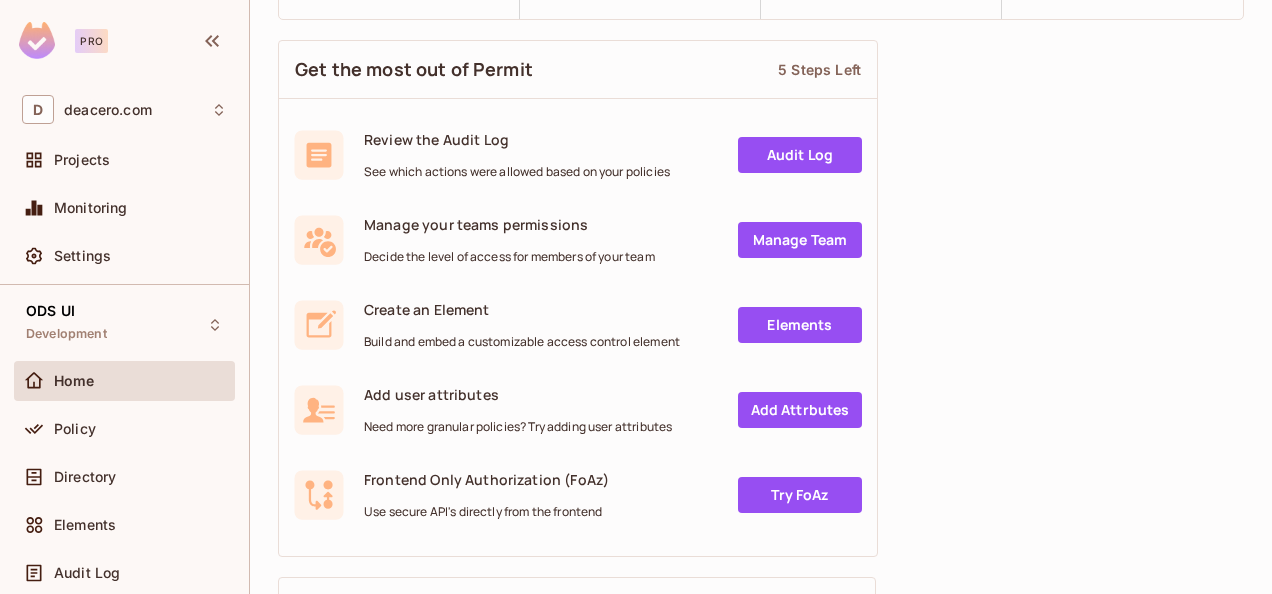 scroll, scrollTop: 300, scrollLeft: 0, axis: vertical 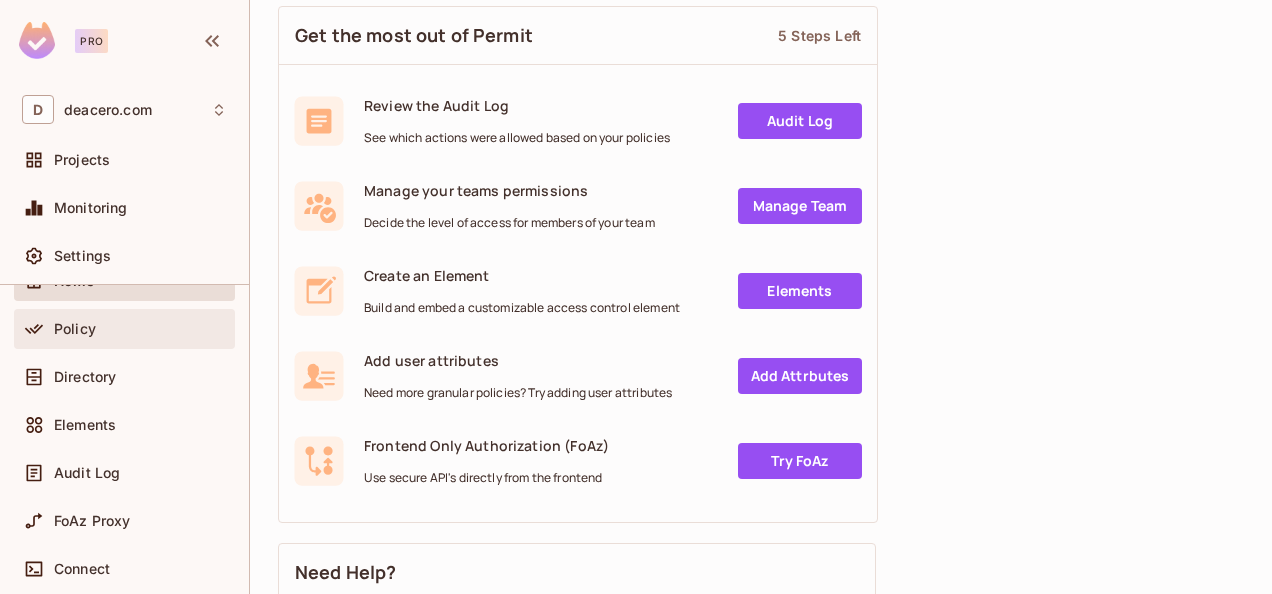 click on "Policy" at bounding box center [75, 329] 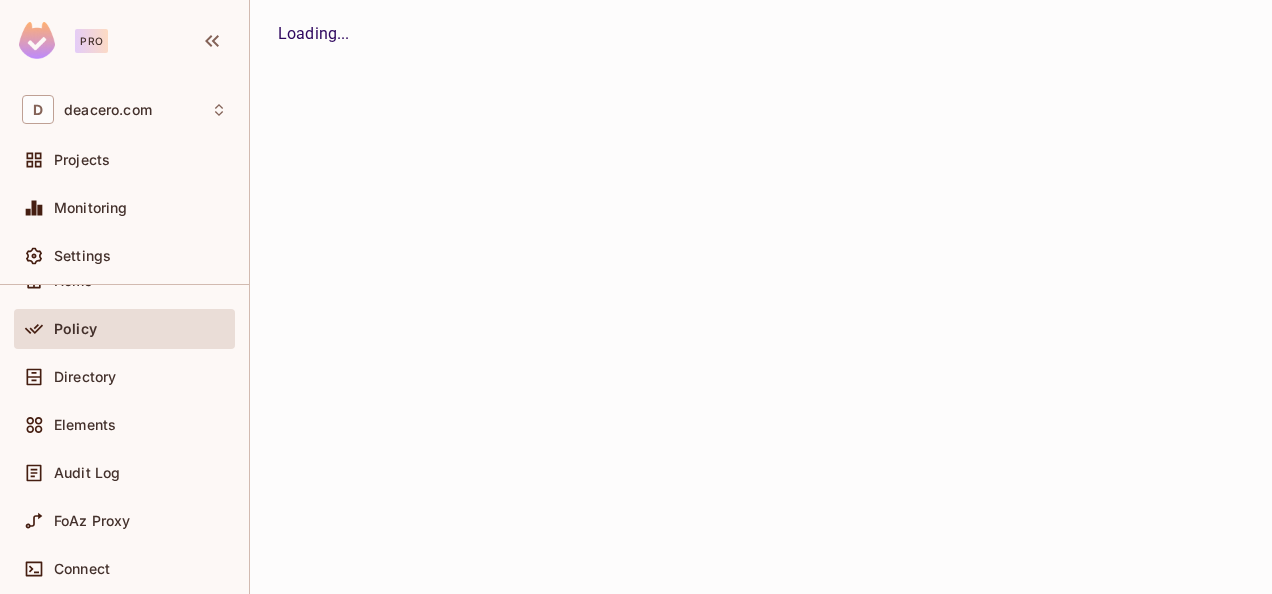 scroll, scrollTop: 0, scrollLeft: 0, axis: both 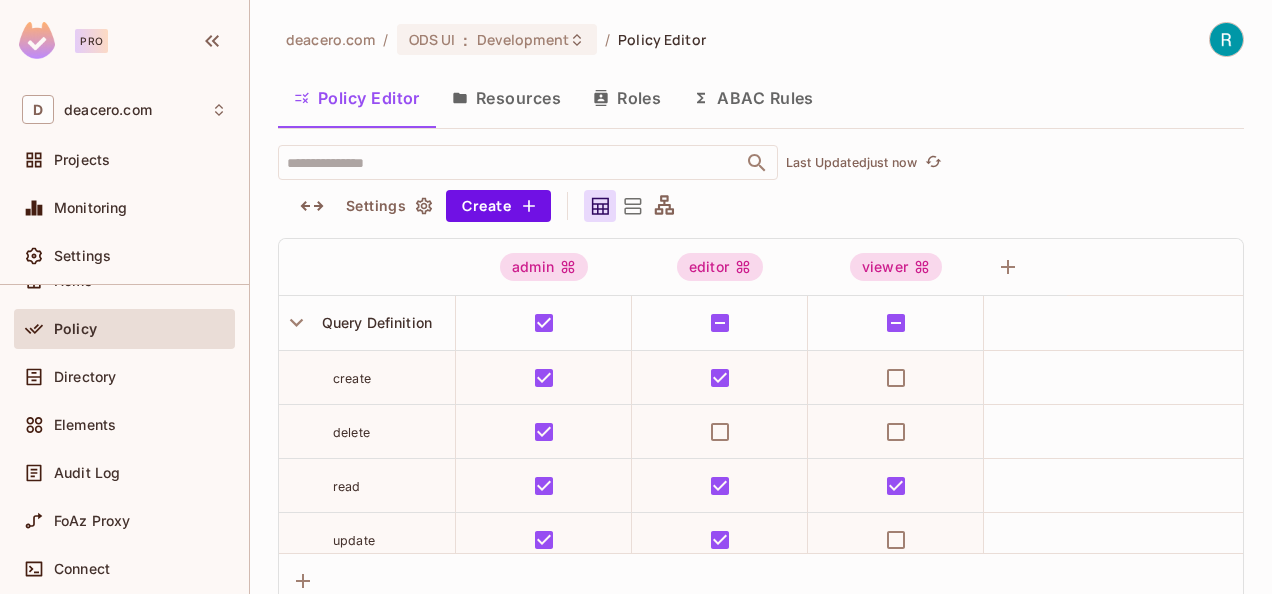 click 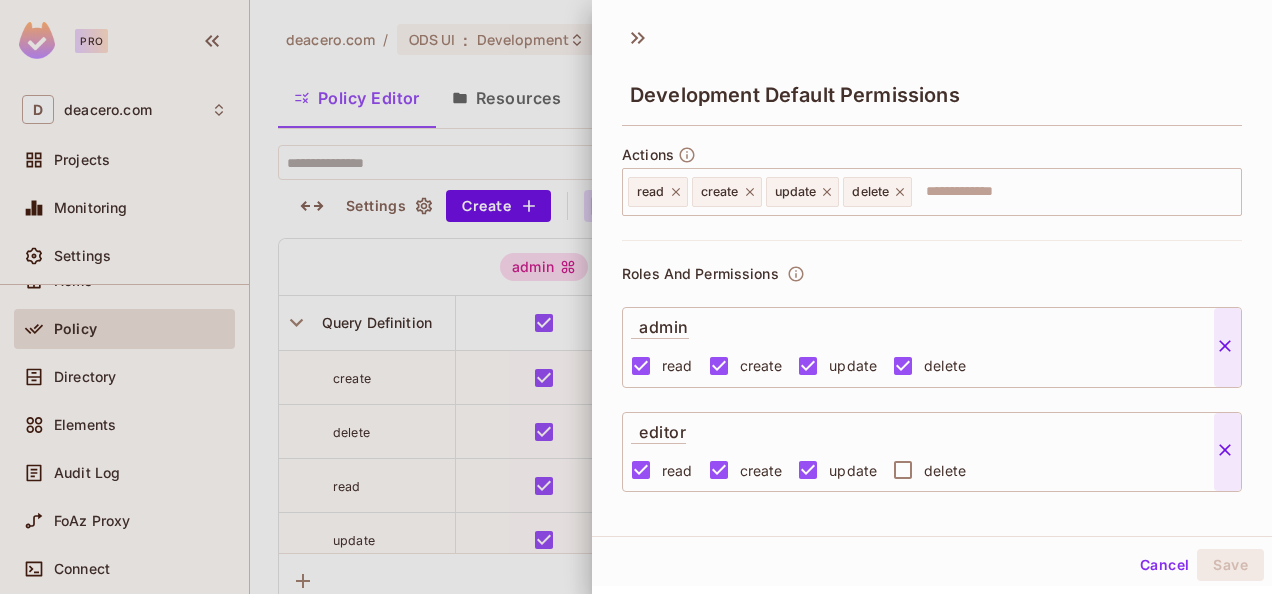 click at bounding box center [636, 297] 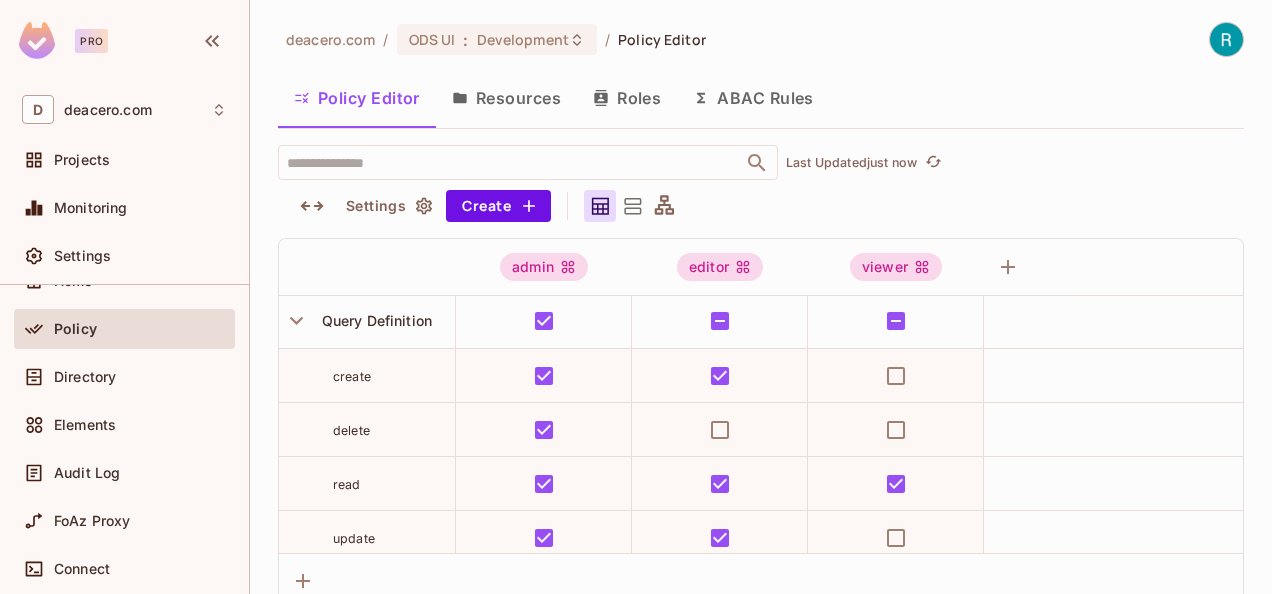 scroll, scrollTop: 0, scrollLeft: 0, axis: both 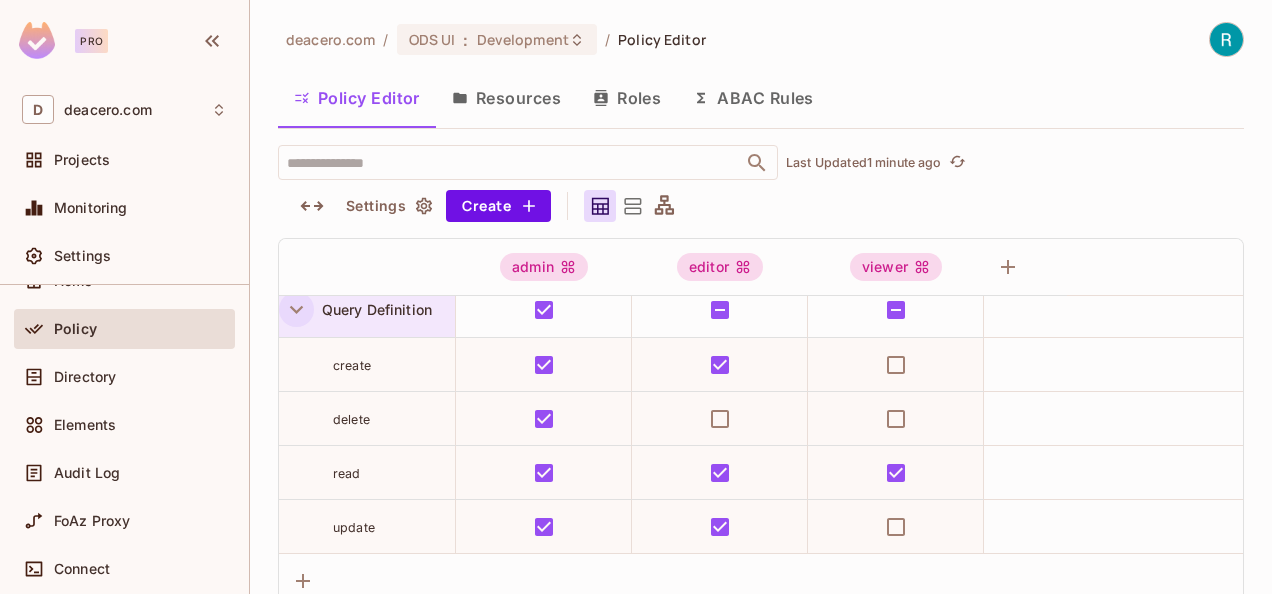 click 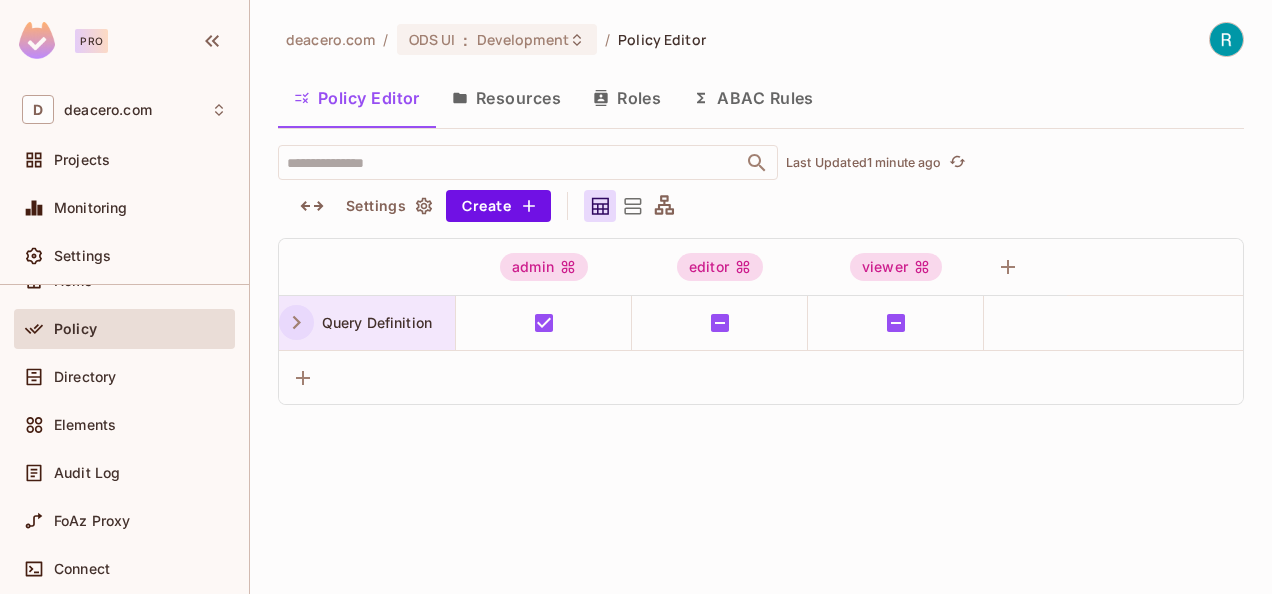scroll, scrollTop: 0, scrollLeft: 0, axis: both 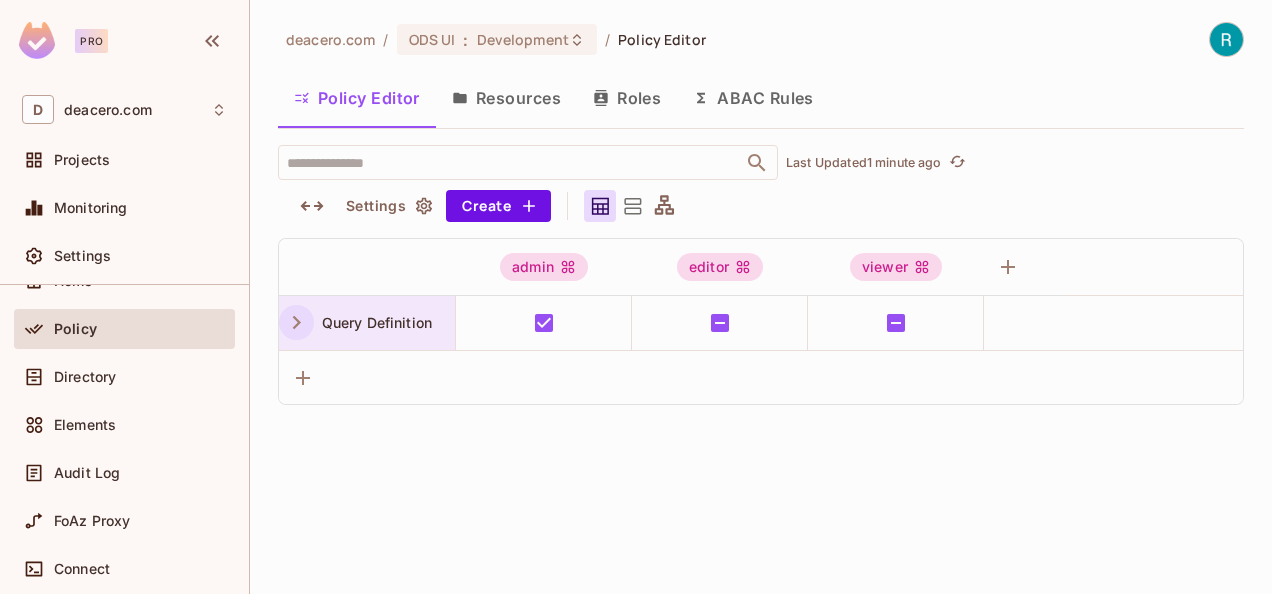 click 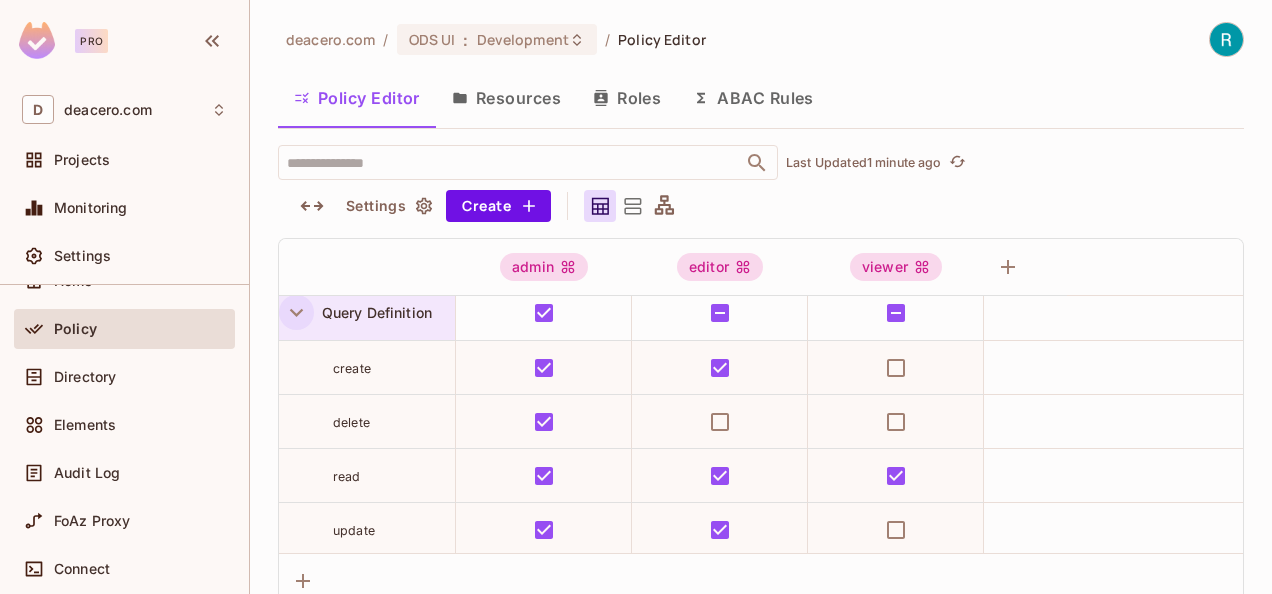 scroll, scrollTop: 13, scrollLeft: 0, axis: vertical 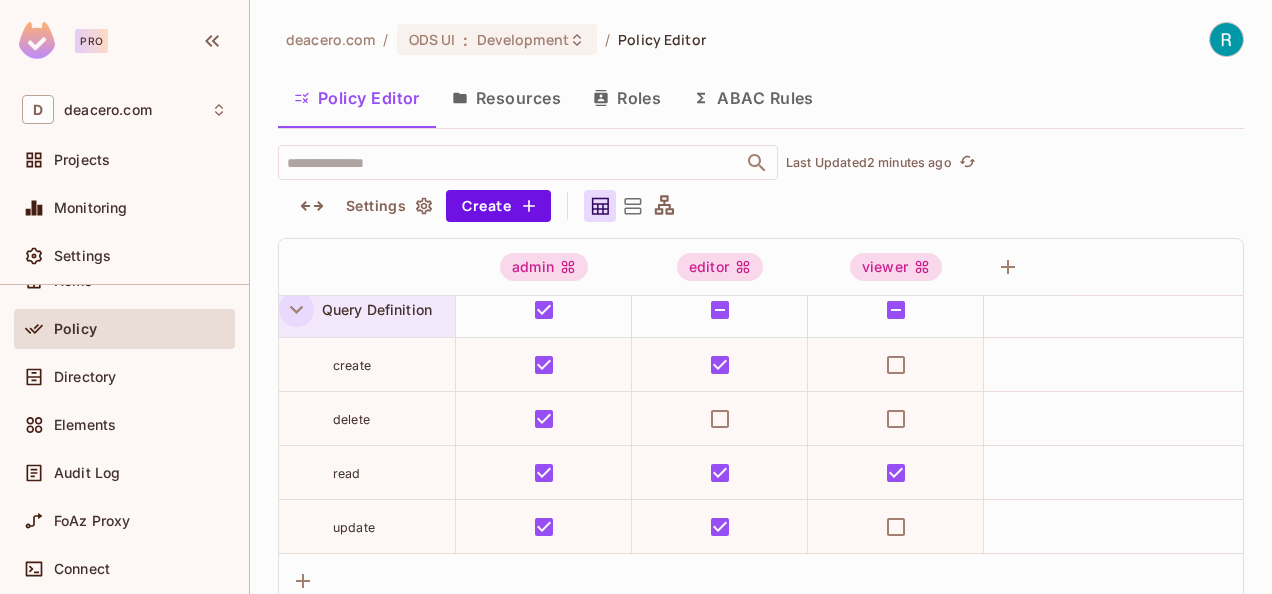 click 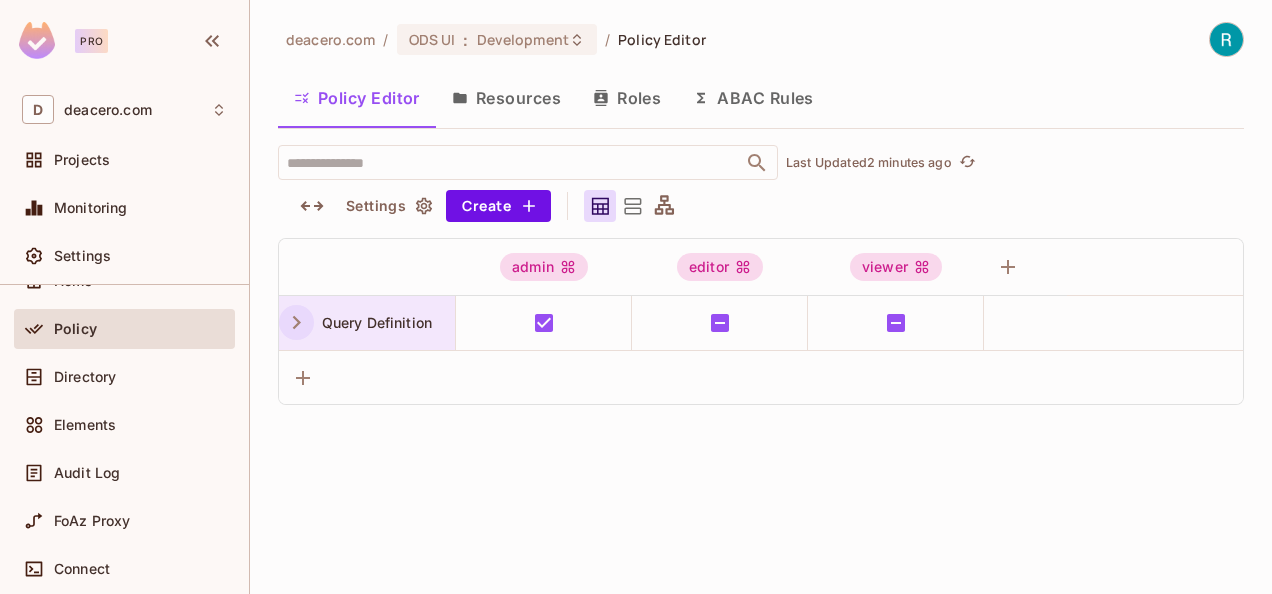 click on "Resources" at bounding box center (506, 98) 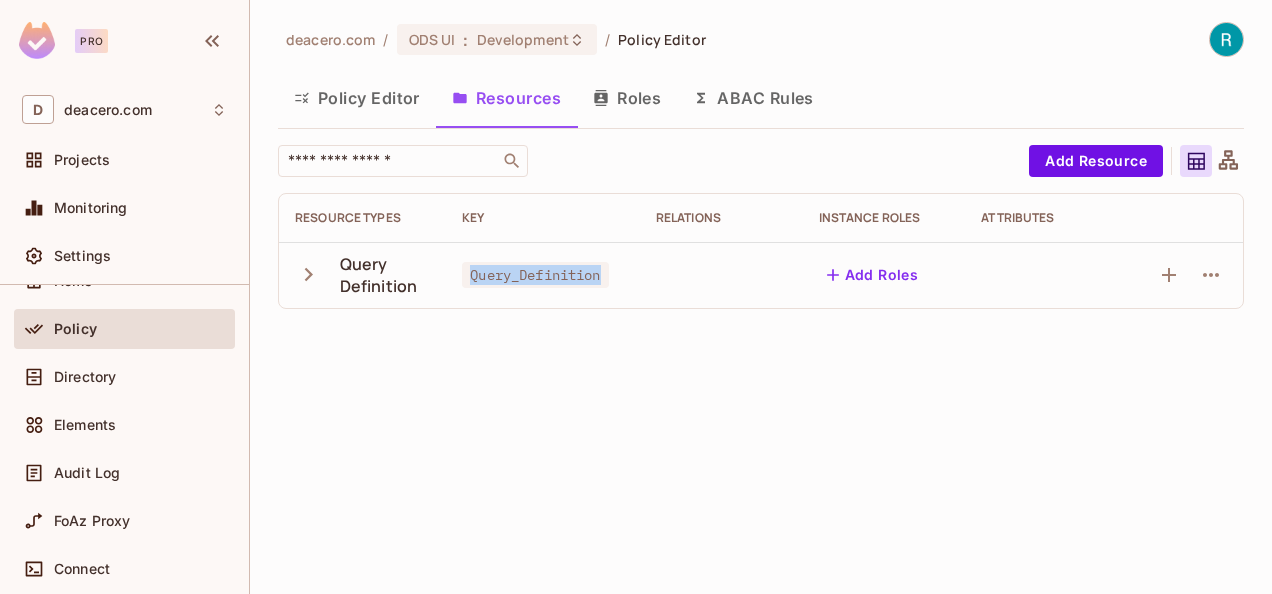 drag, startPoint x: 606, startPoint y: 276, endPoint x: 470, endPoint y: 280, distance: 136.0588 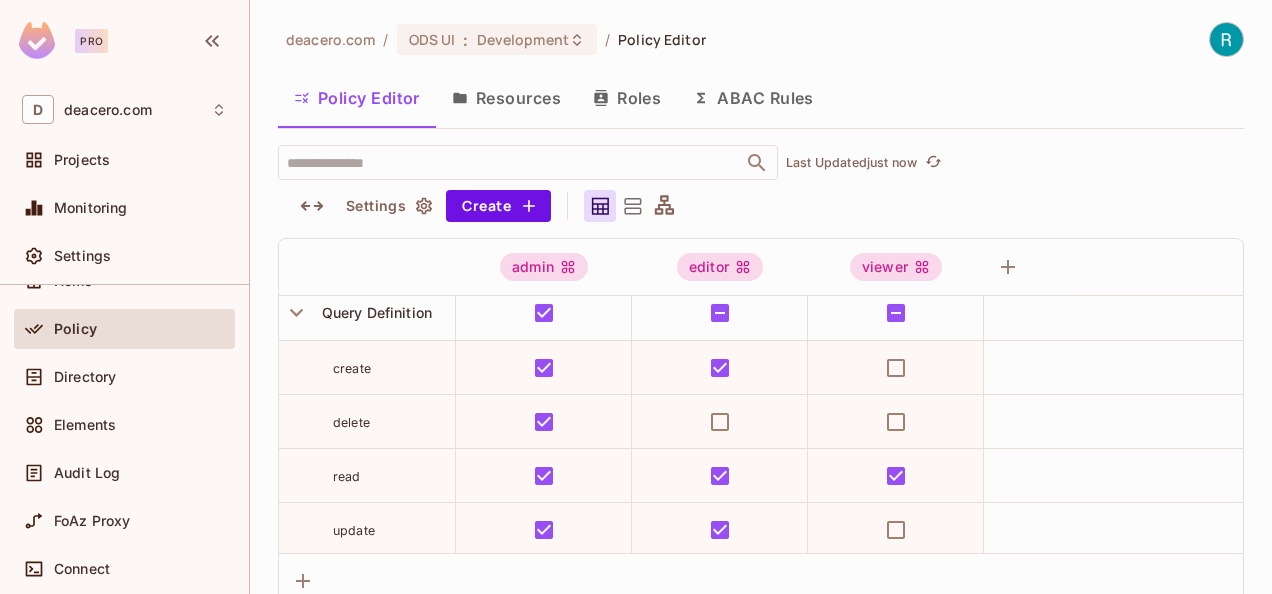 scroll, scrollTop: 13, scrollLeft: 0, axis: vertical 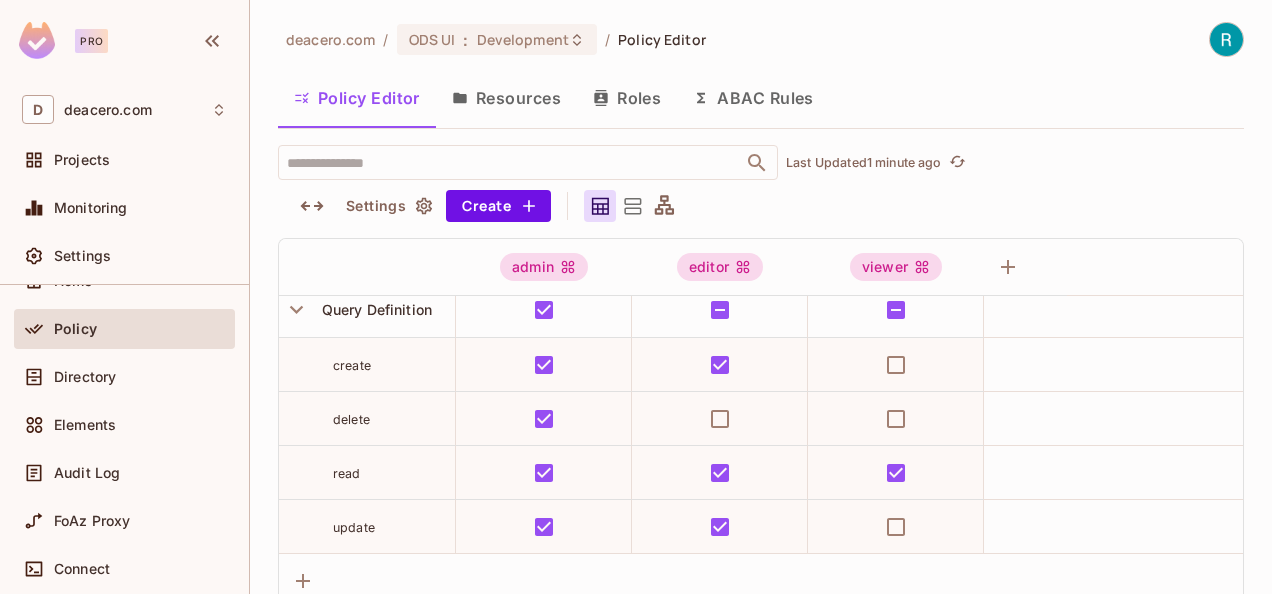 click on "Resources" at bounding box center (506, 98) 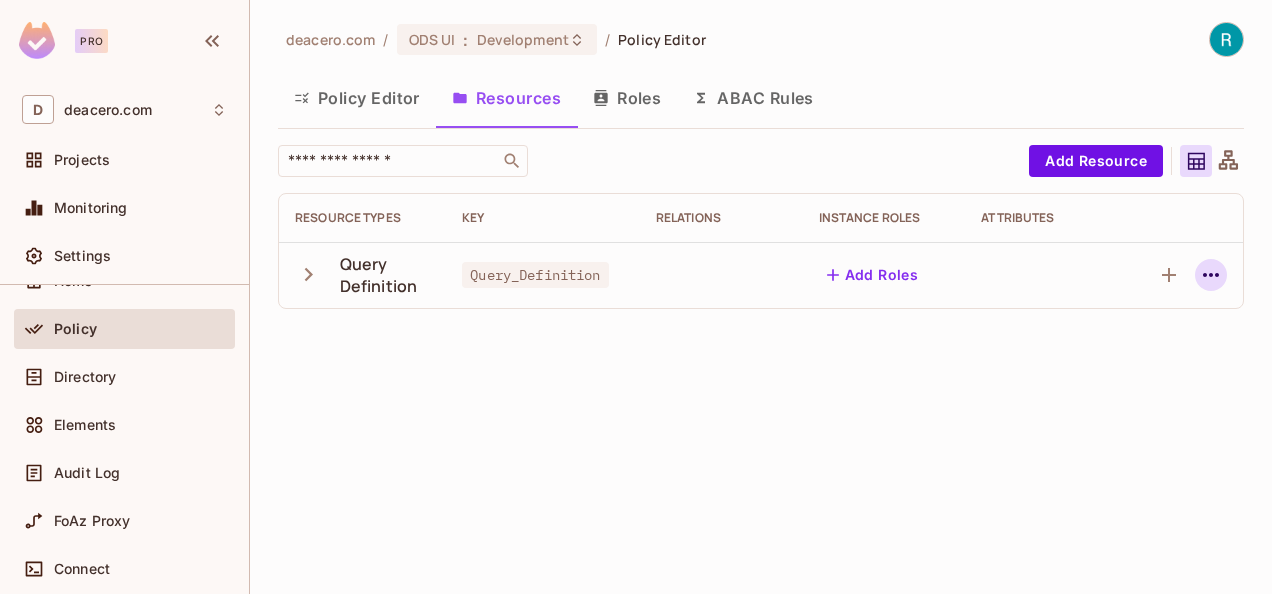 click 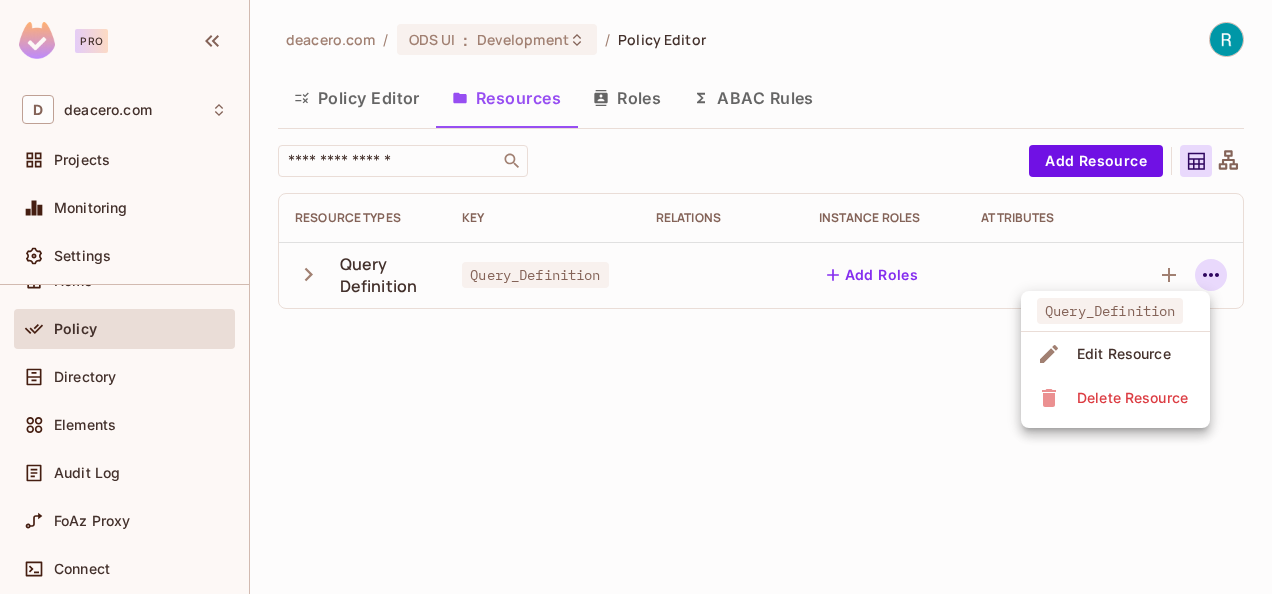 click on "Edit Resource" at bounding box center [1124, 354] 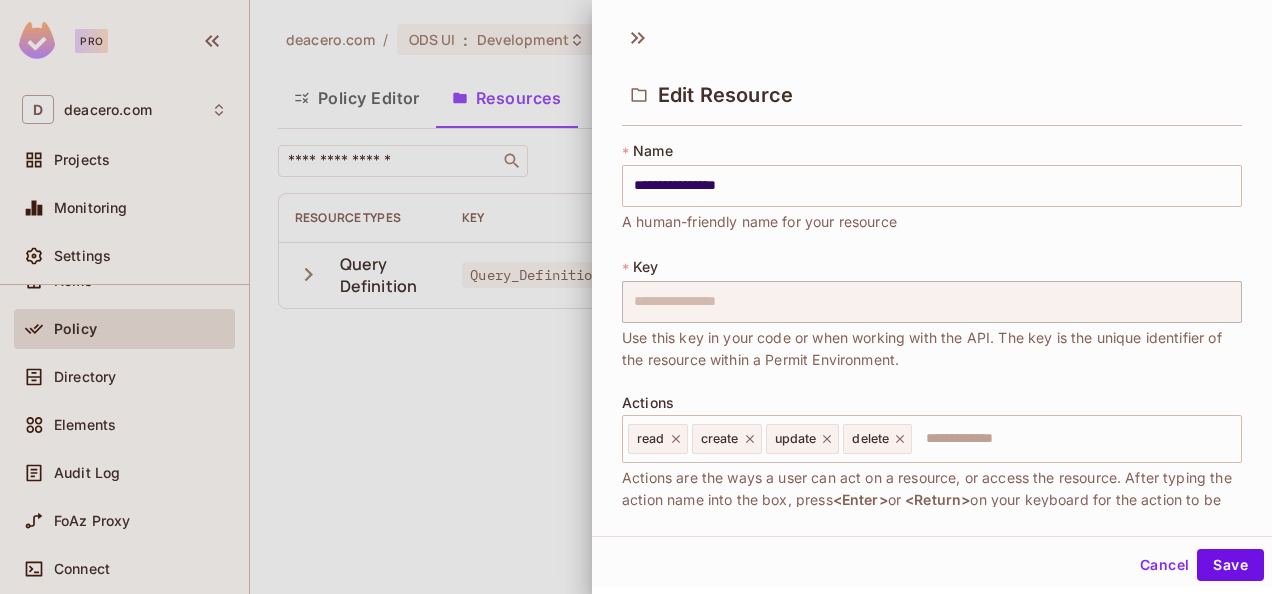 click on "Cancel" at bounding box center [1164, 565] 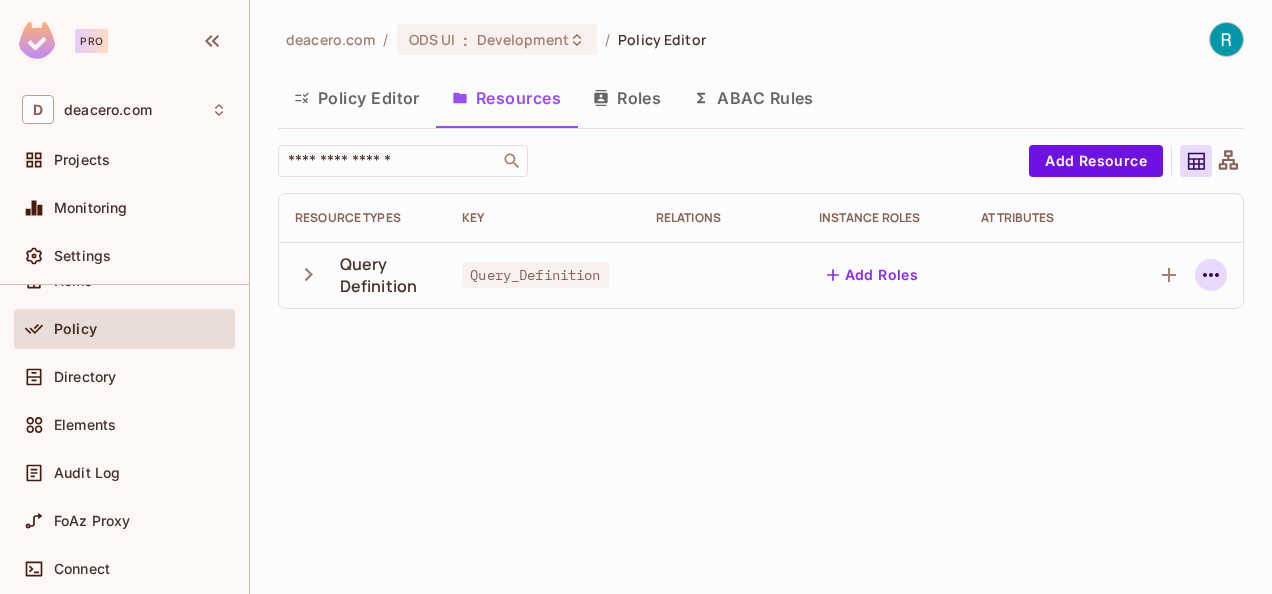 click 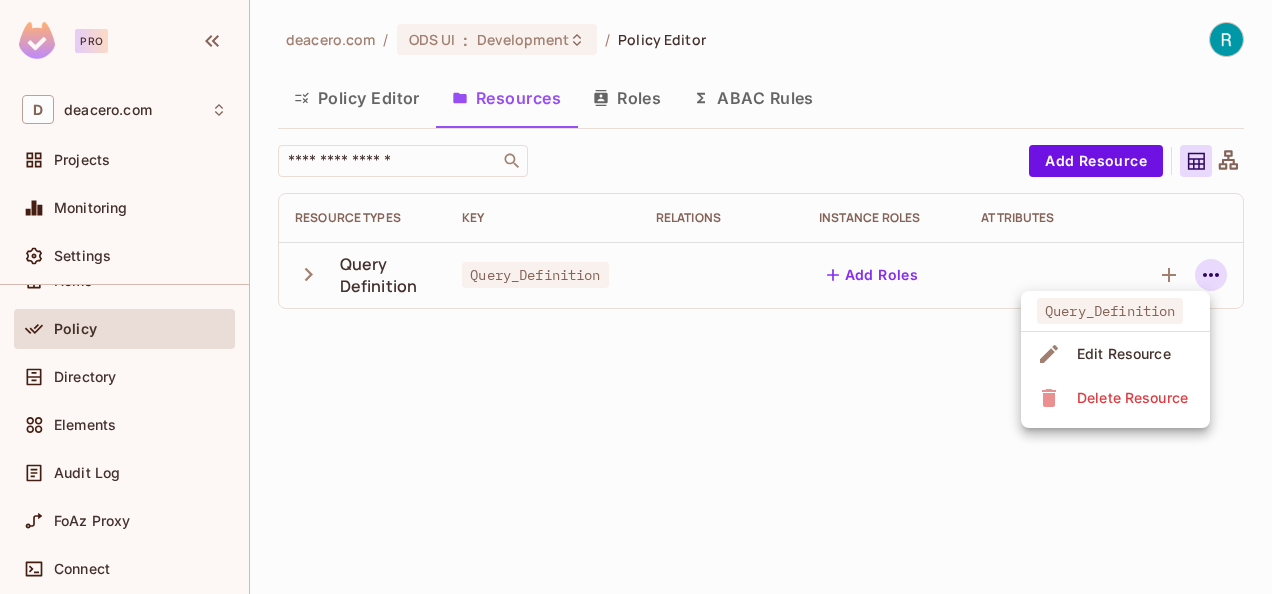 click on "Edit Resource" at bounding box center [1124, 354] 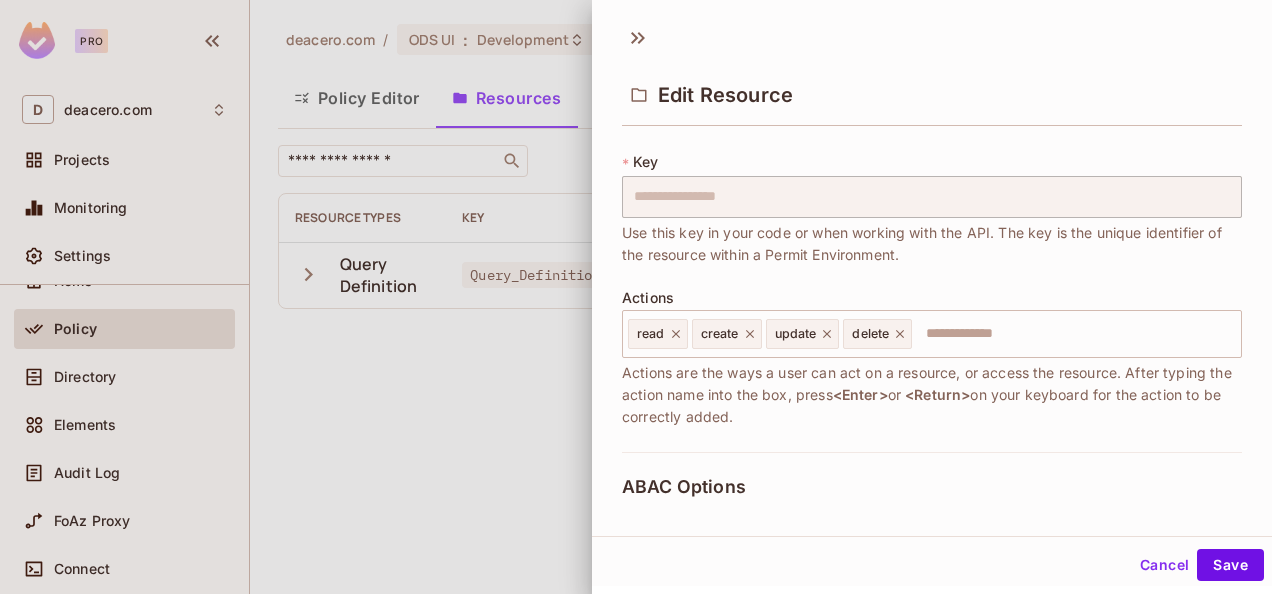 scroll, scrollTop: 0, scrollLeft: 0, axis: both 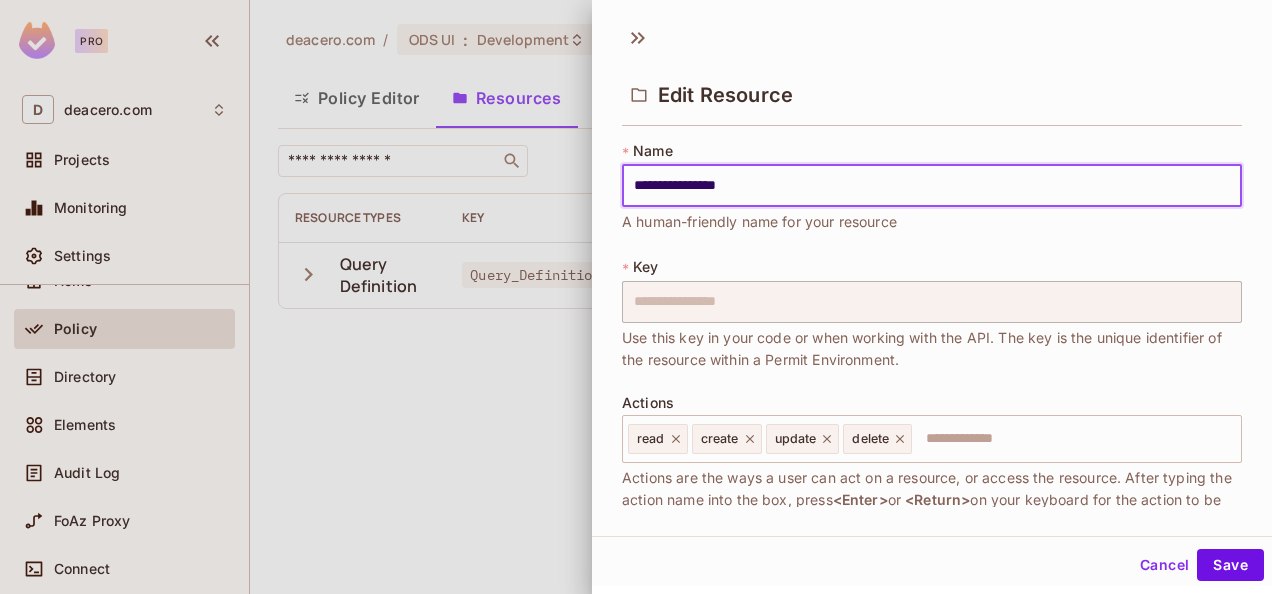 click on "Cancel" at bounding box center (1164, 565) 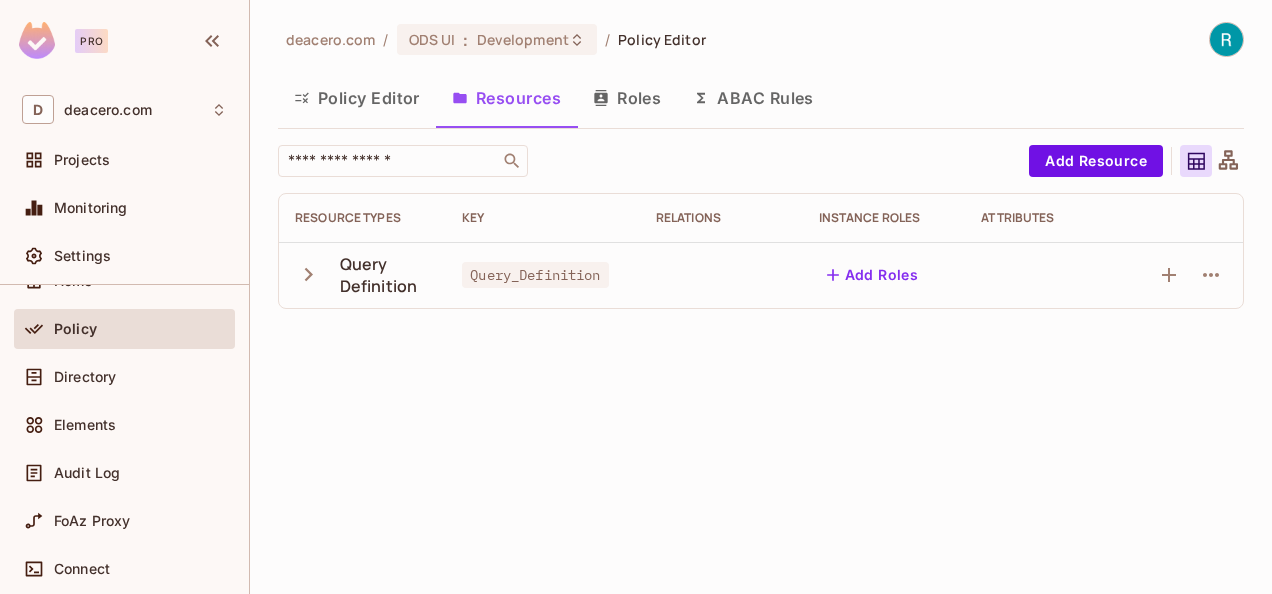 click 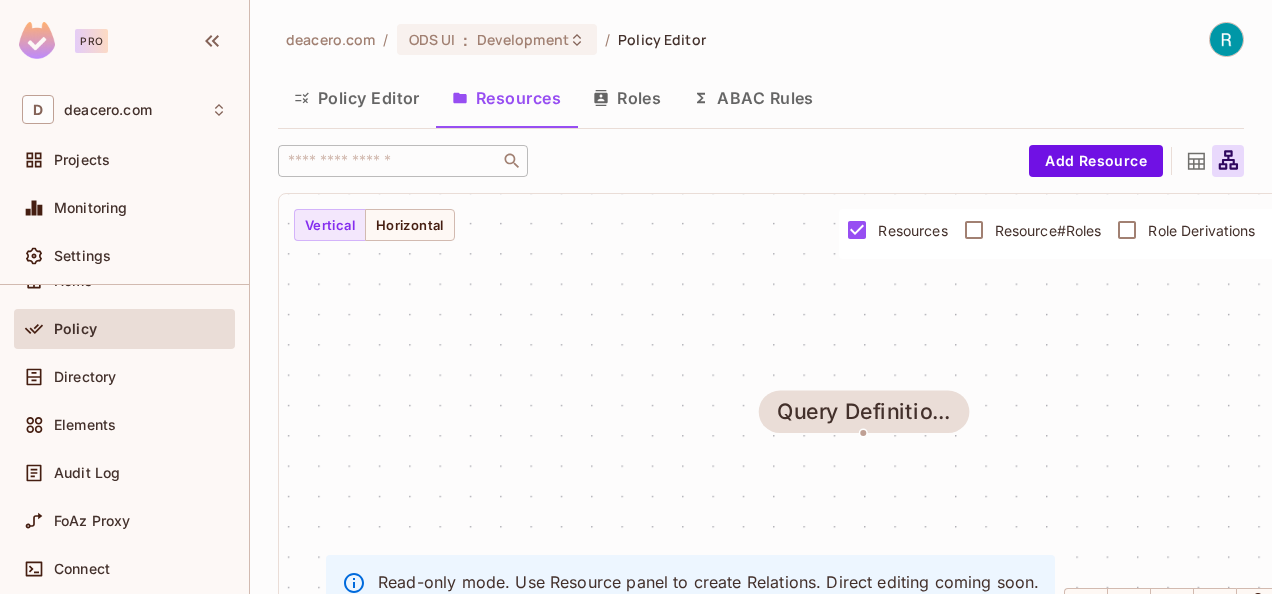 scroll, scrollTop: 75, scrollLeft: 0, axis: vertical 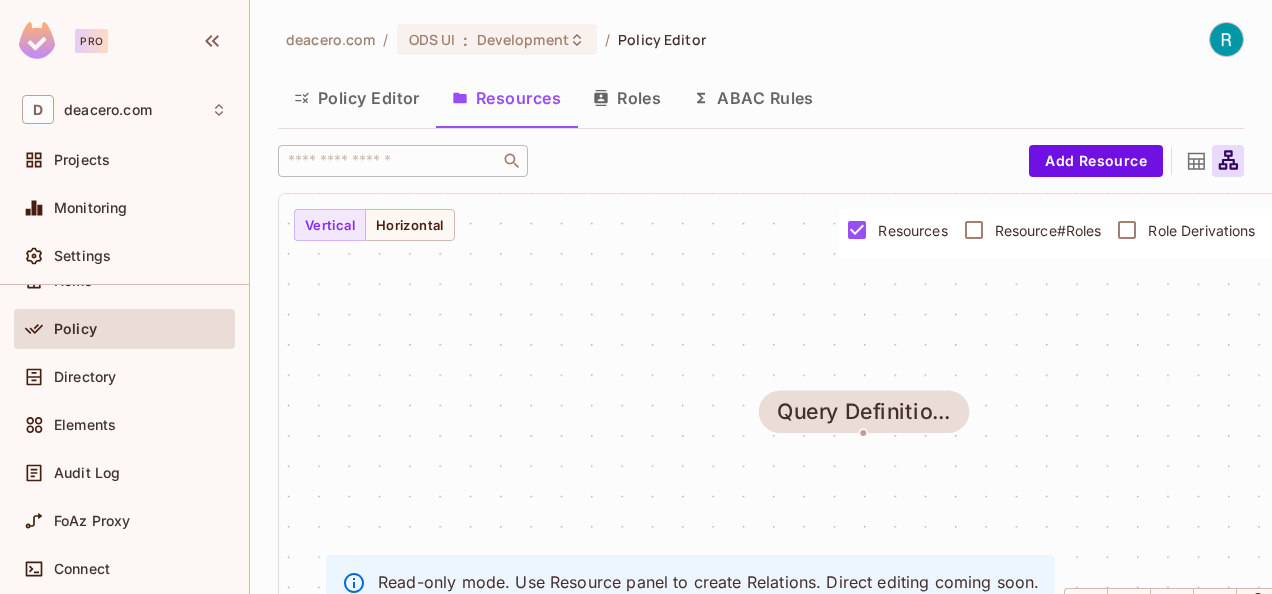 click 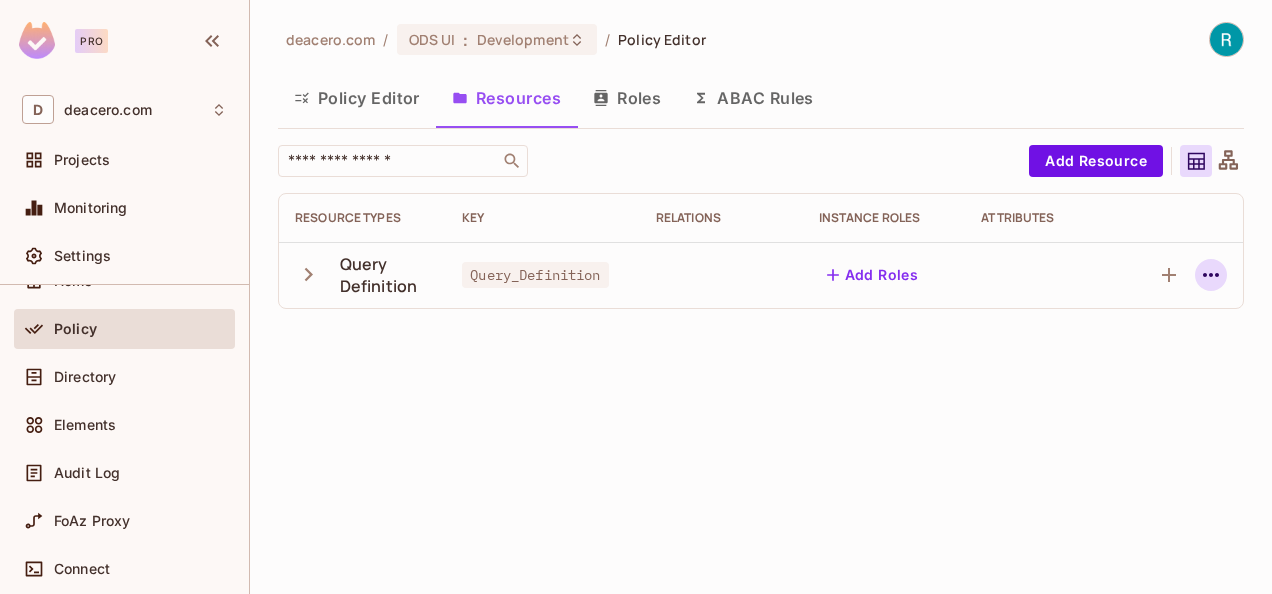 click 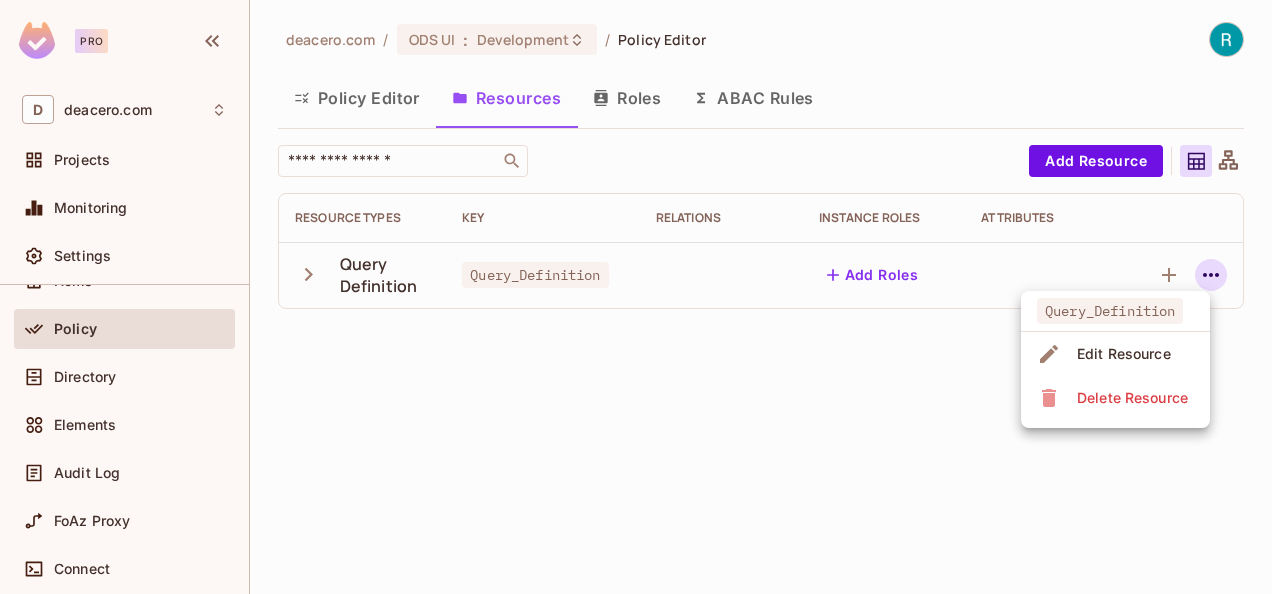 click at bounding box center (636, 297) 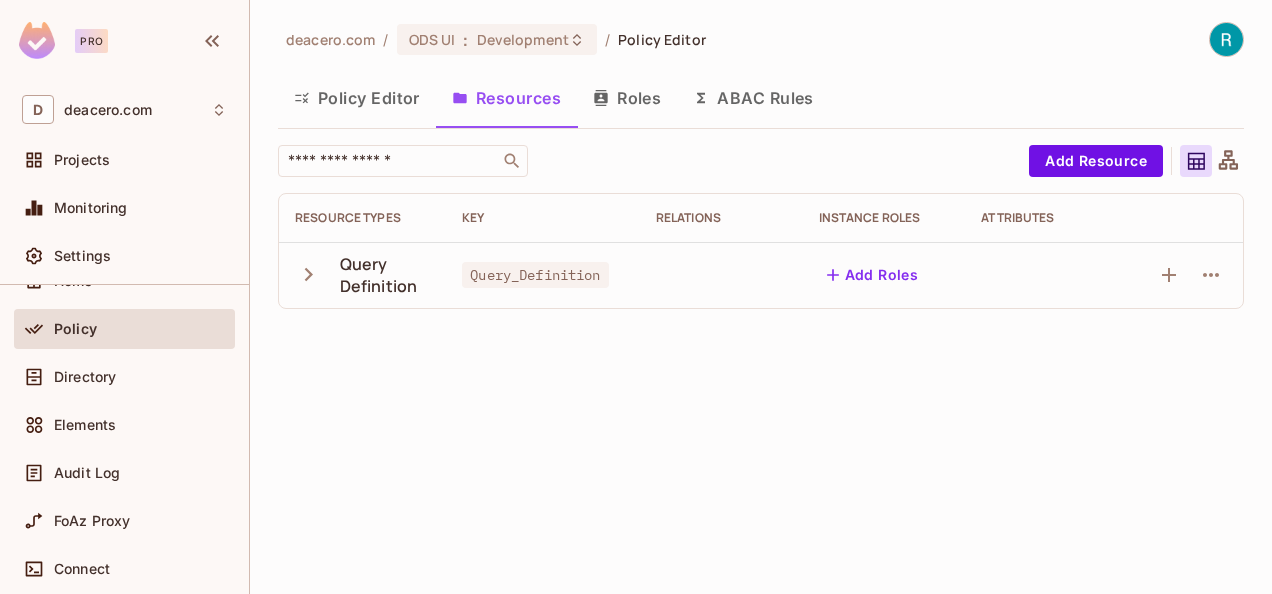 click on "Policy Editor" at bounding box center (357, 98) 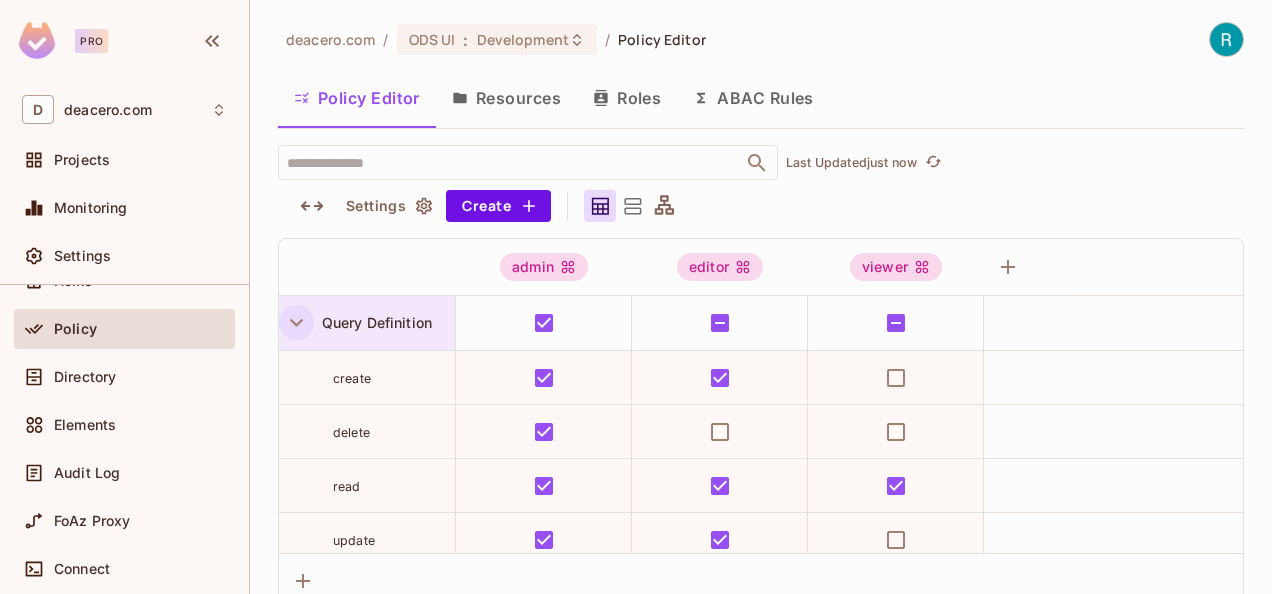 click 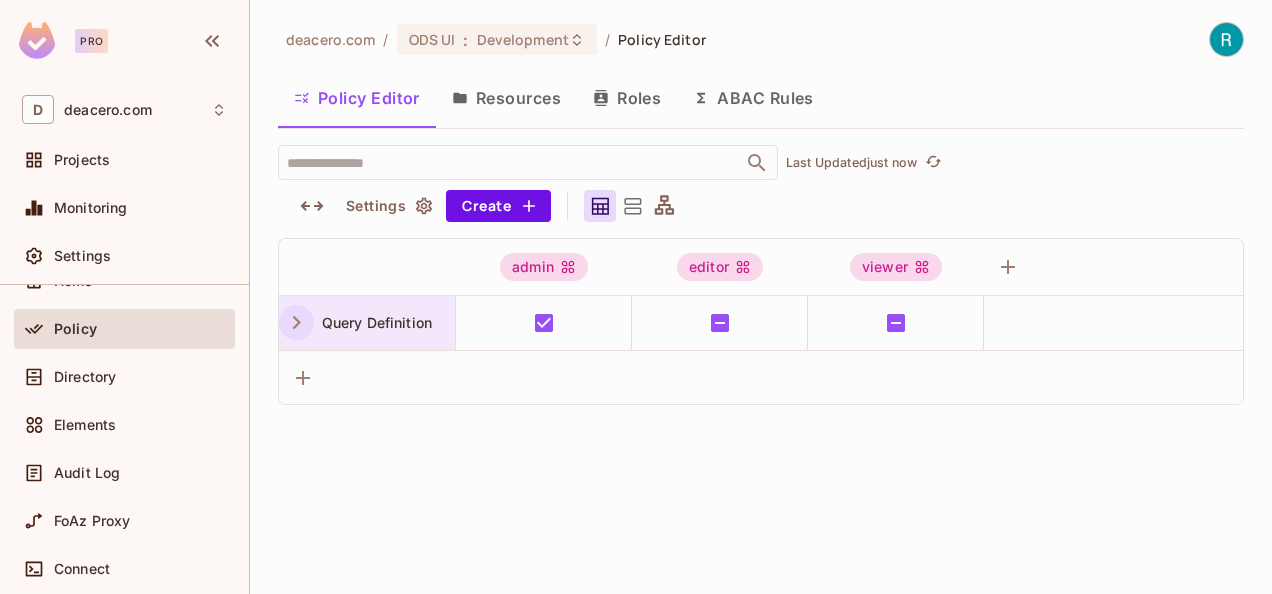 click 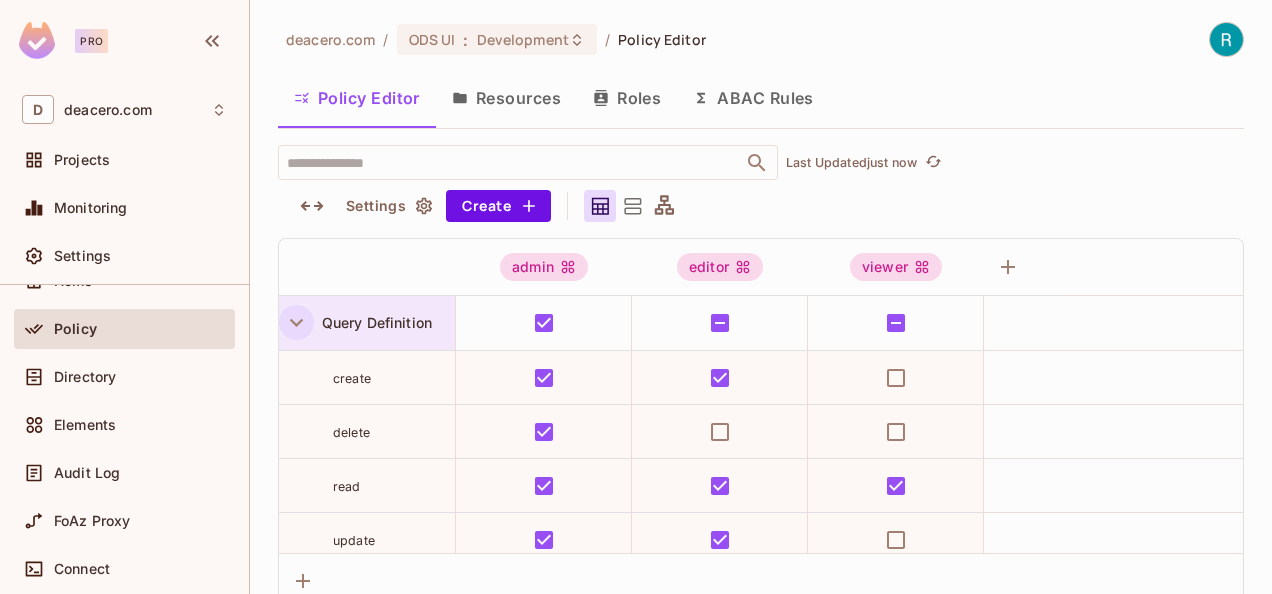 click 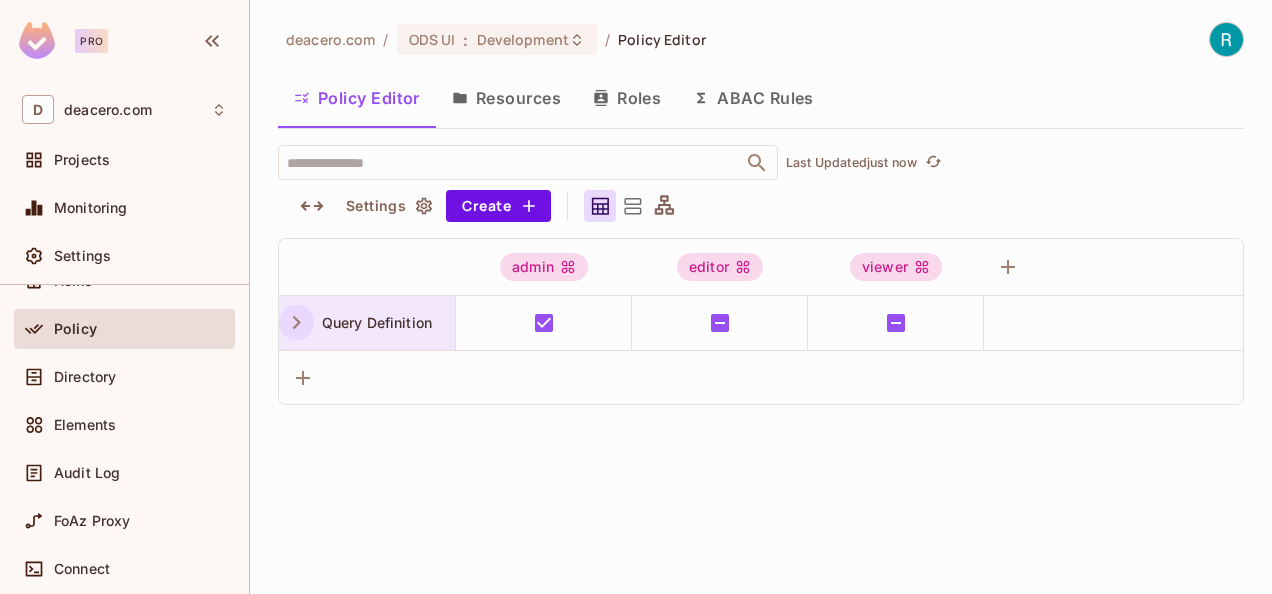 click on "ABAC Rules" at bounding box center [753, 98] 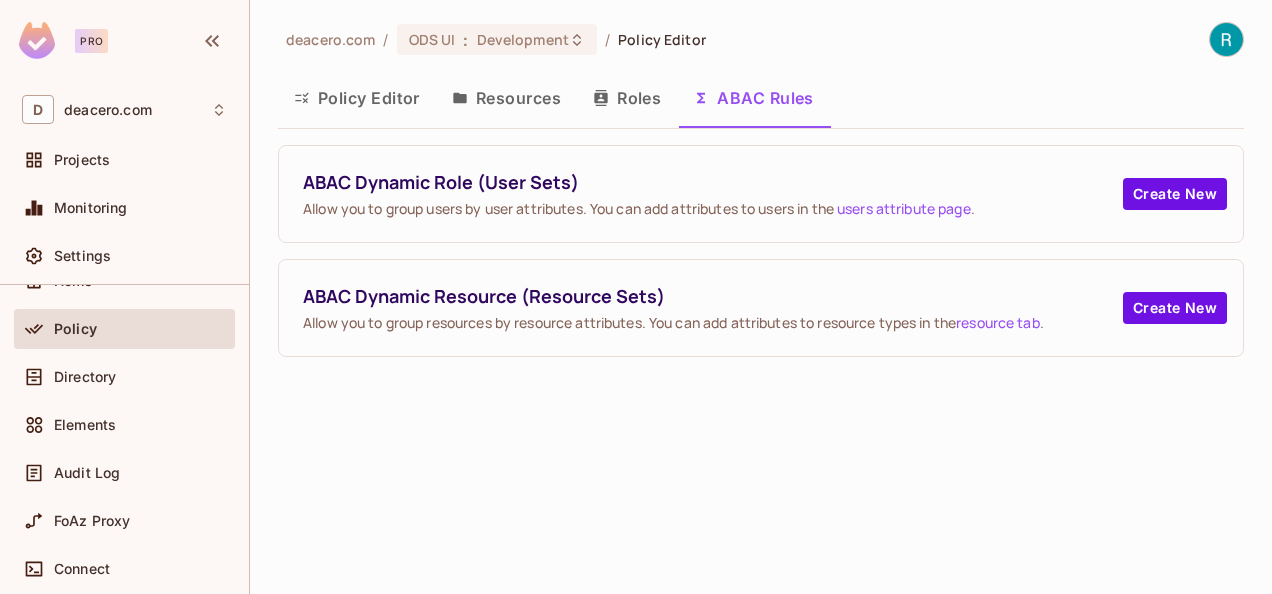 click on "Resources" at bounding box center [506, 98] 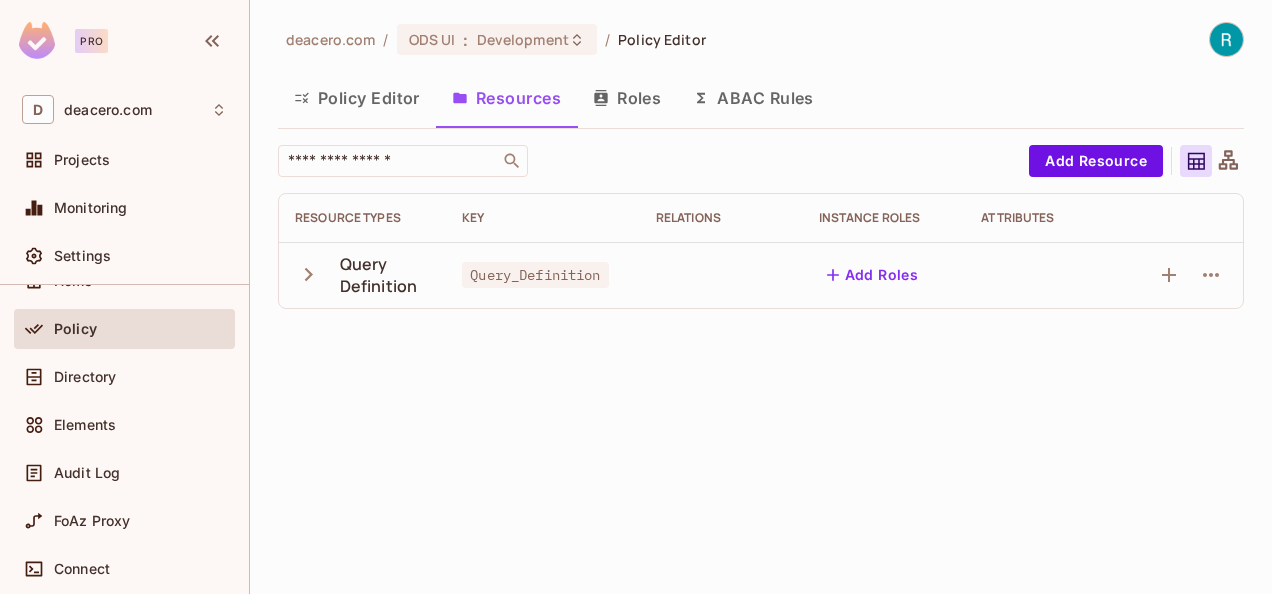 click 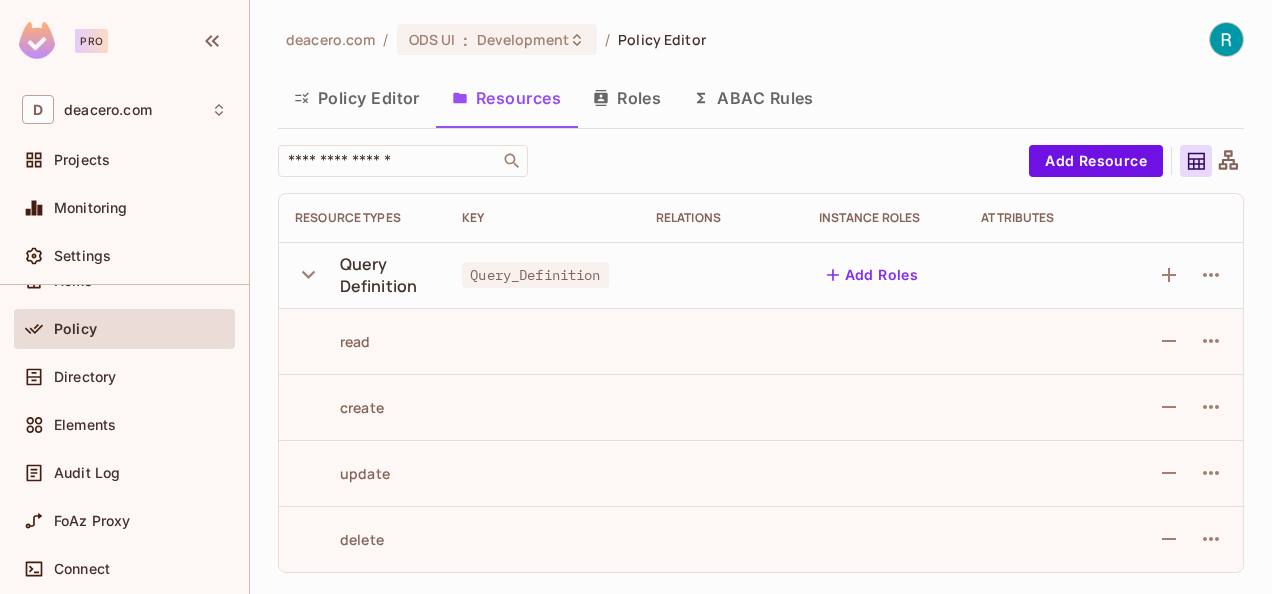 click 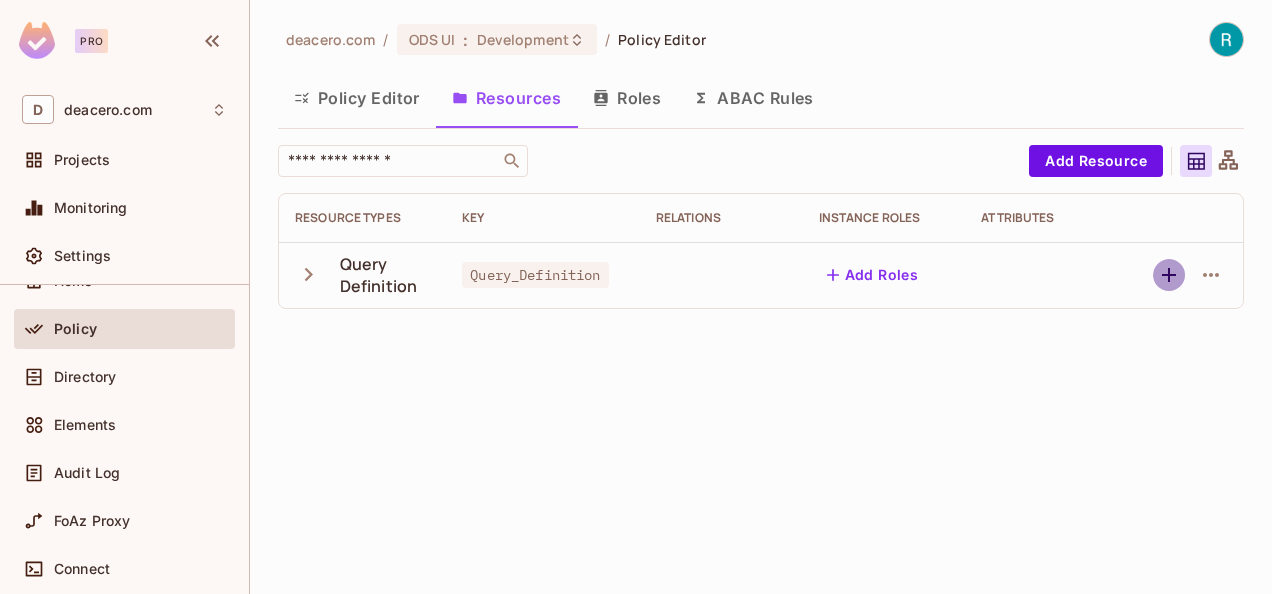 click 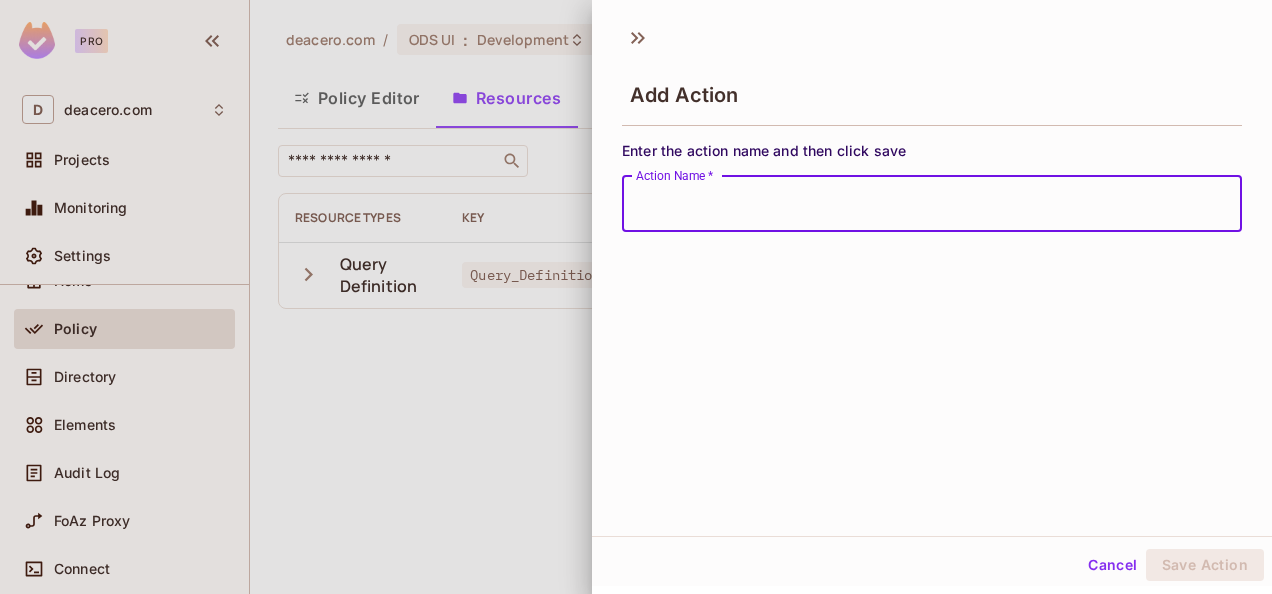 click on "Cancel" at bounding box center [1112, 565] 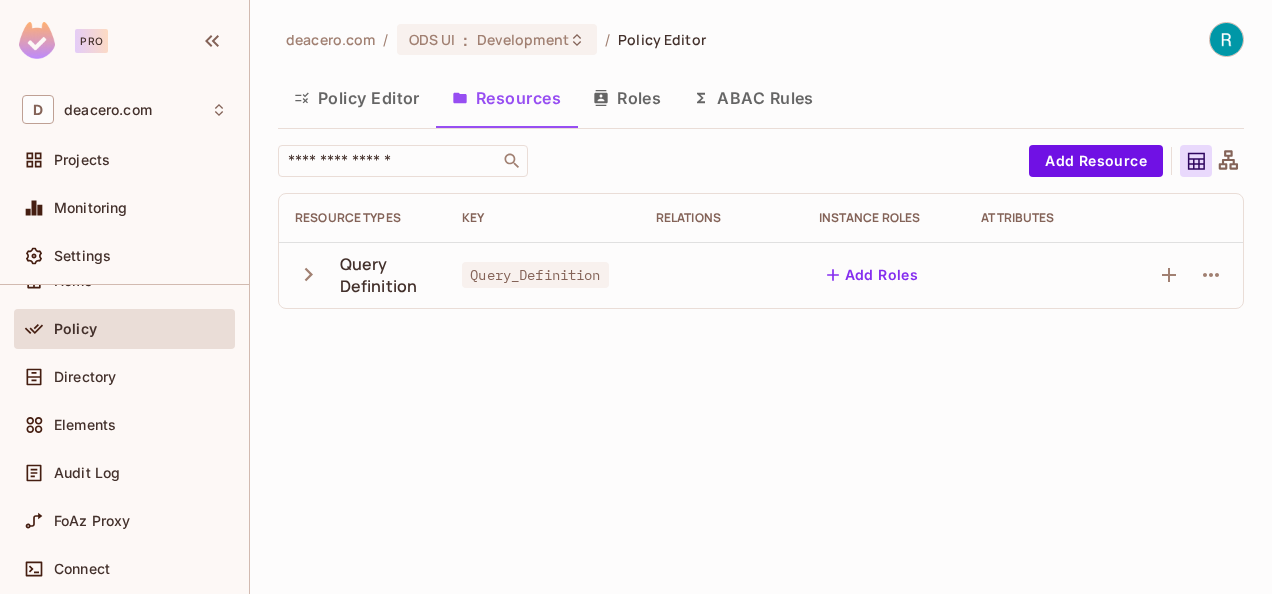 click 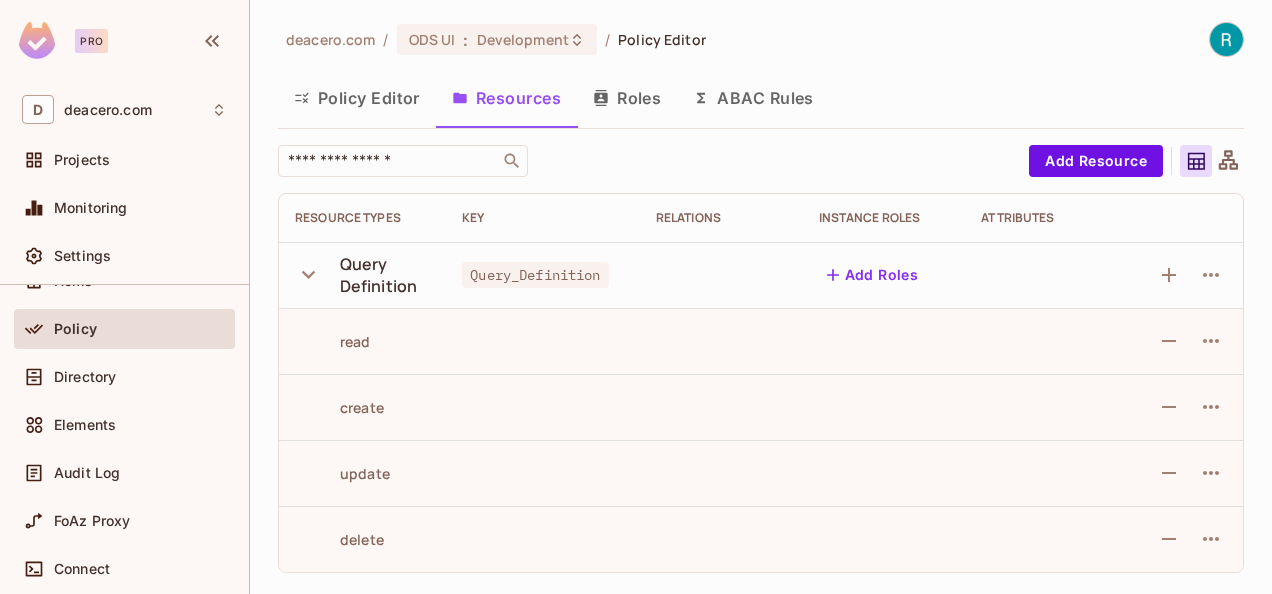 click 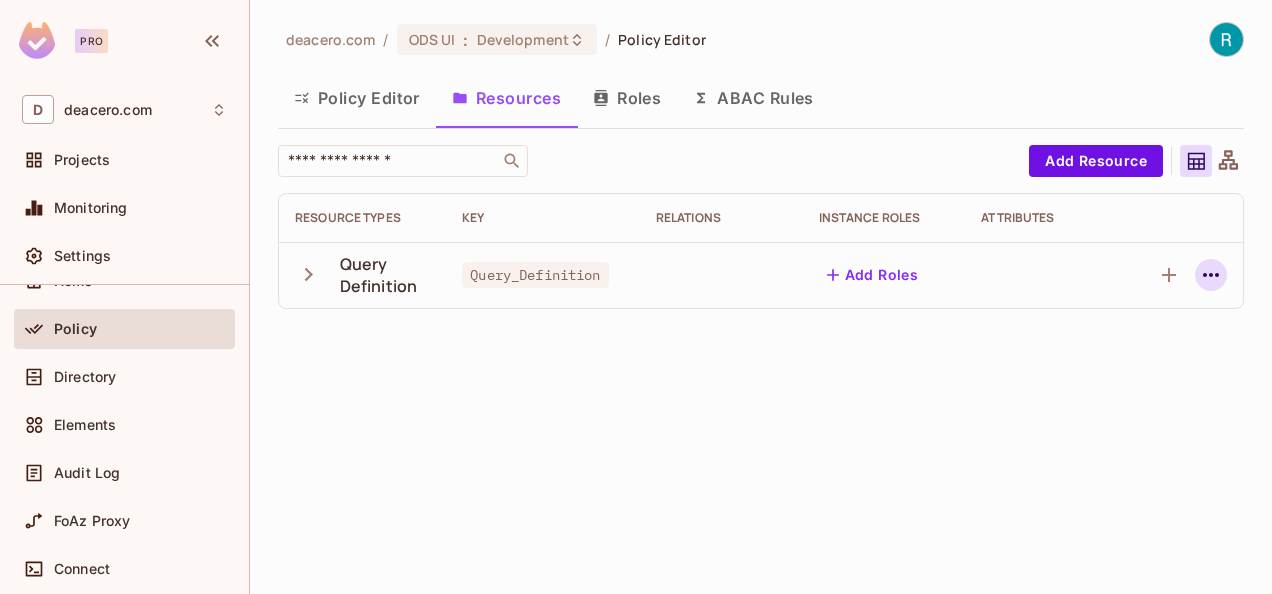 click 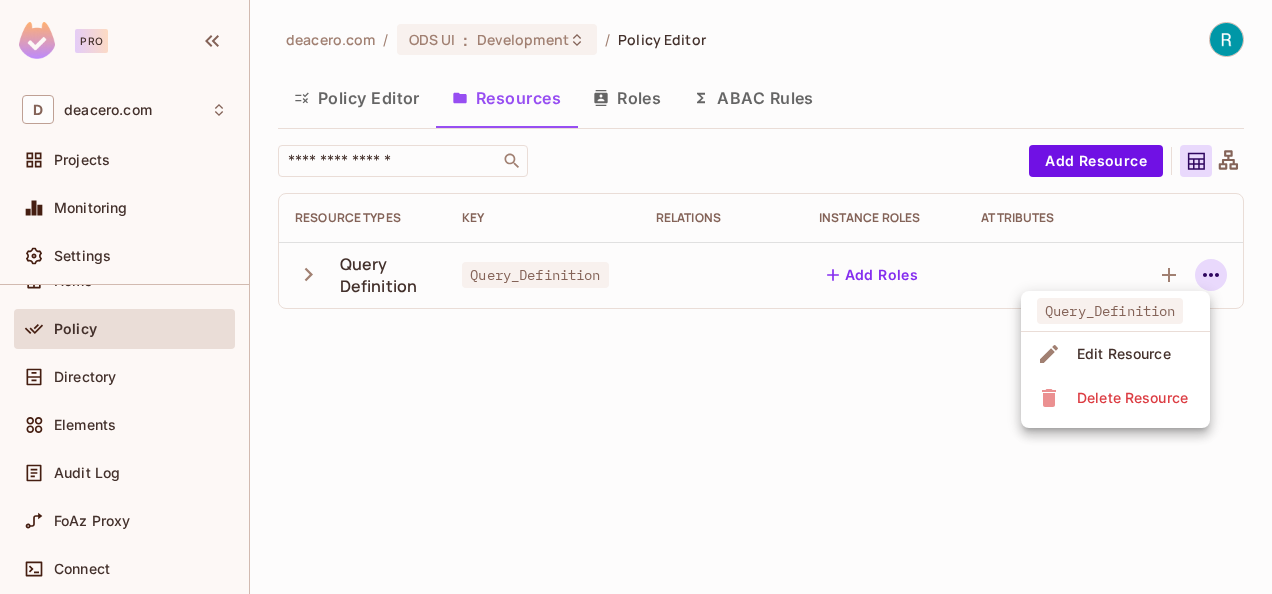 click at bounding box center (636, 297) 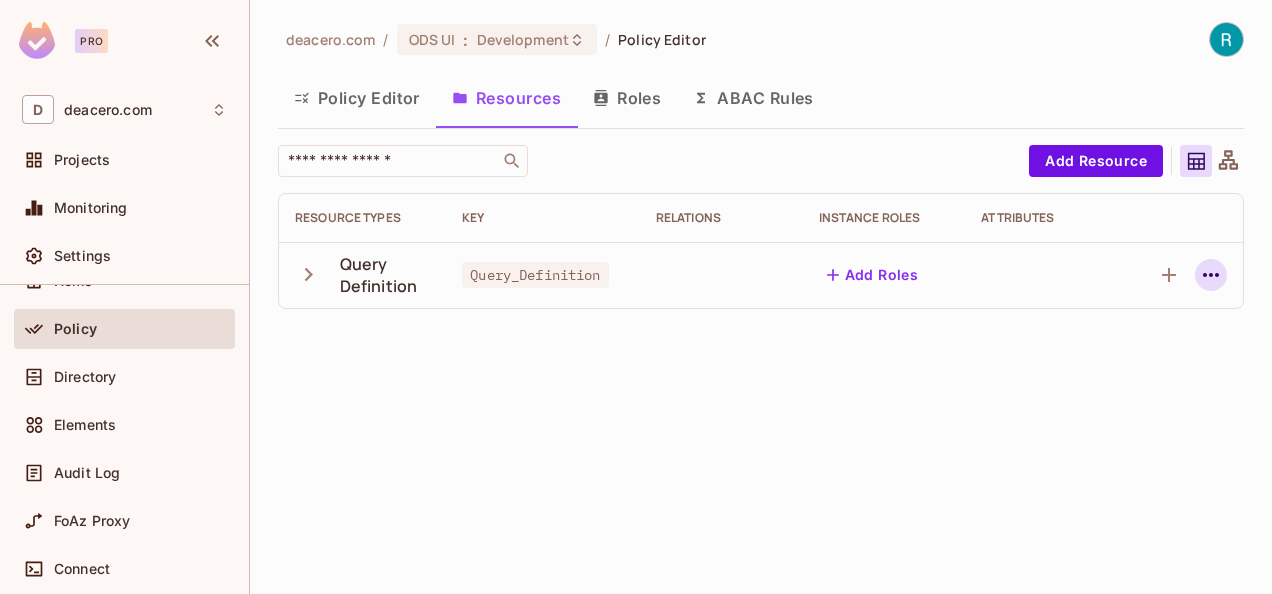 click 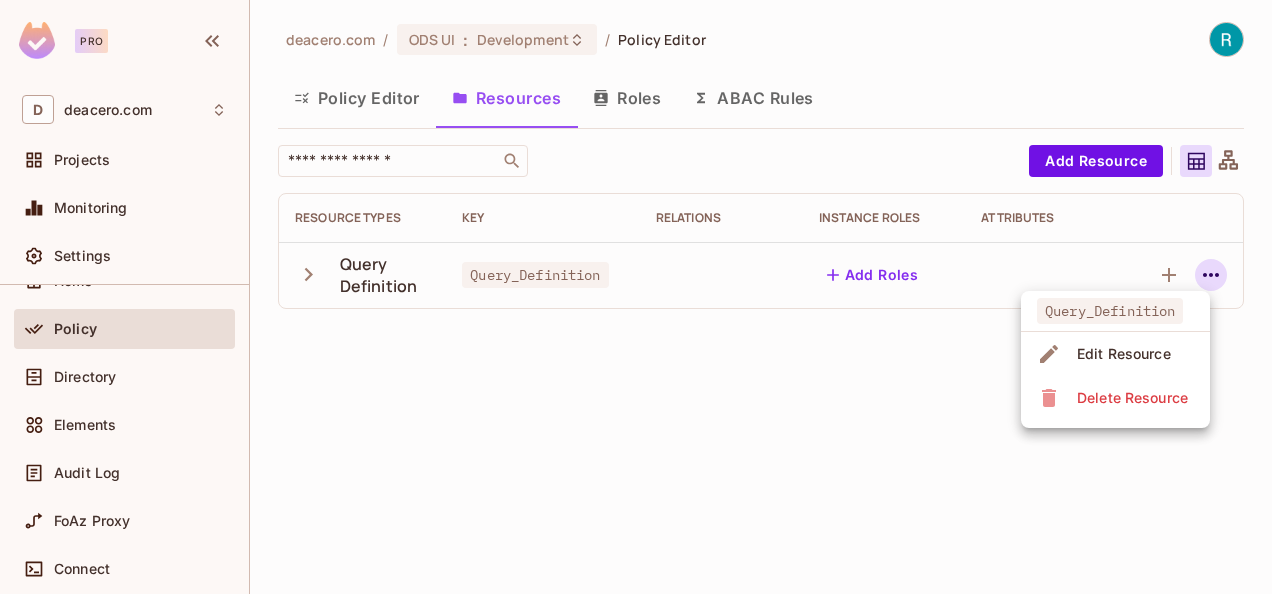 click on "Edit Resource" at bounding box center (1124, 354) 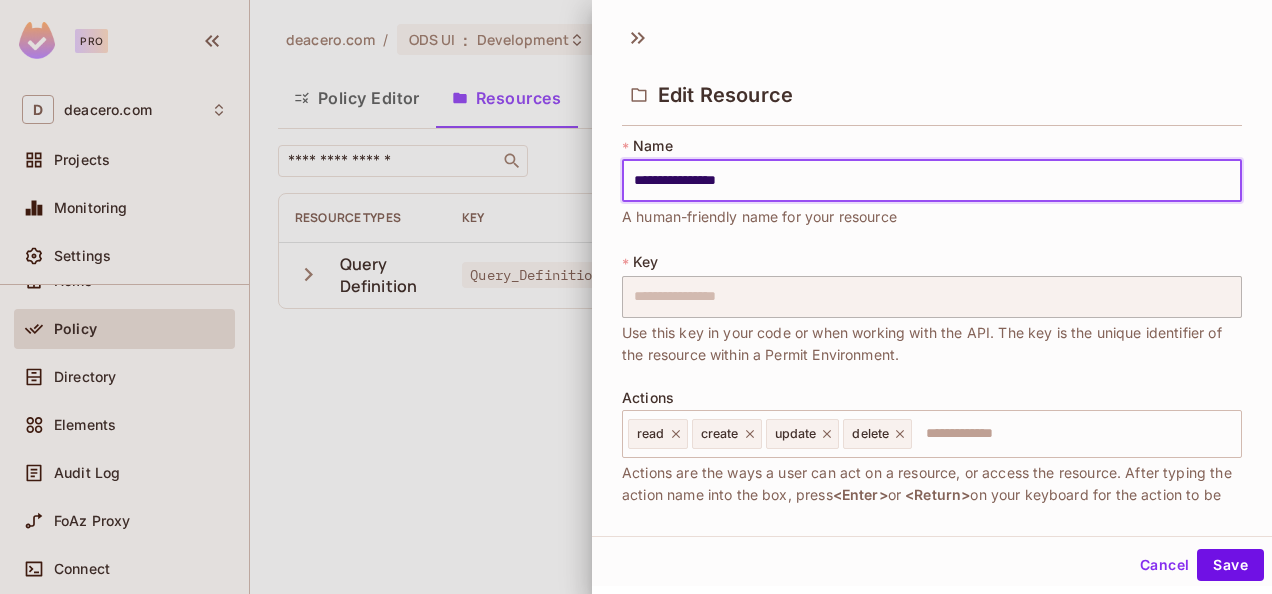 scroll, scrollTop: 0, scrollLeft: 0, axis: both 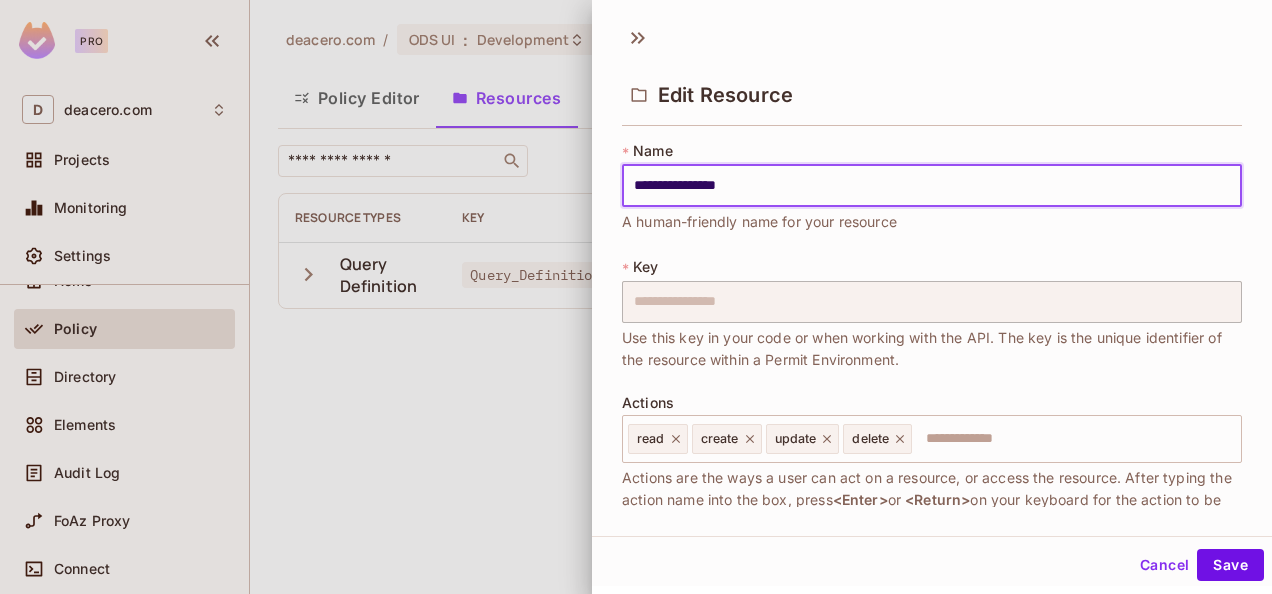 click on "Cancel" at bounding box center [1164, 565] 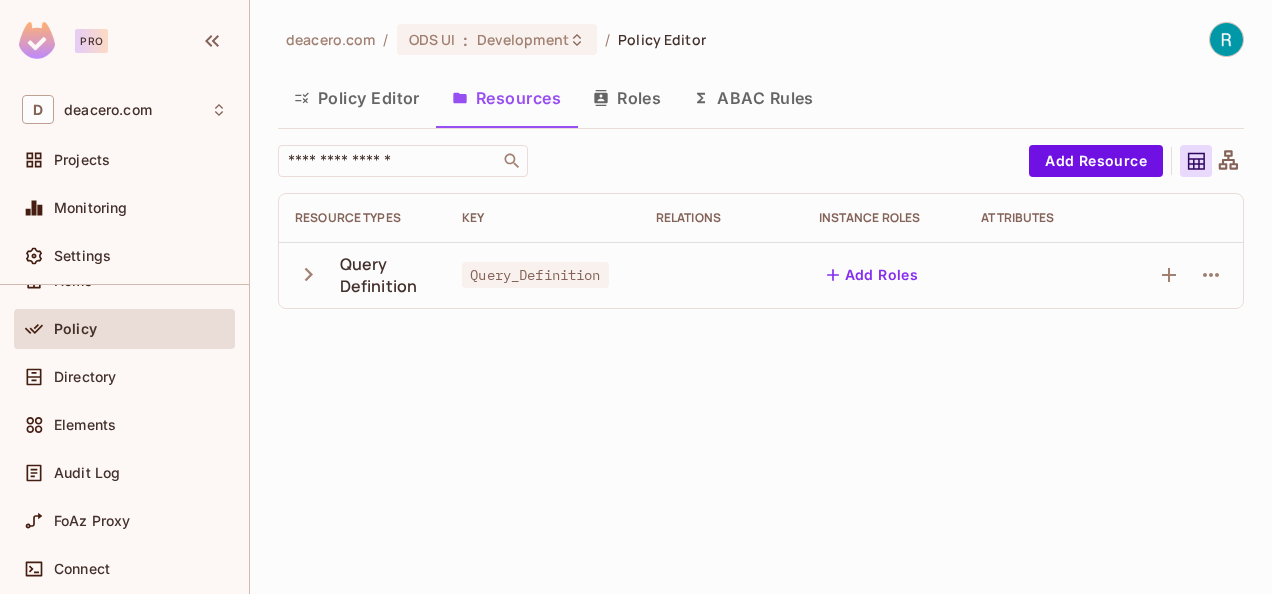 click on "Policy Editor" at bounding box center (357, 98) 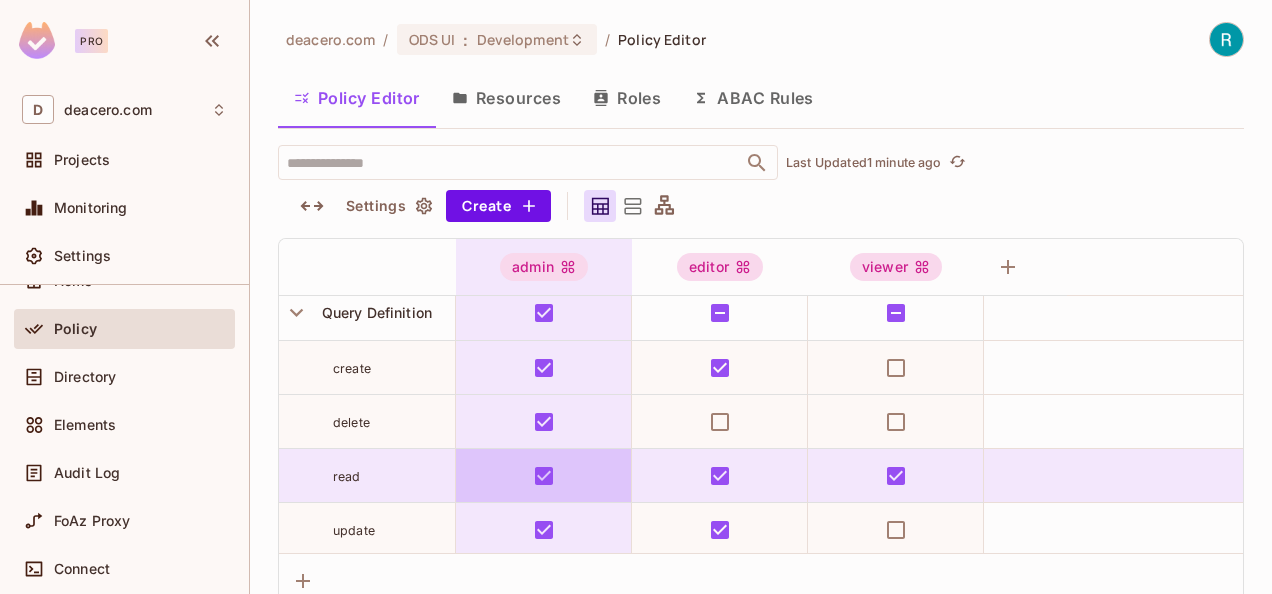 scroll, scrollTop: 13, scrollLeft: 0, axis: vertical 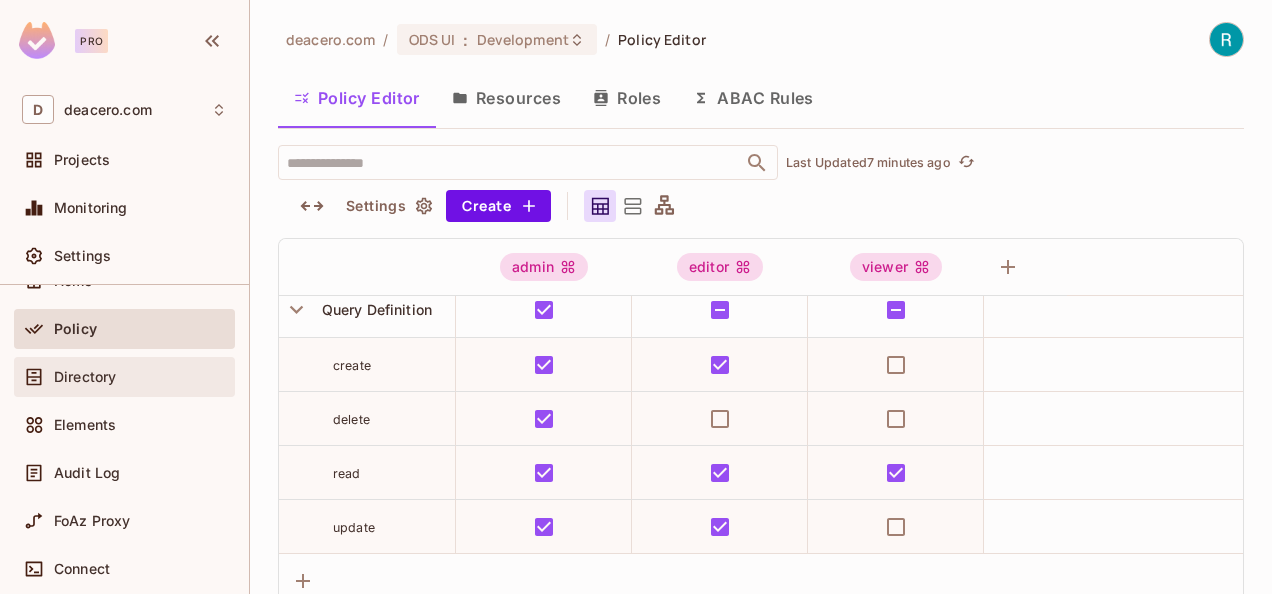 click on "Directory" at bounding box center (85, 377) 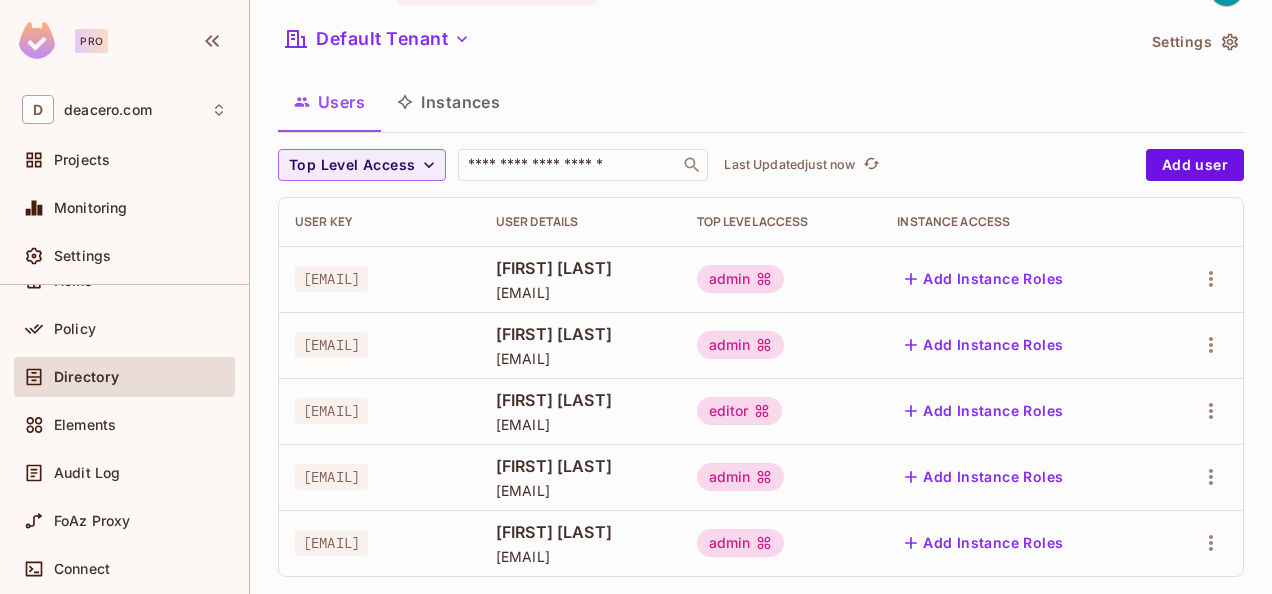 scroll, scrollTop: 76, scrollLeft: 0, axis: vertical 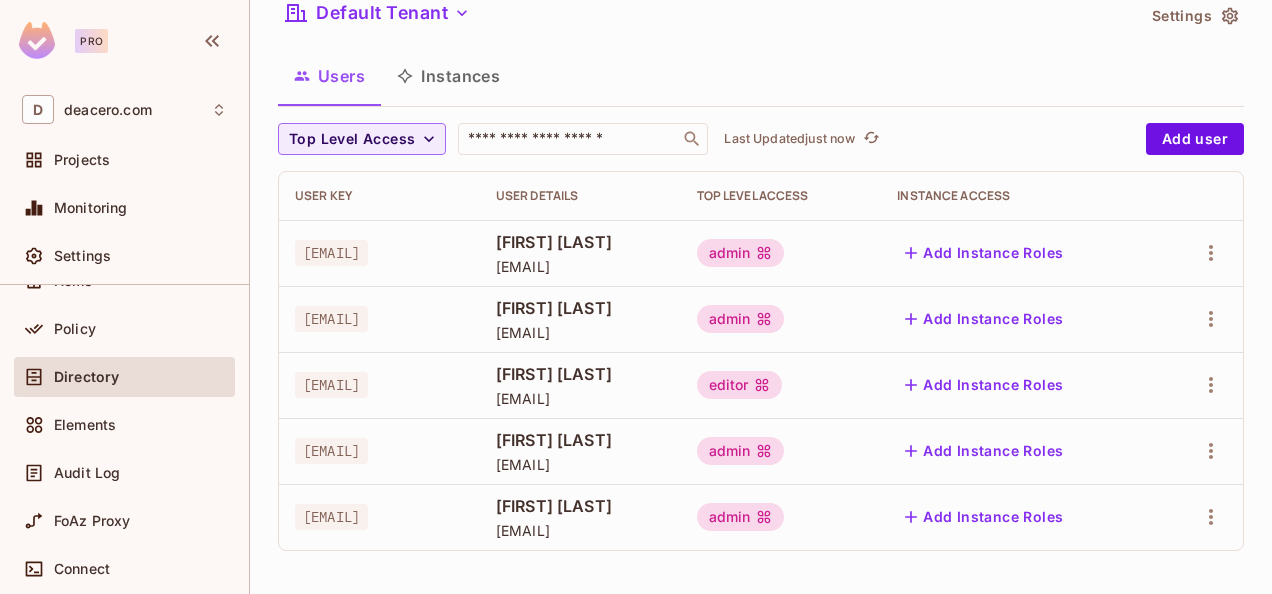 click on "admin" at bounding box center [741, 451] 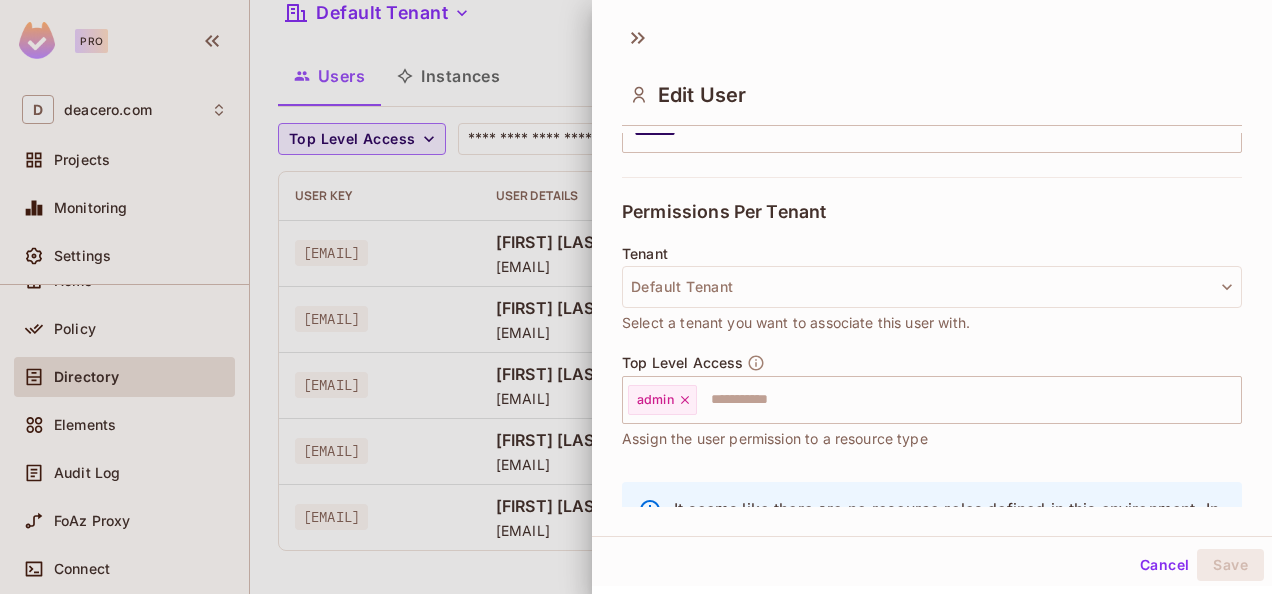 scroll, scrollTop: 400, scrollLeft: 0, axis: vertical 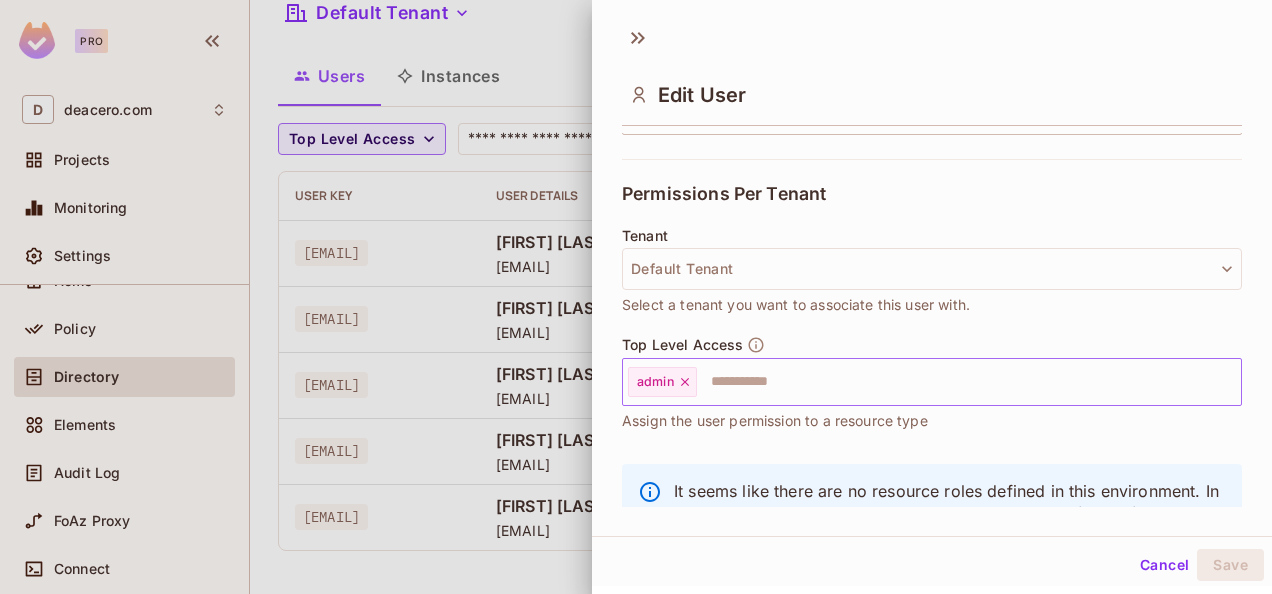 click 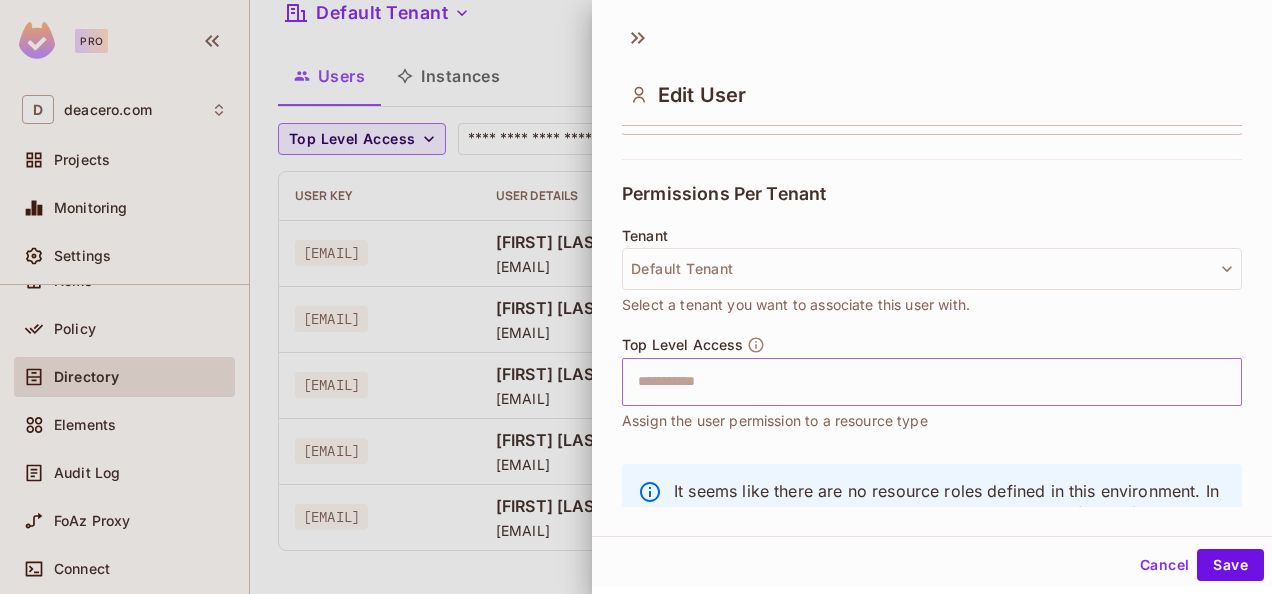 click at bounding box center (914, 382) 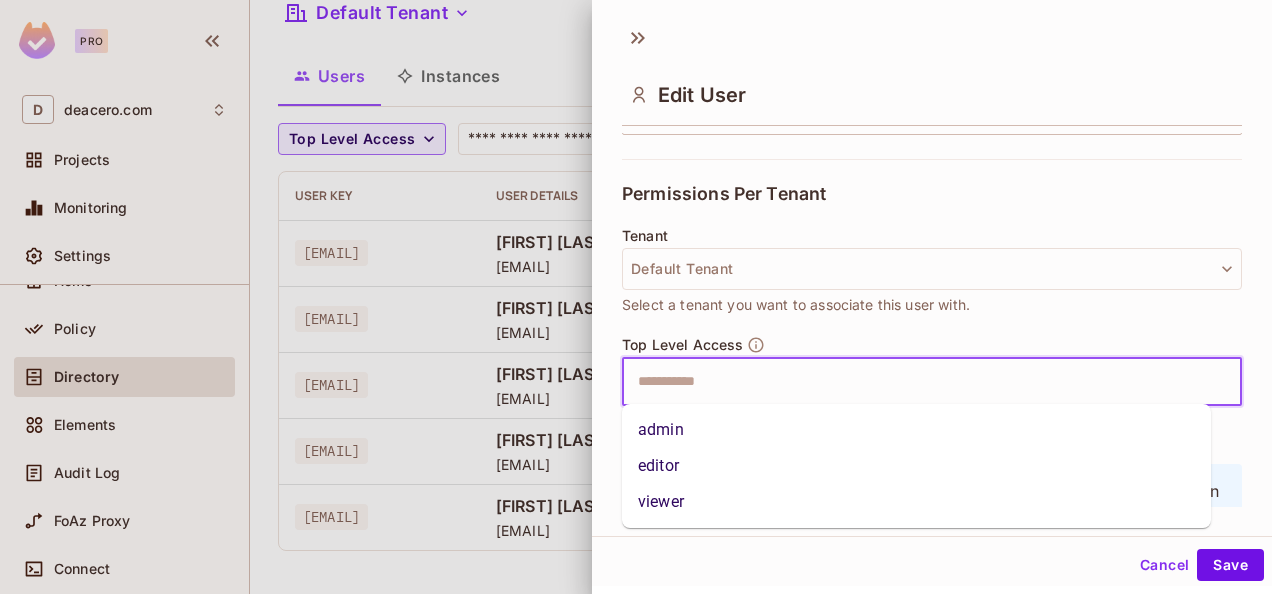 click on "editor" at bounding box center (916, 466) 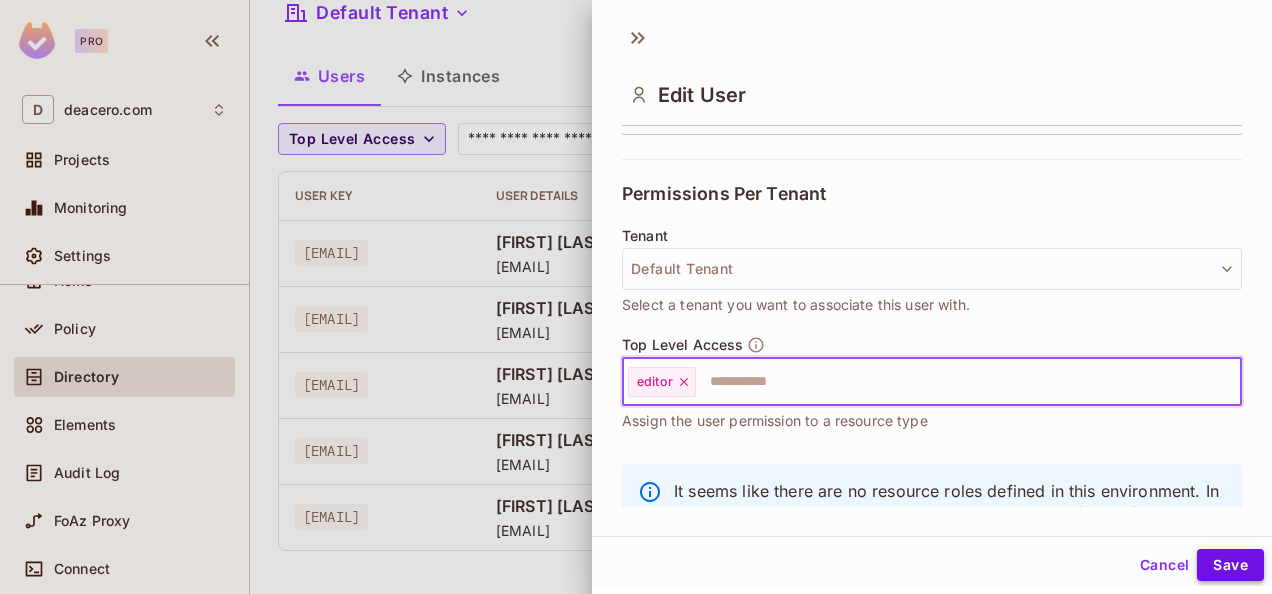click on "Save" at bounding box center [1230, 565] 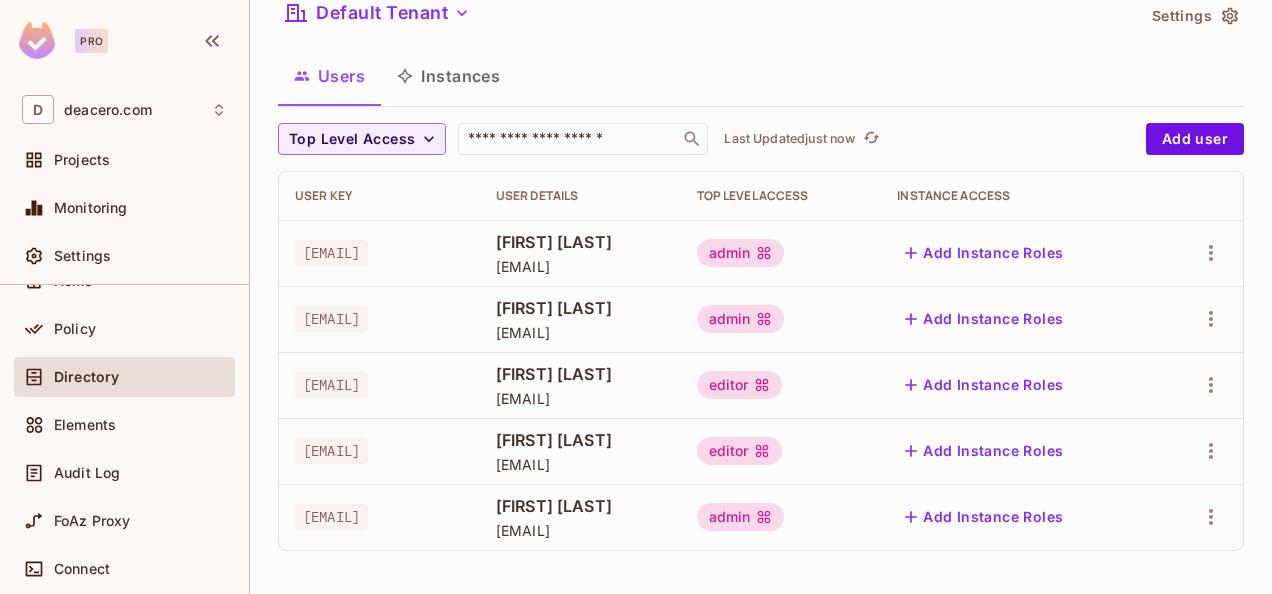 click on "editor" at bounding box center (740, 385) 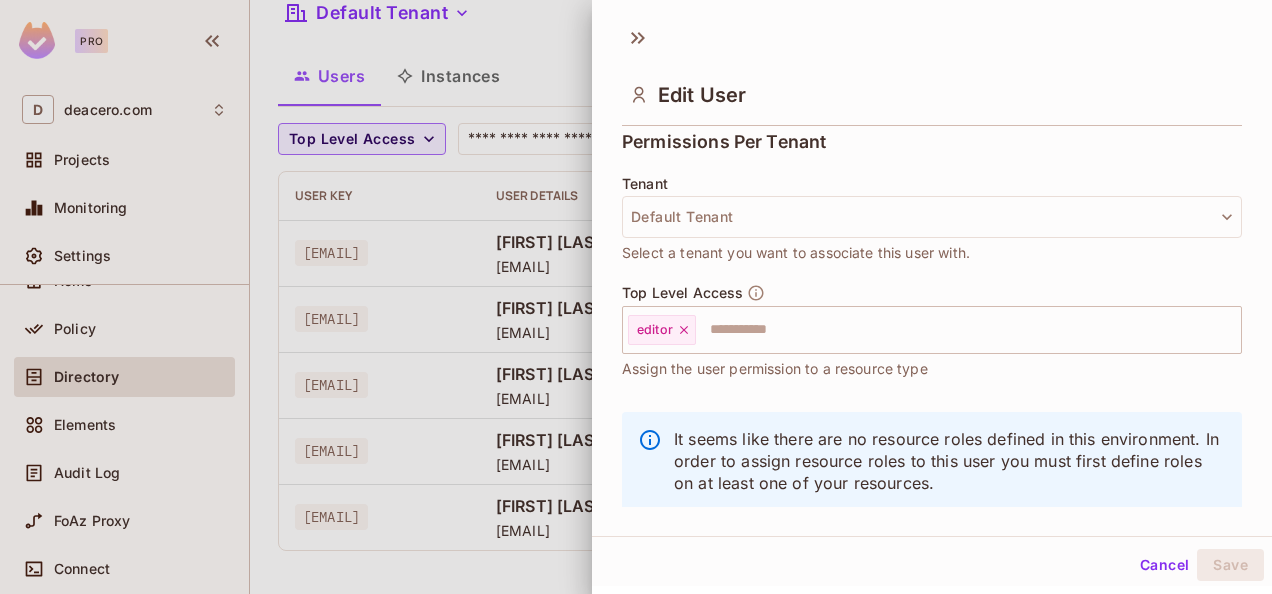 scroll, scrollTop: 486, scrollLeft: 0, axis: vertical 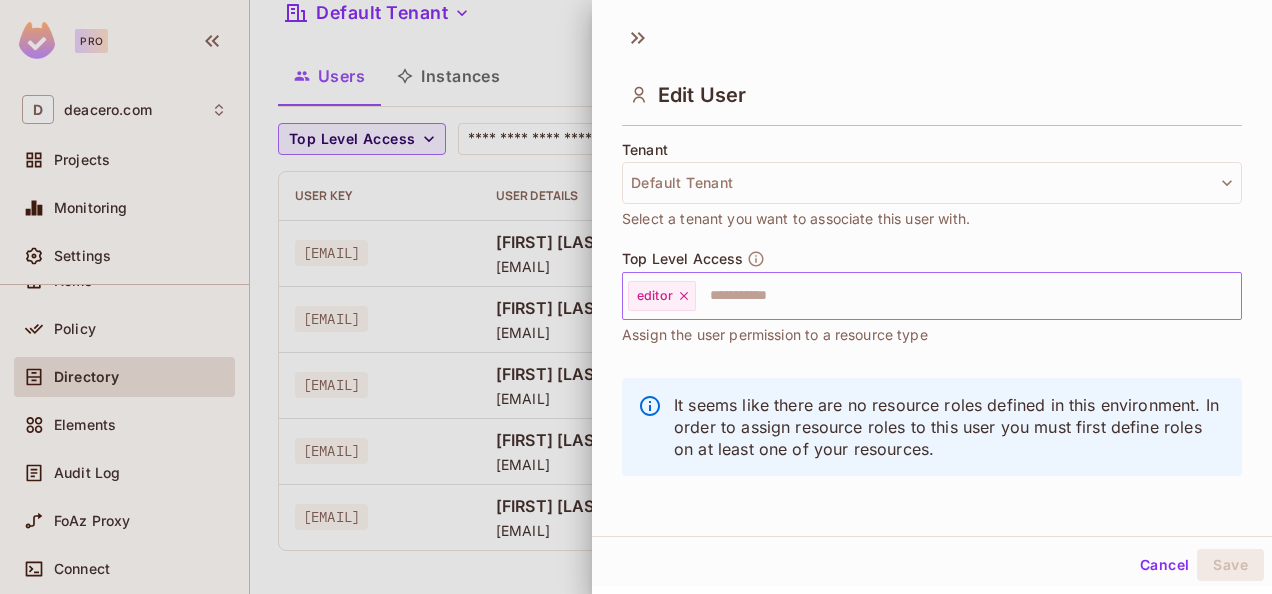 click at bounding box center [950, 296] 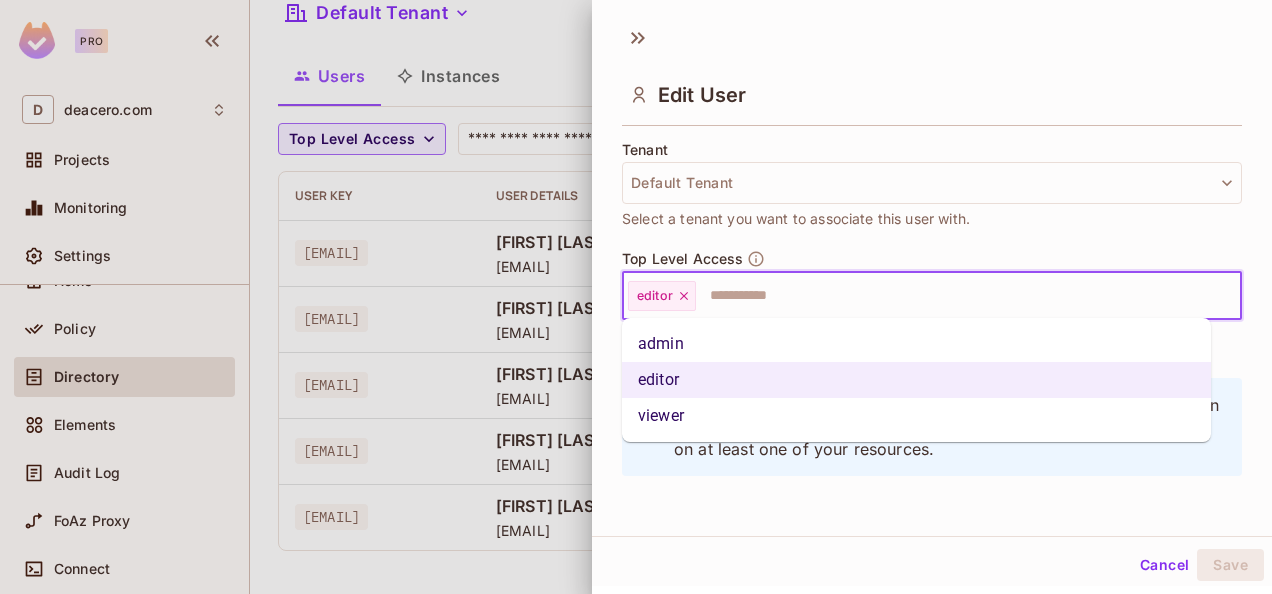 click on "viewer" at bounding box center [916, 416] 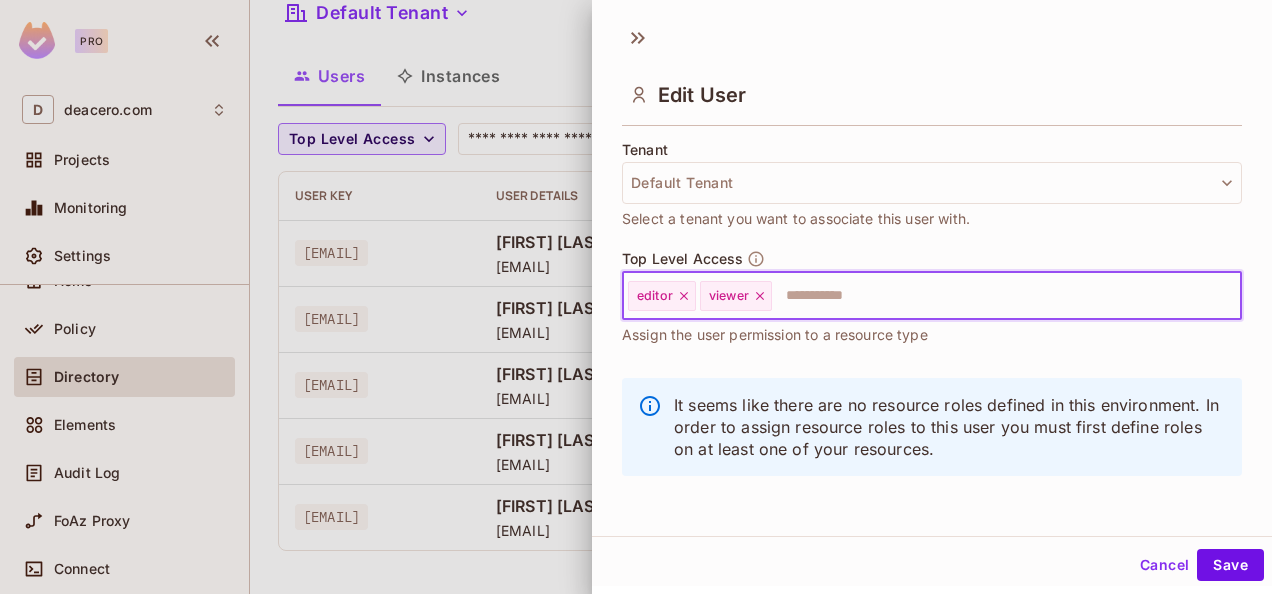 click 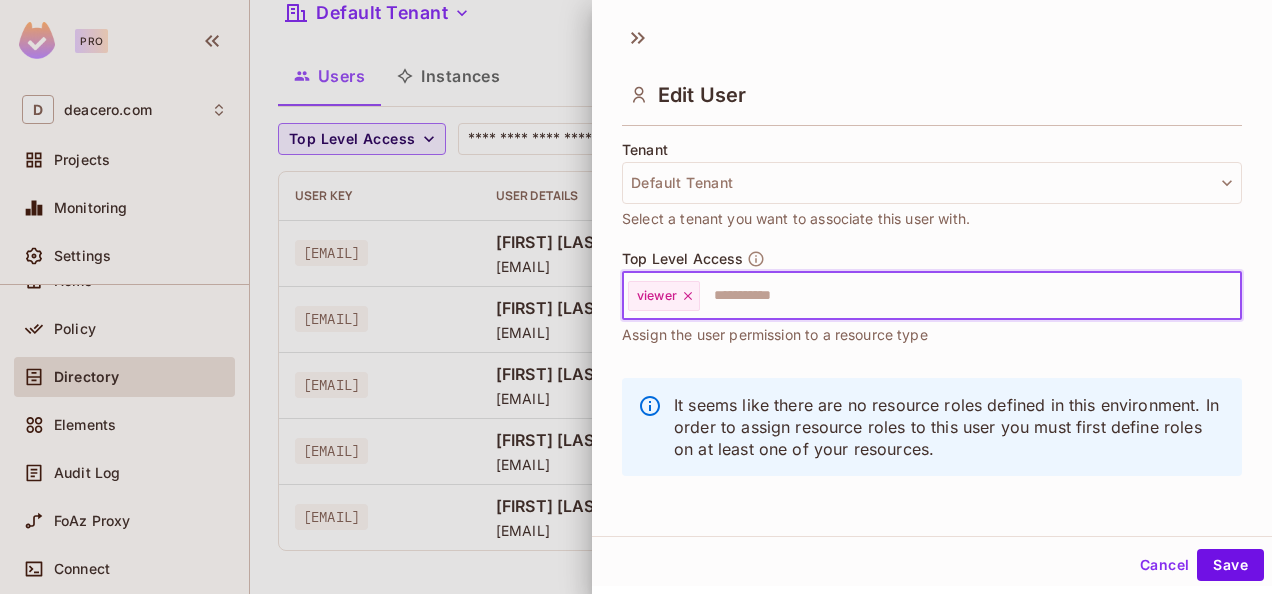 click on "Save" at bounding box center (1230, 565) 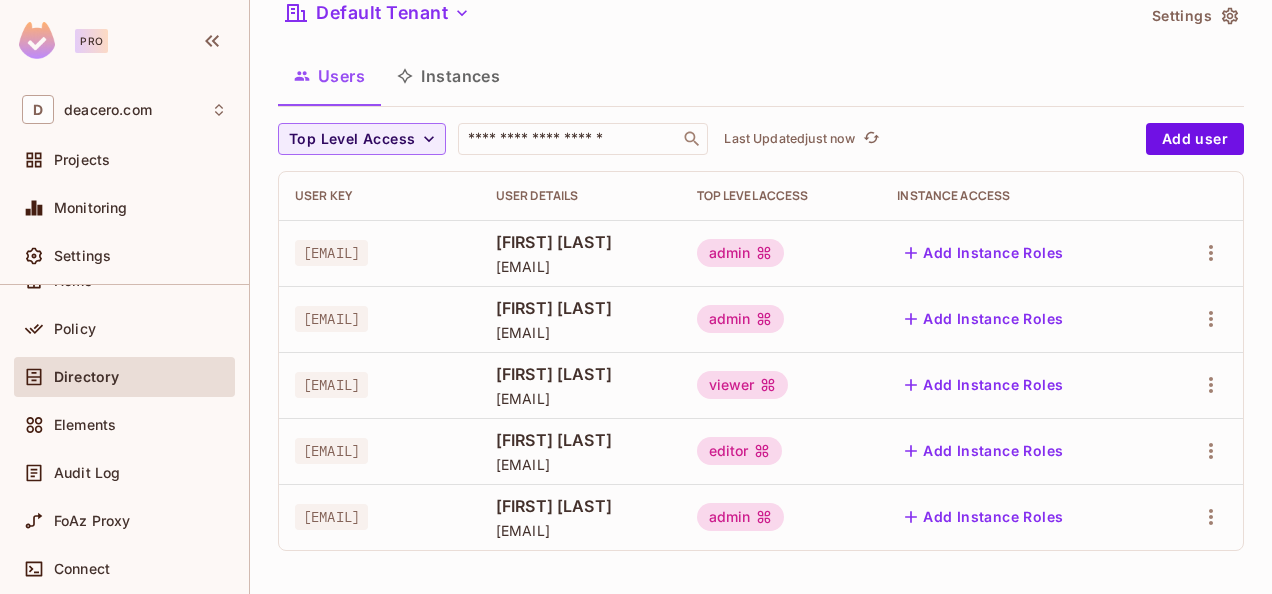 click on "Policy" at bounding box center (140, 329) 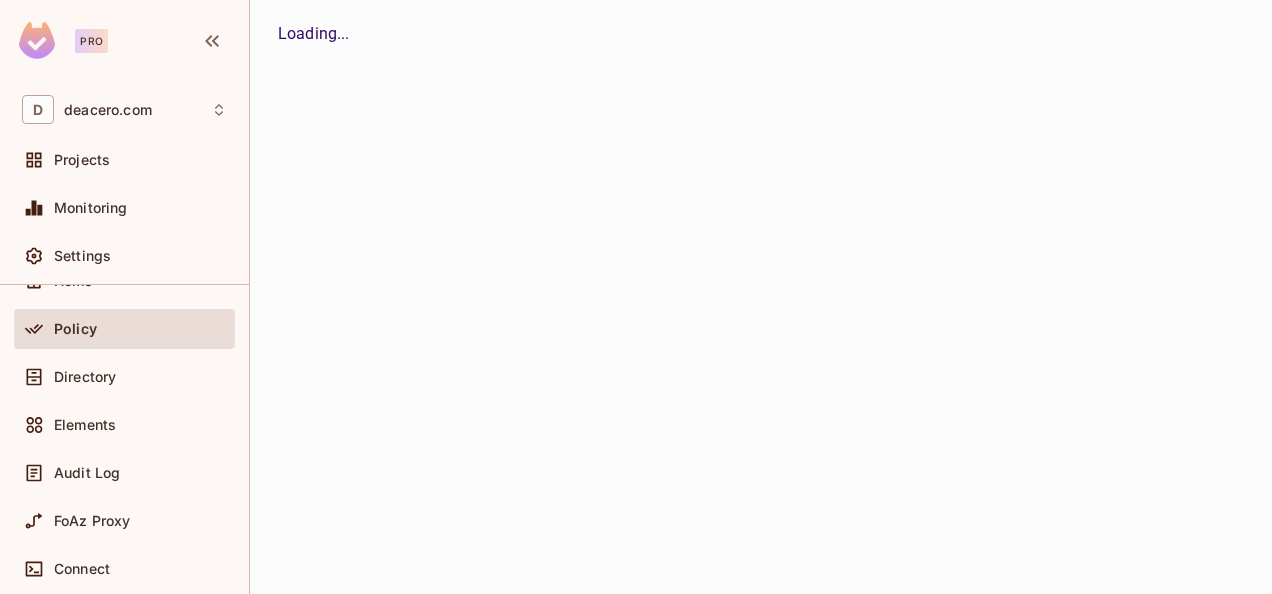 scroll, scrollTop: 0, scrollLeft: 0, axis: both 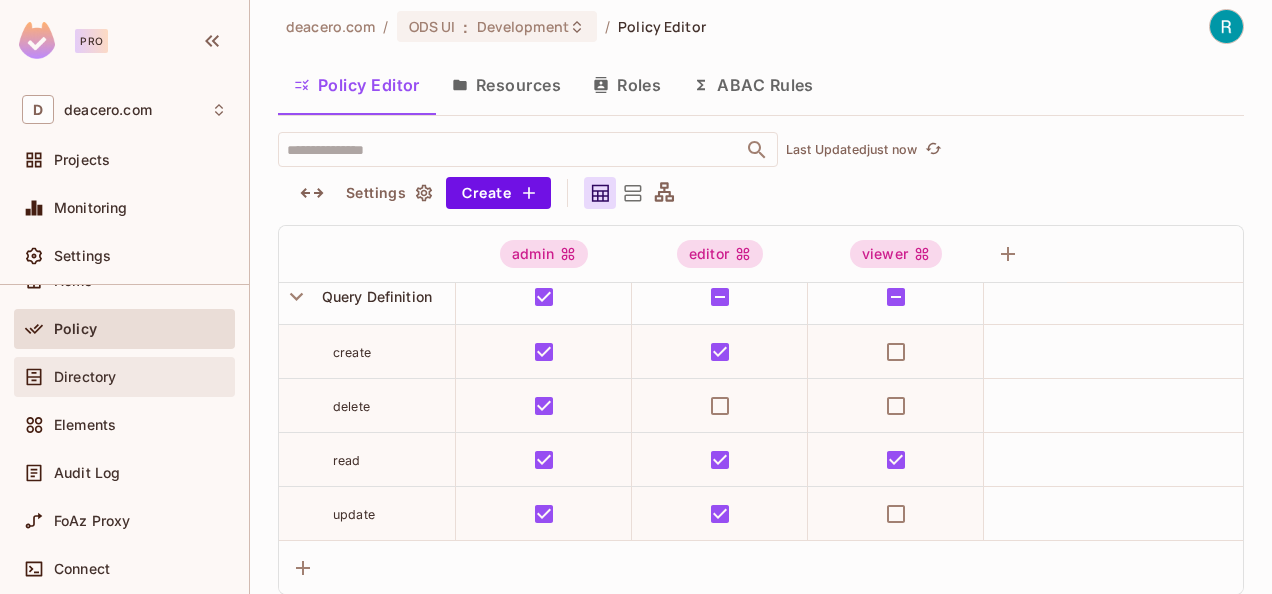 click on "Directory" at bounding box center (85, 377) 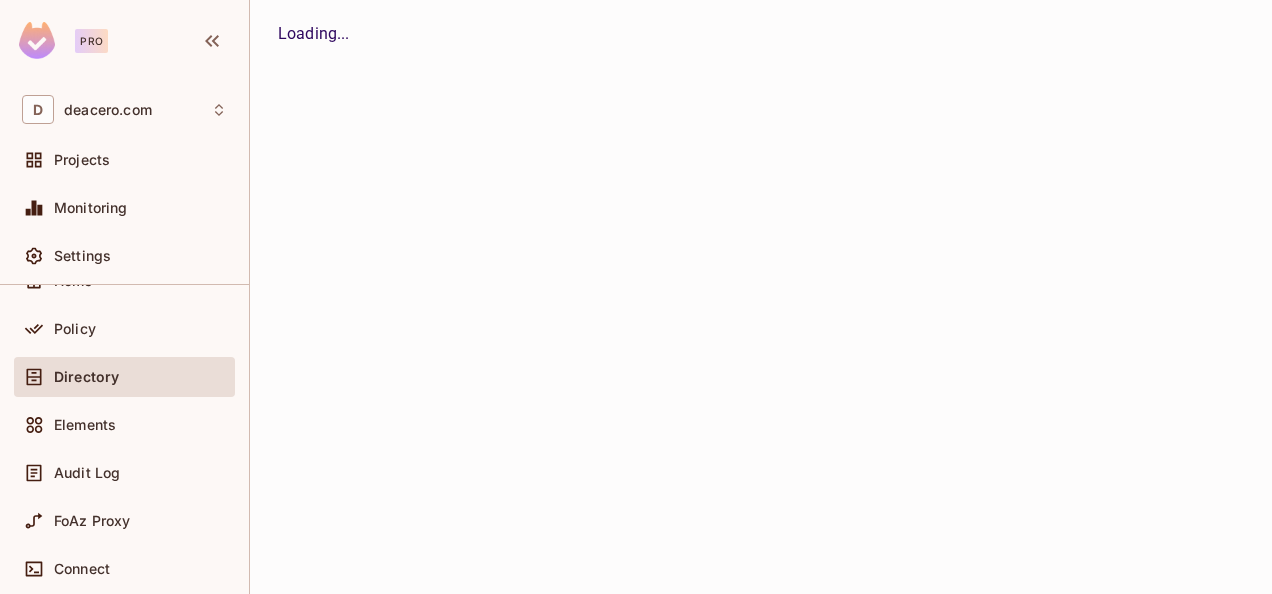 scroll, scrollTop: 0, scrollLeft: 0, axis: both 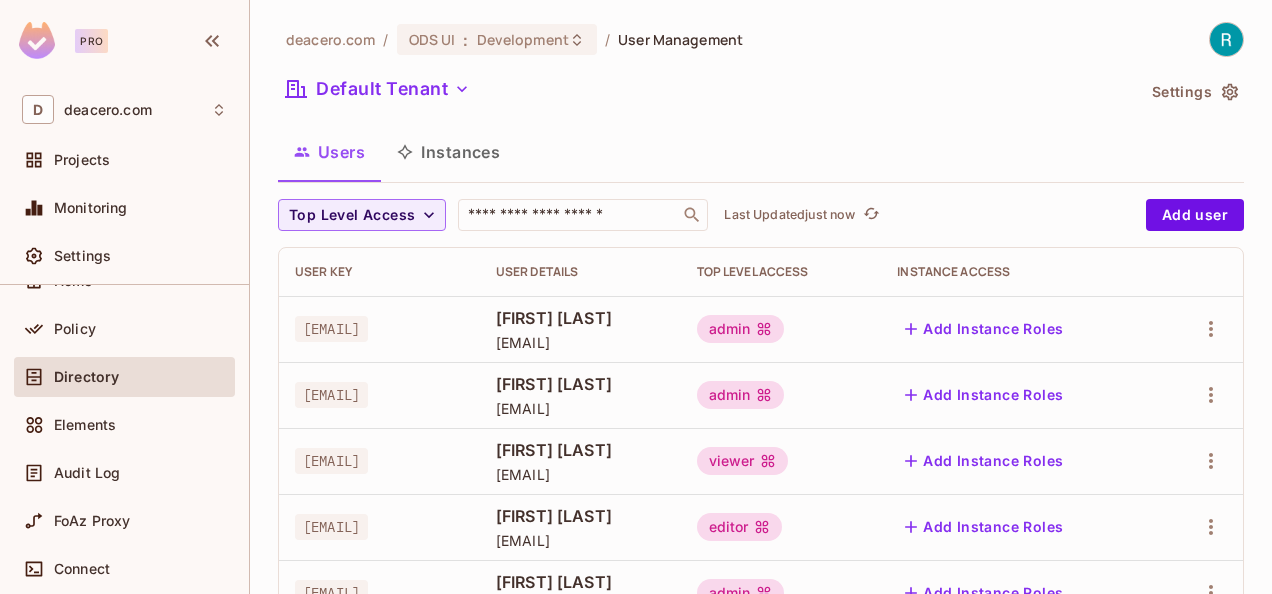 drag, startPoint x: 482, startPoint y: 524, endPoint x: 301, endPoint y: 527, distance: 181.02486 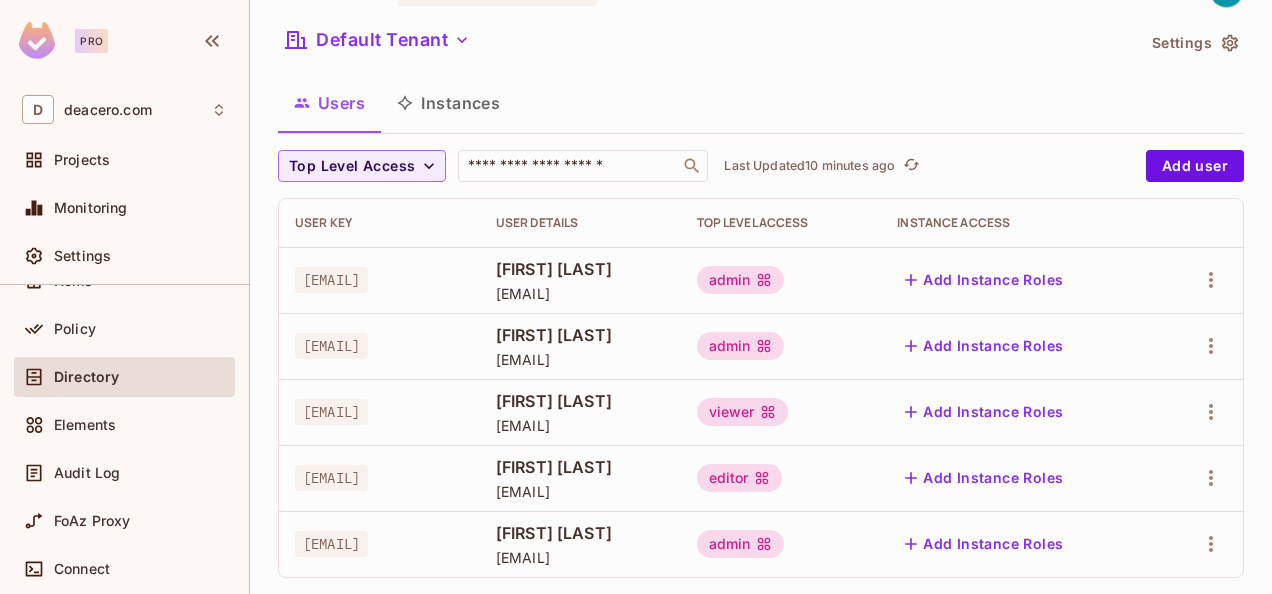 scroll, scrollTop: 76, scrollLeft: 0, axis: vertical 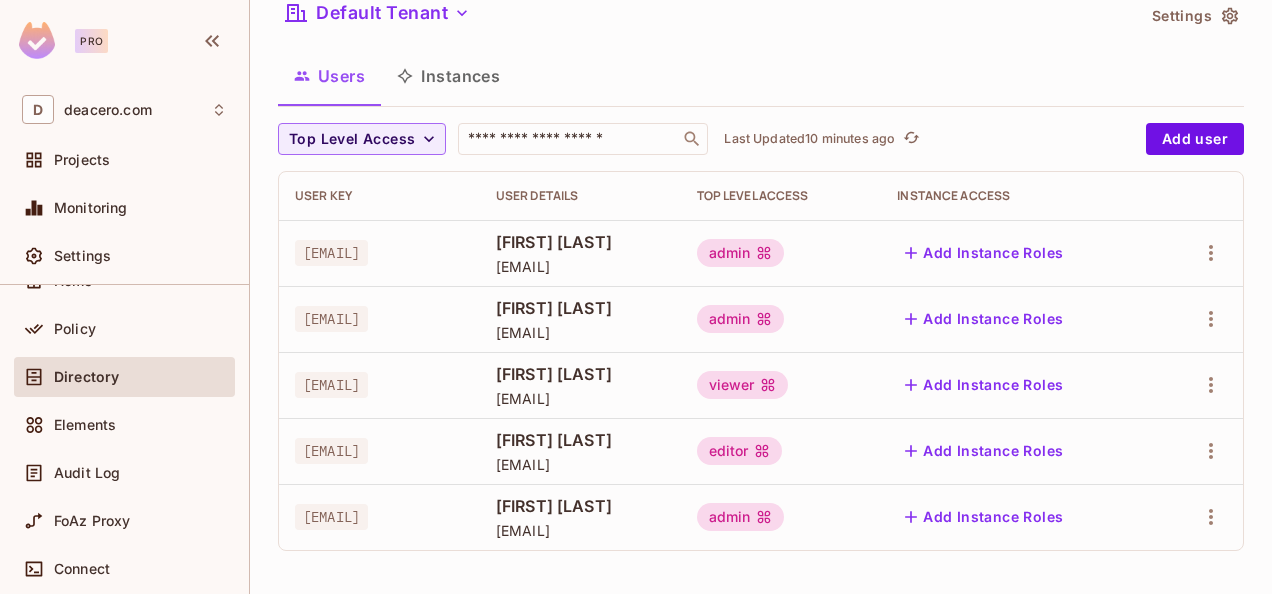 drag, startPoint x: 107, startPoint y: 334, endPoint x: 416, endPoint y: 261, distance: 317.50592 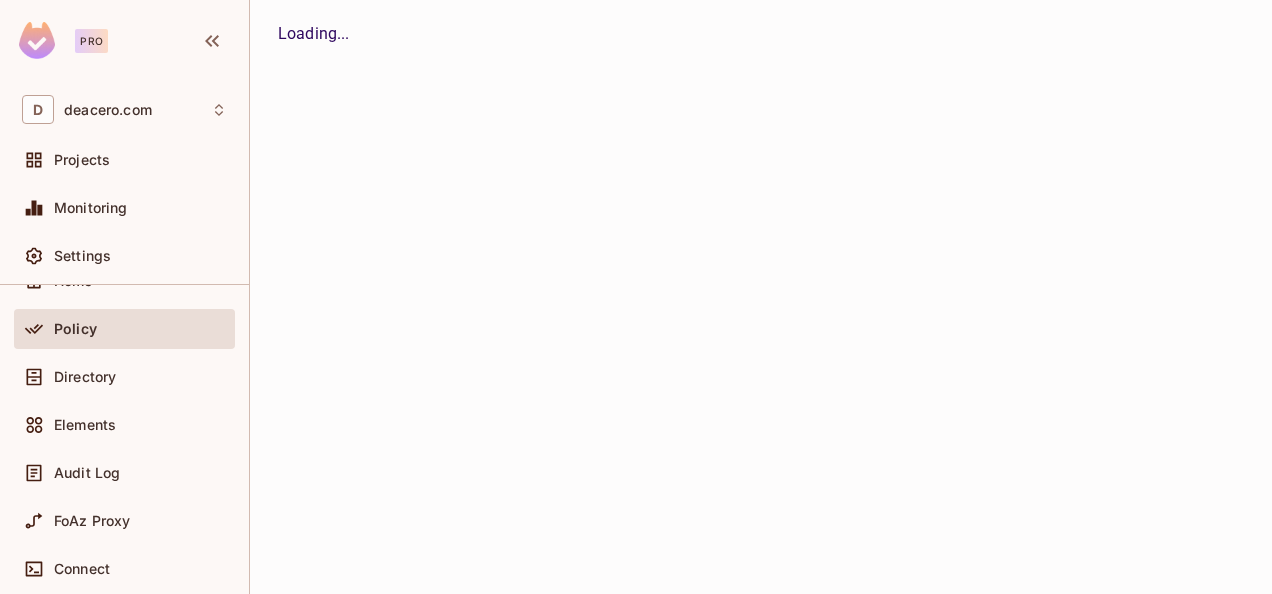 scroll, scrollTop: 0, scrollLeft: 0, axis: both 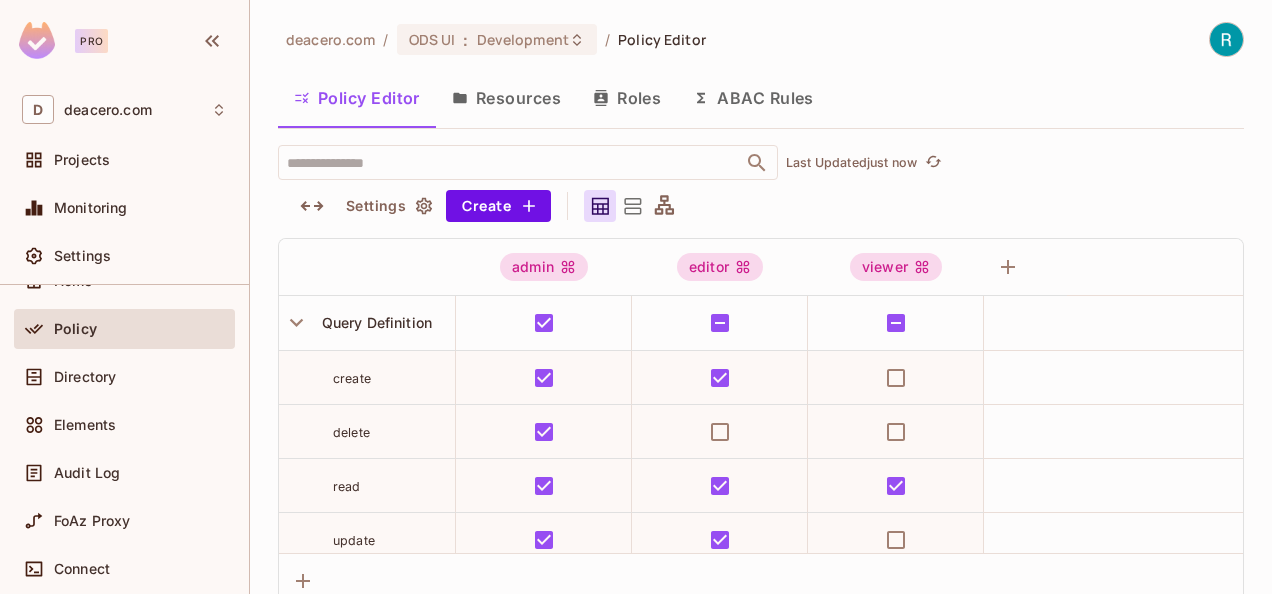 click on "Resources" at bounding box center [506, 98] 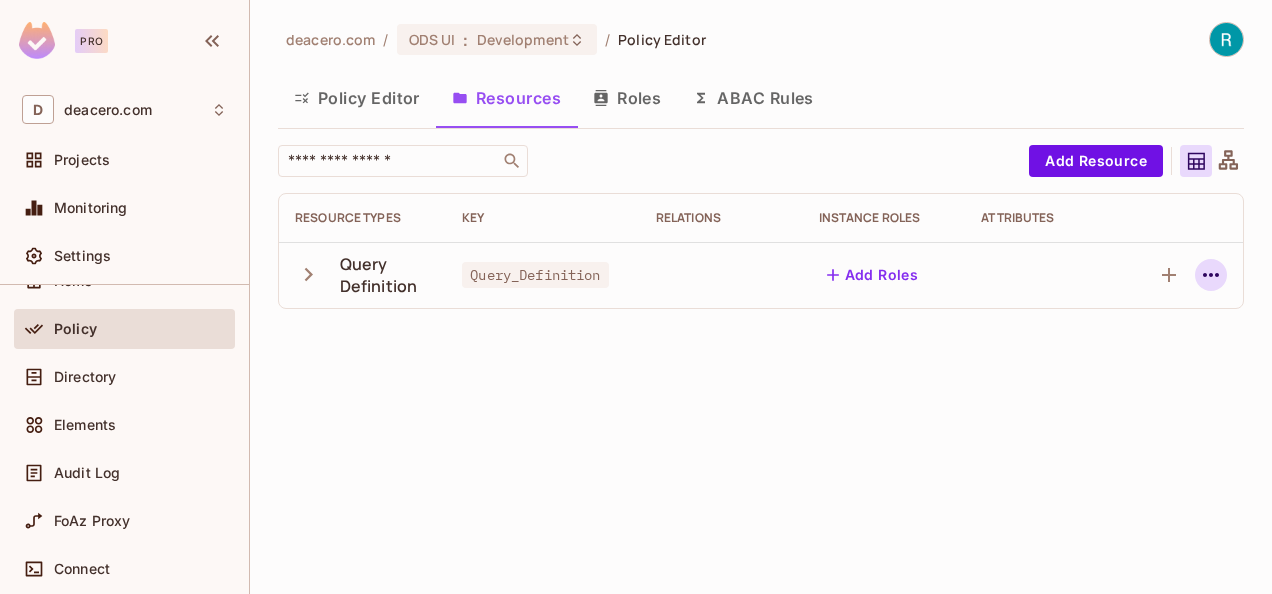 click 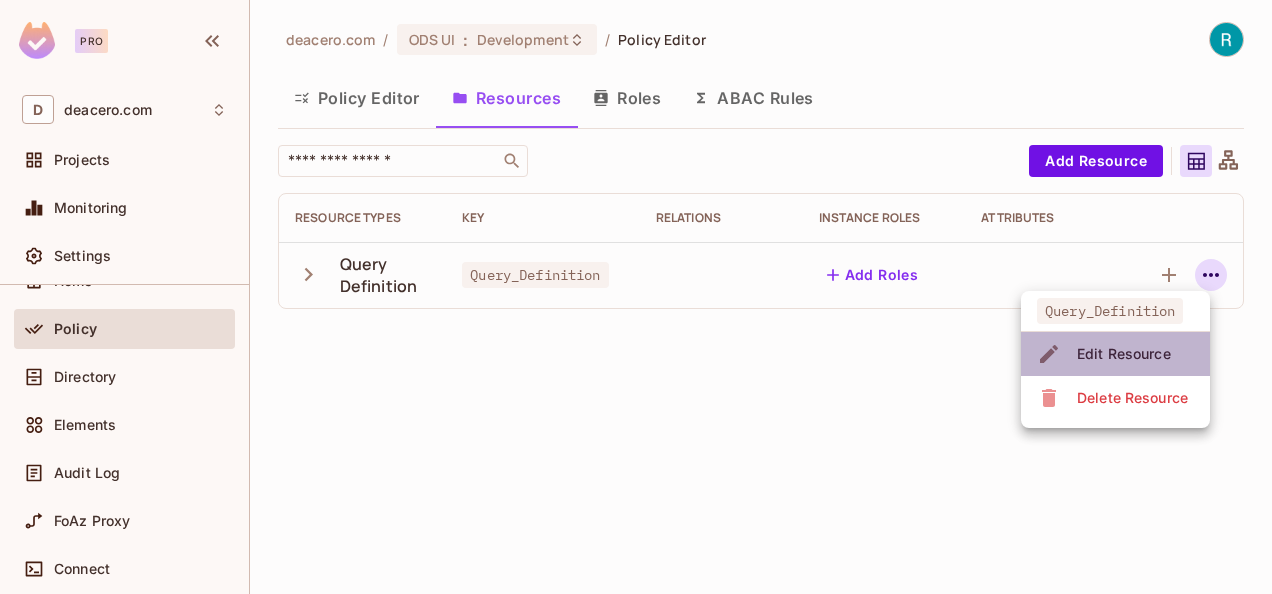 click on "Edit Resource" at bounding box center [1124, 354] 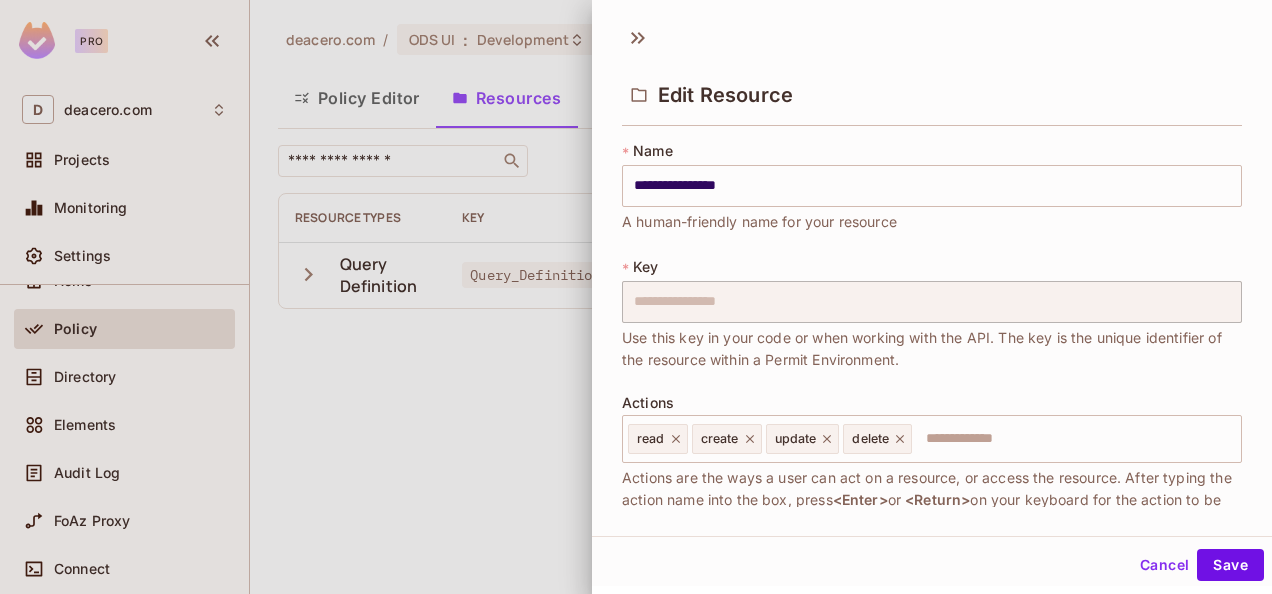click on "**********" at bounding box center [636, 297] 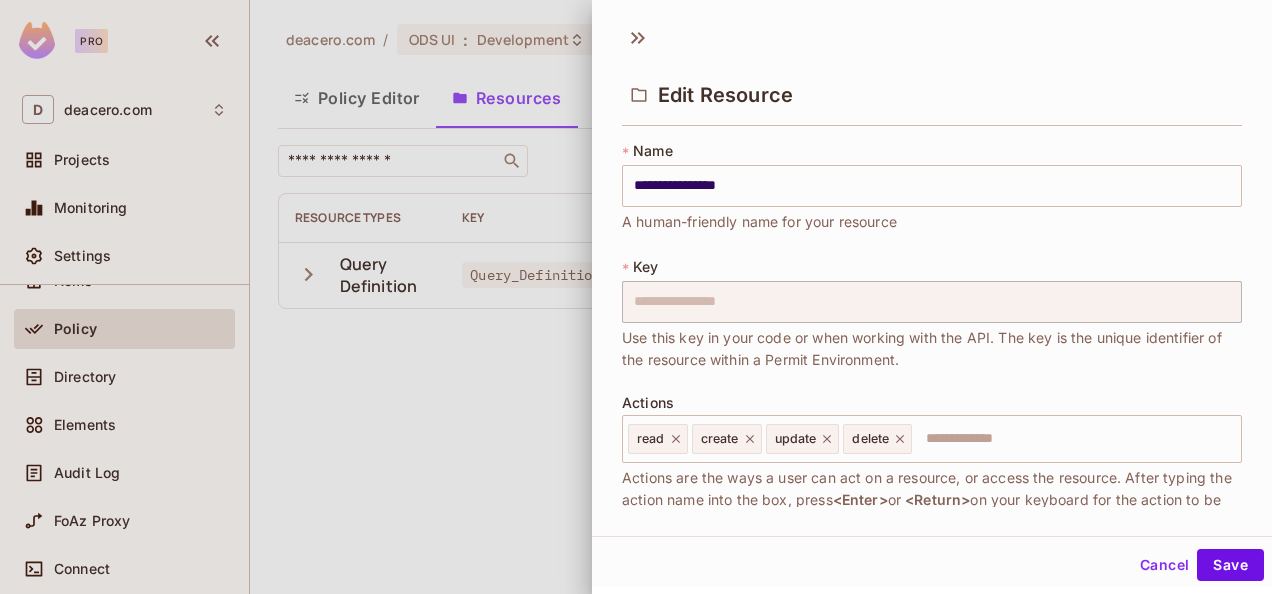 click on "Cancel" at bounding box center [1164, 565] 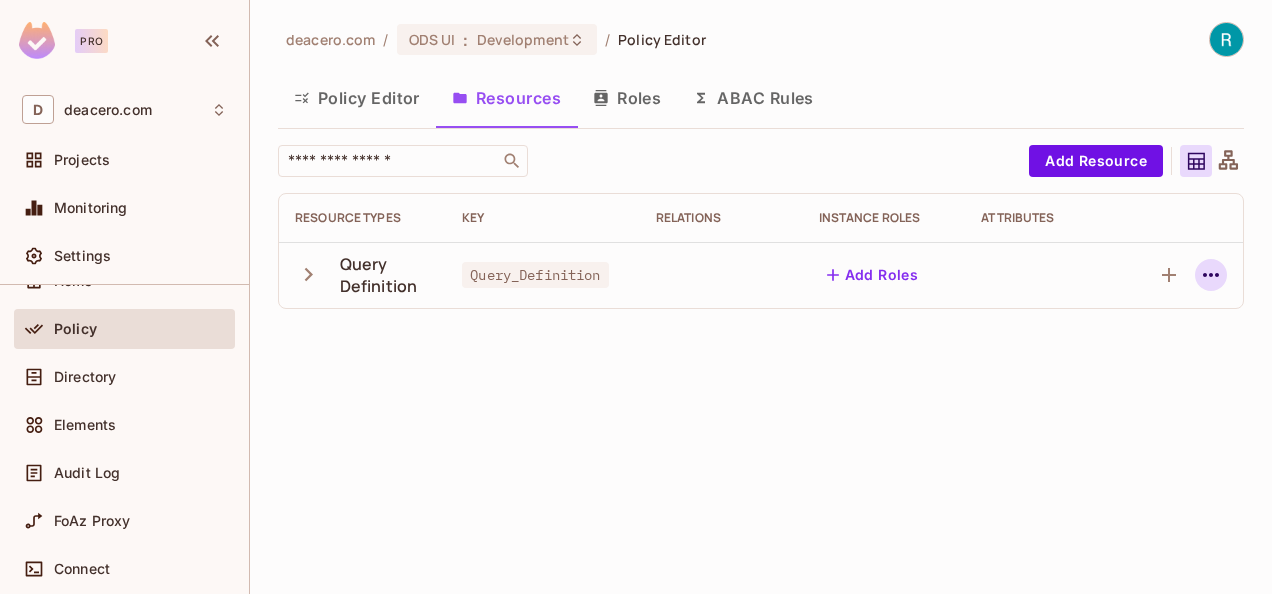 click 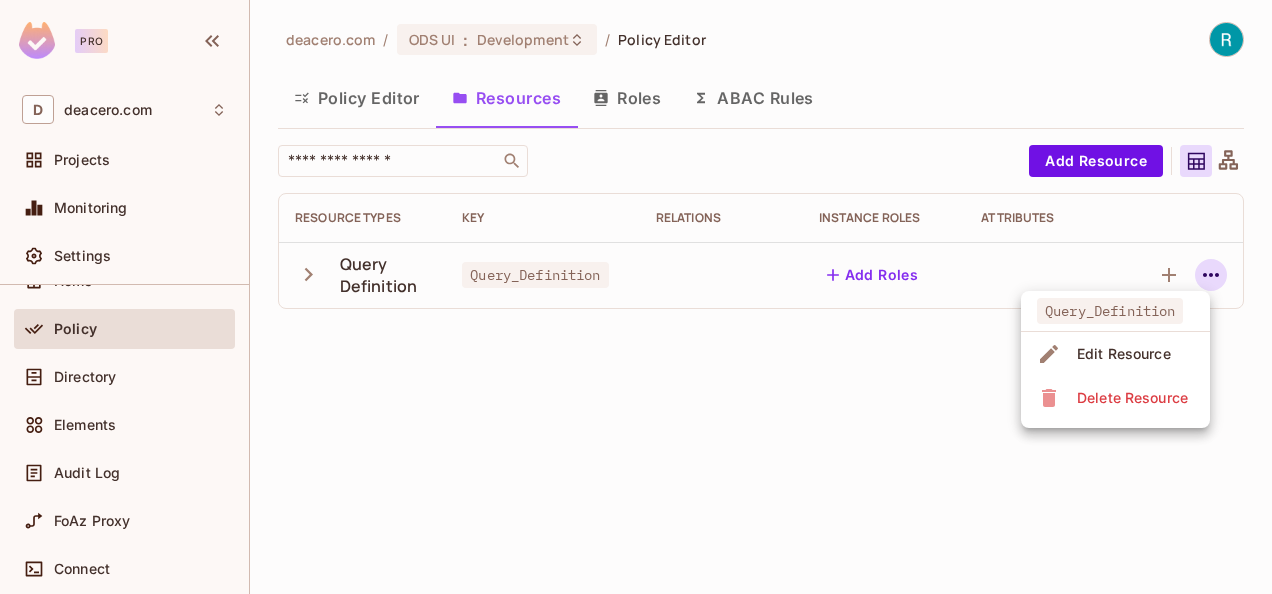 click at bounding box center (636, 297) 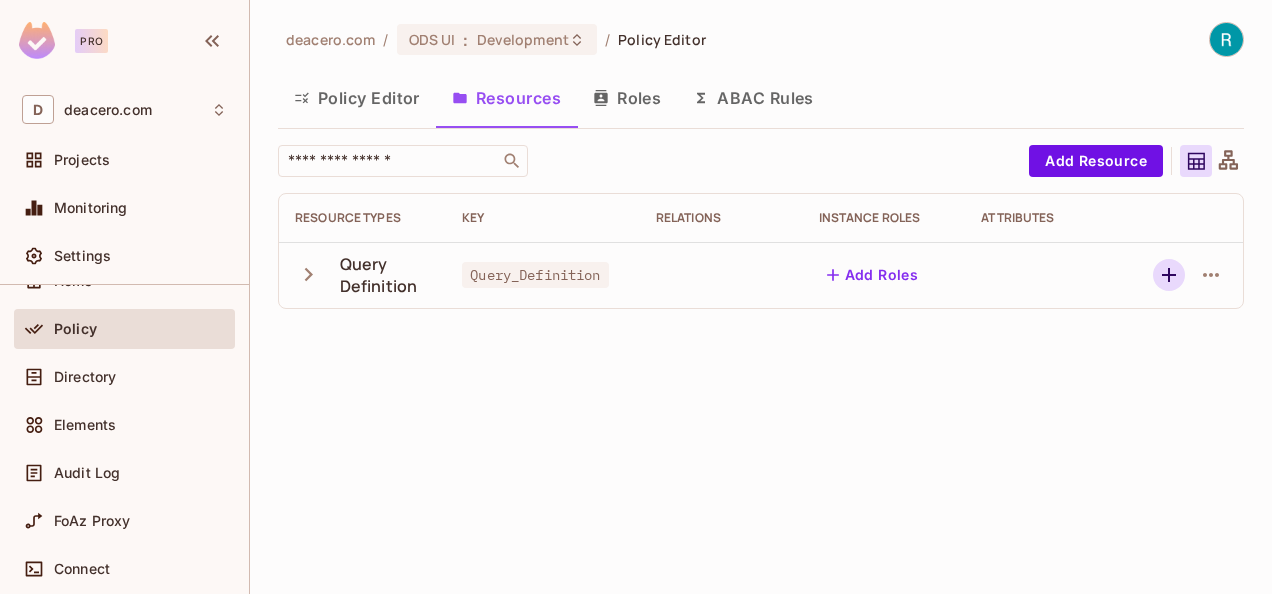 click 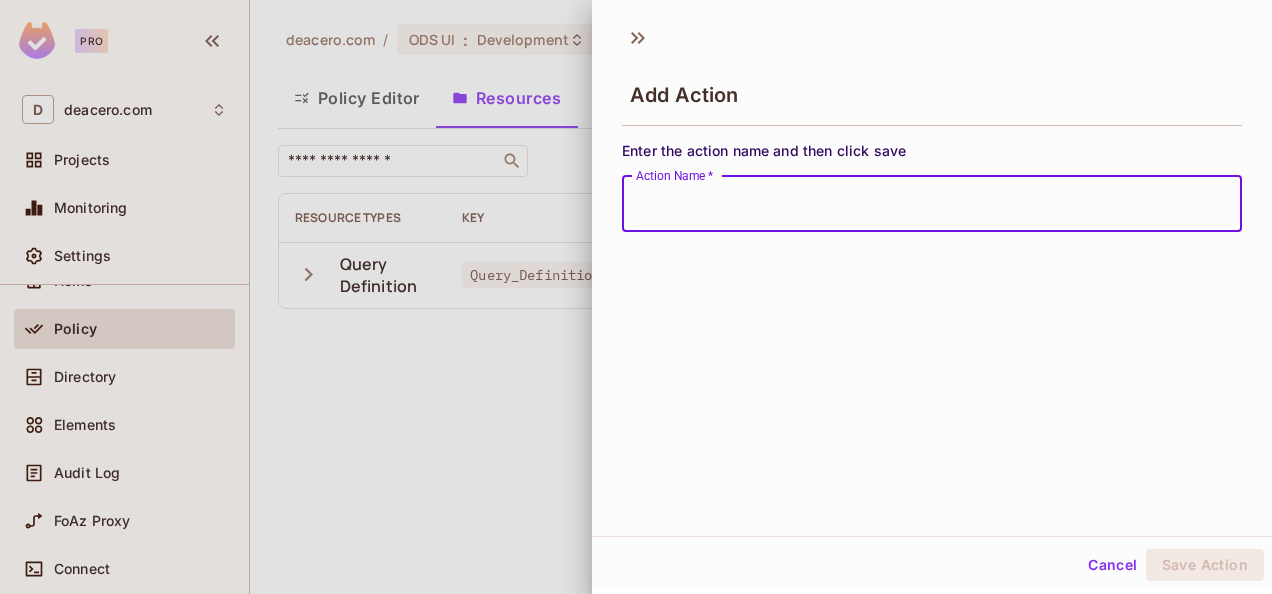scroll, scrollTop: 2, scrollLeft: 0, axis: vertical 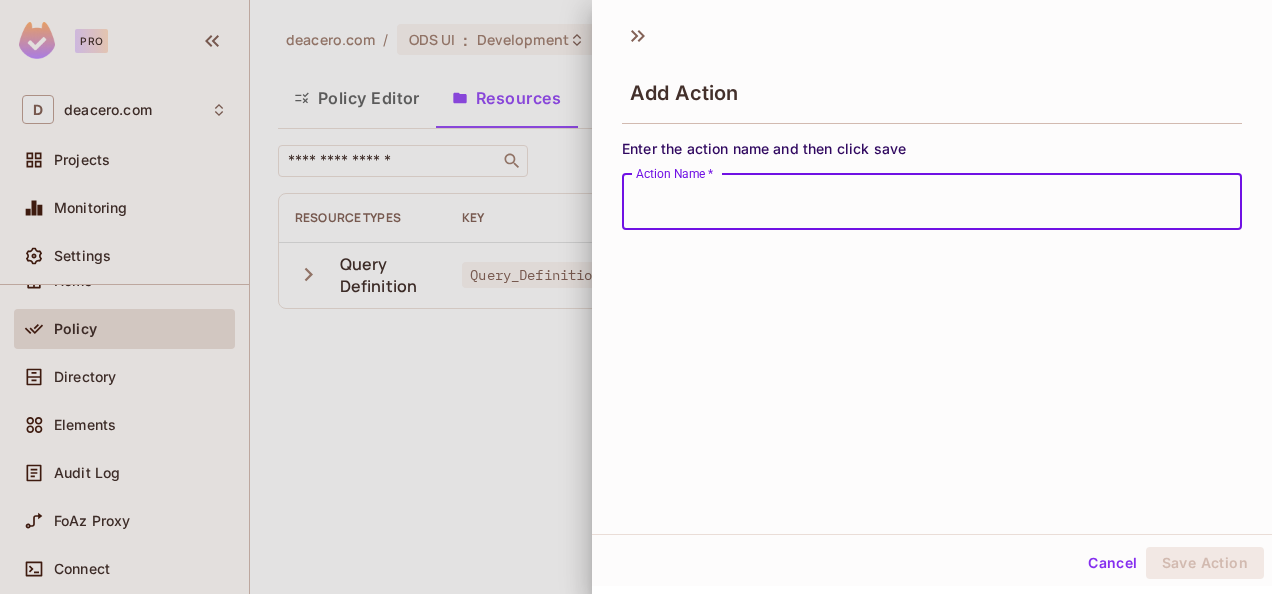 click on "Cancel" at bounding box center (1112, 563) 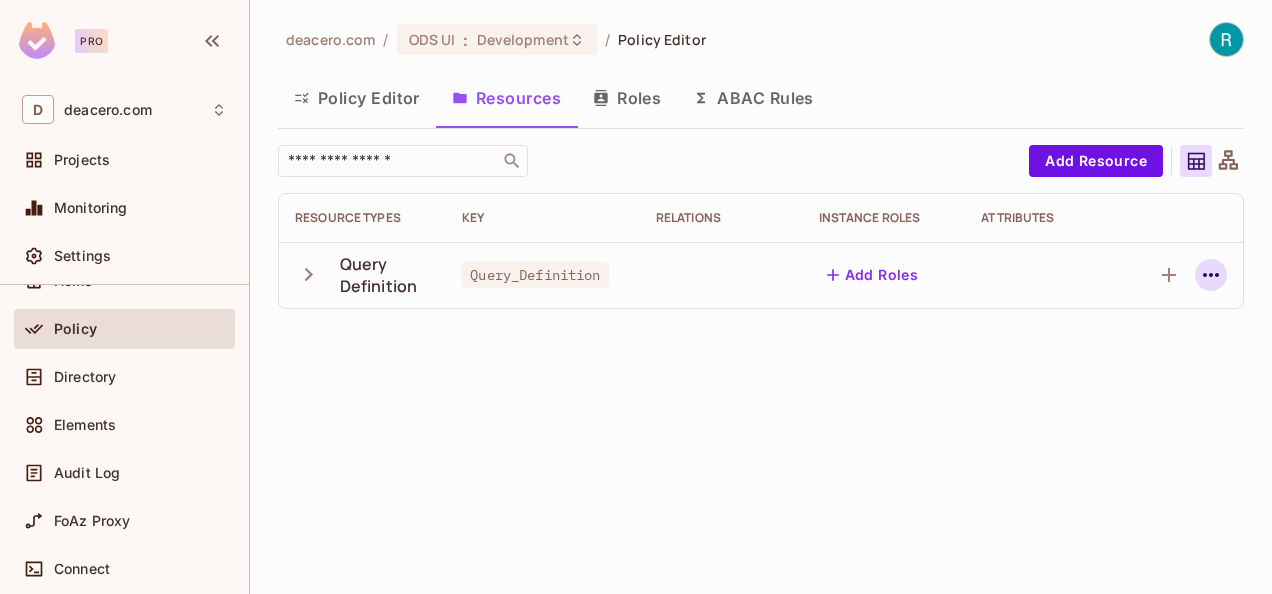 click 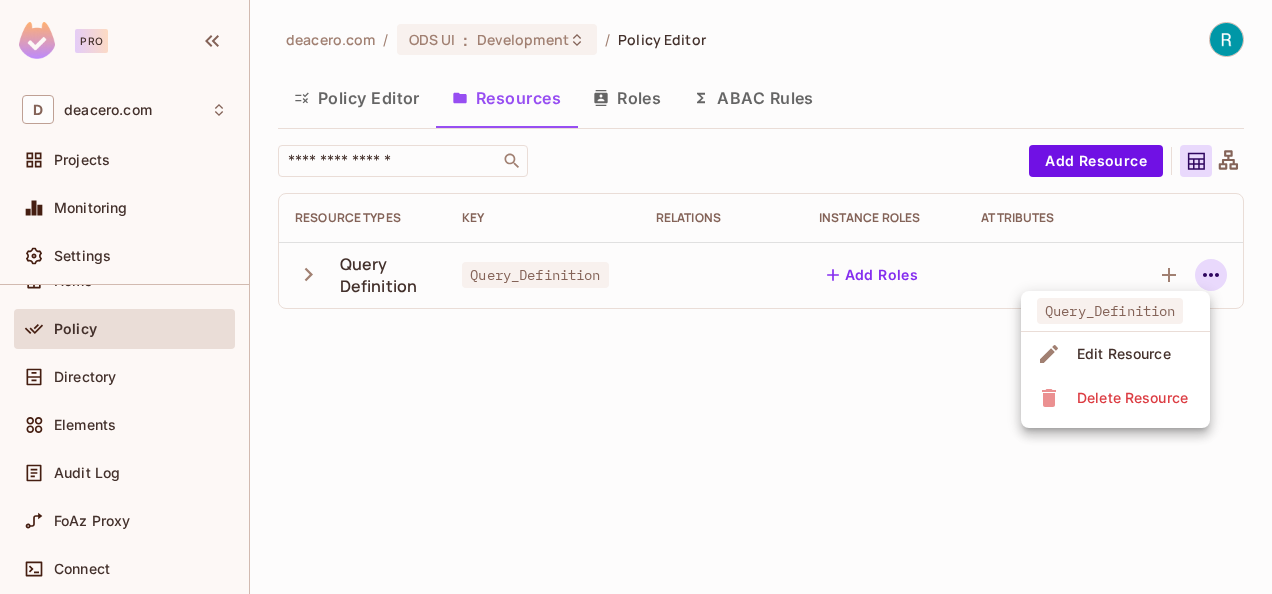 click at bounding box center [636, 297] 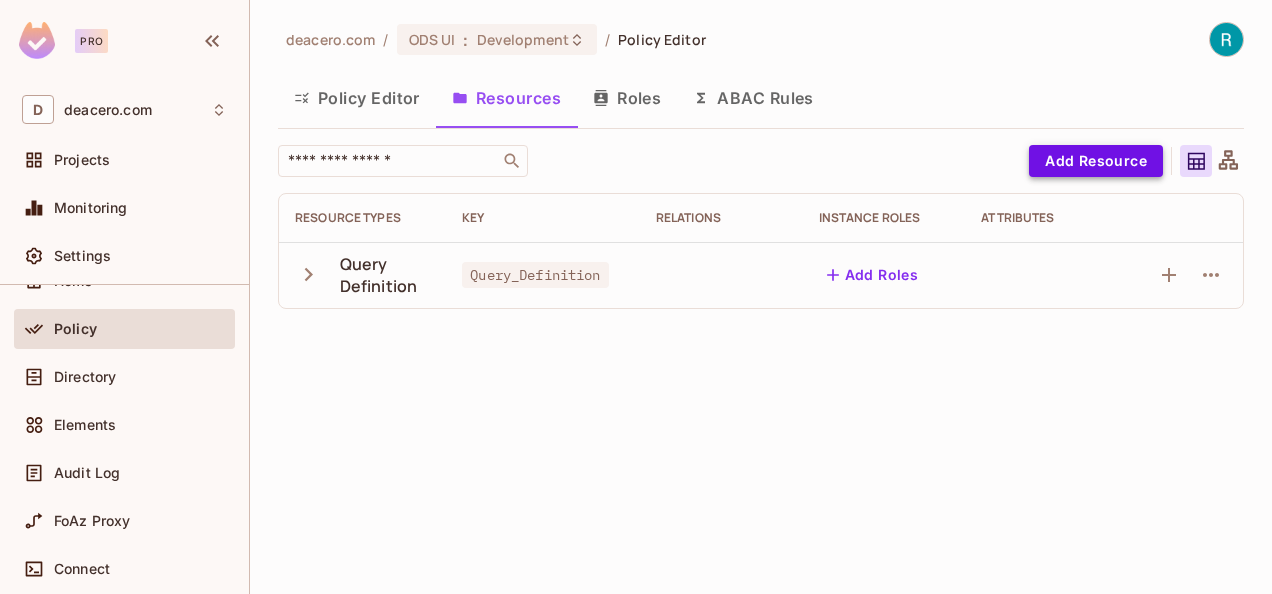 click on "Add Resource" at bounding box center [1096, 161] 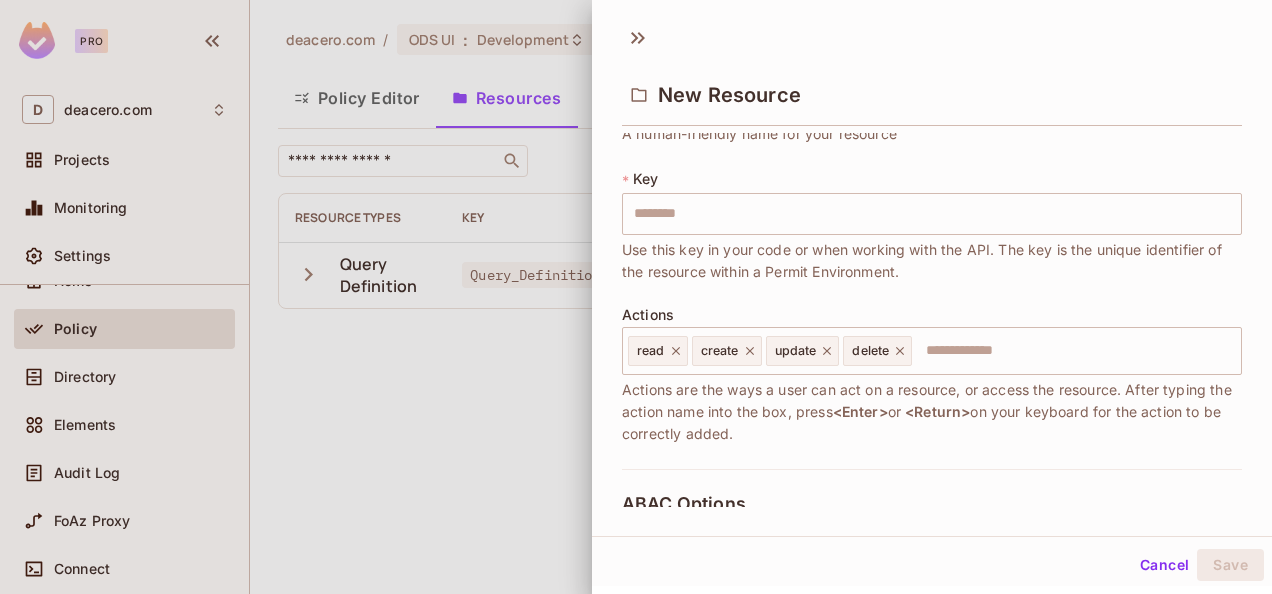 scroll, scrollTop: 0, scrollLeft: 0, axis: both 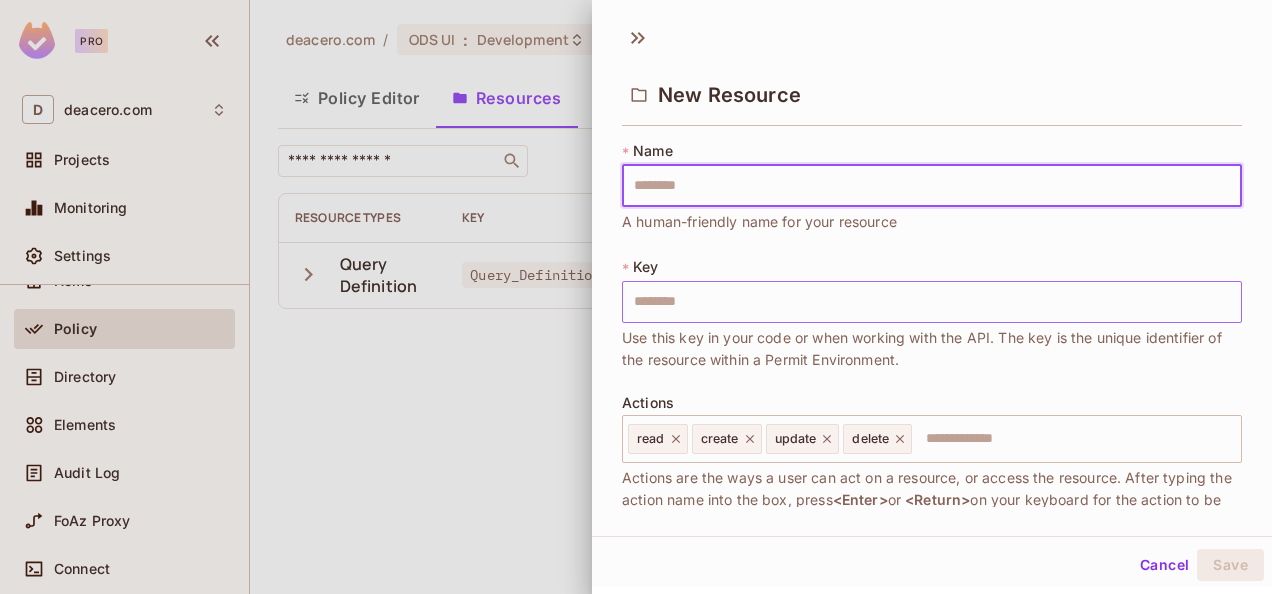 click at bounding box center (932, 302) 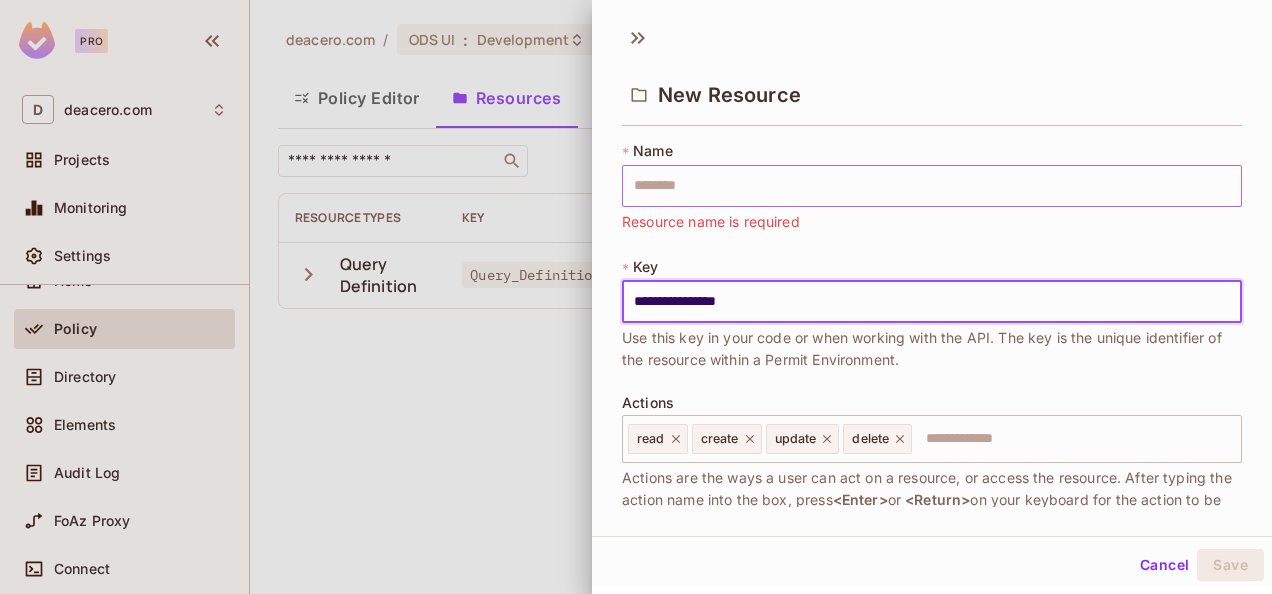 type on "**********" 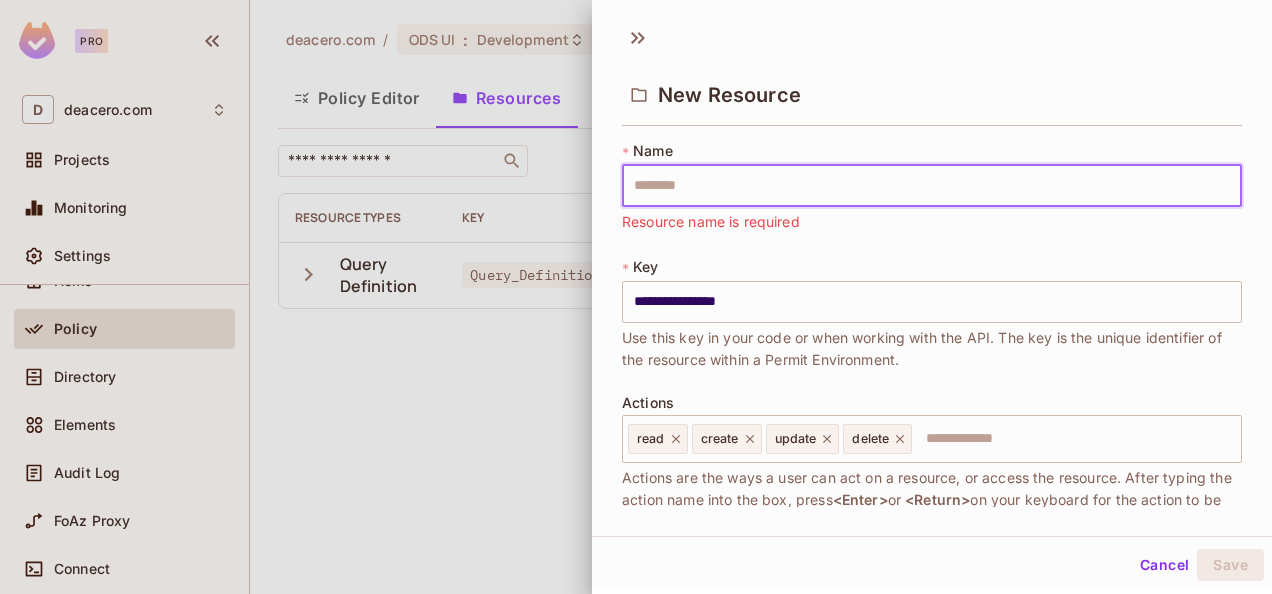 click at bounding box center (932, 186) 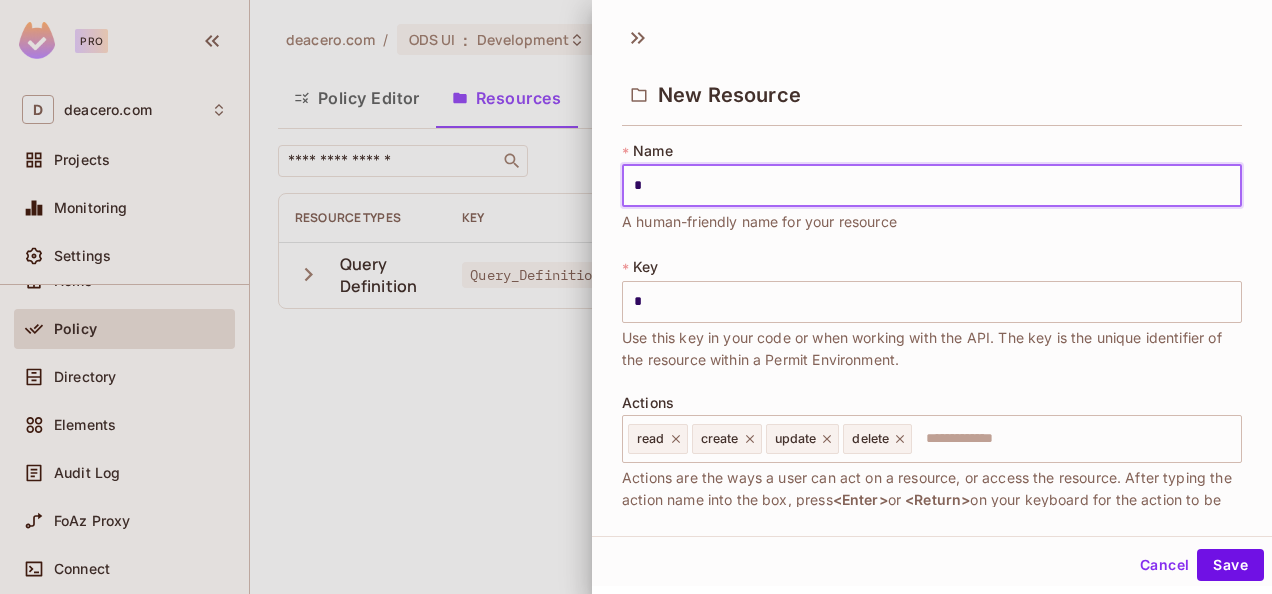 type on "**" 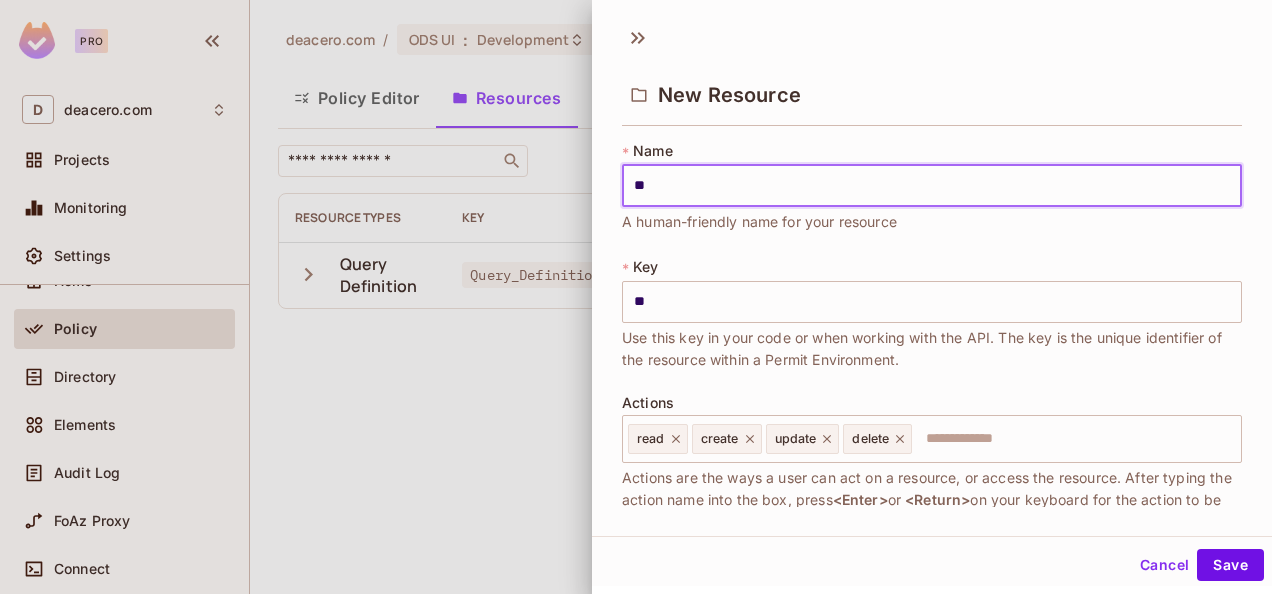 type on "***" 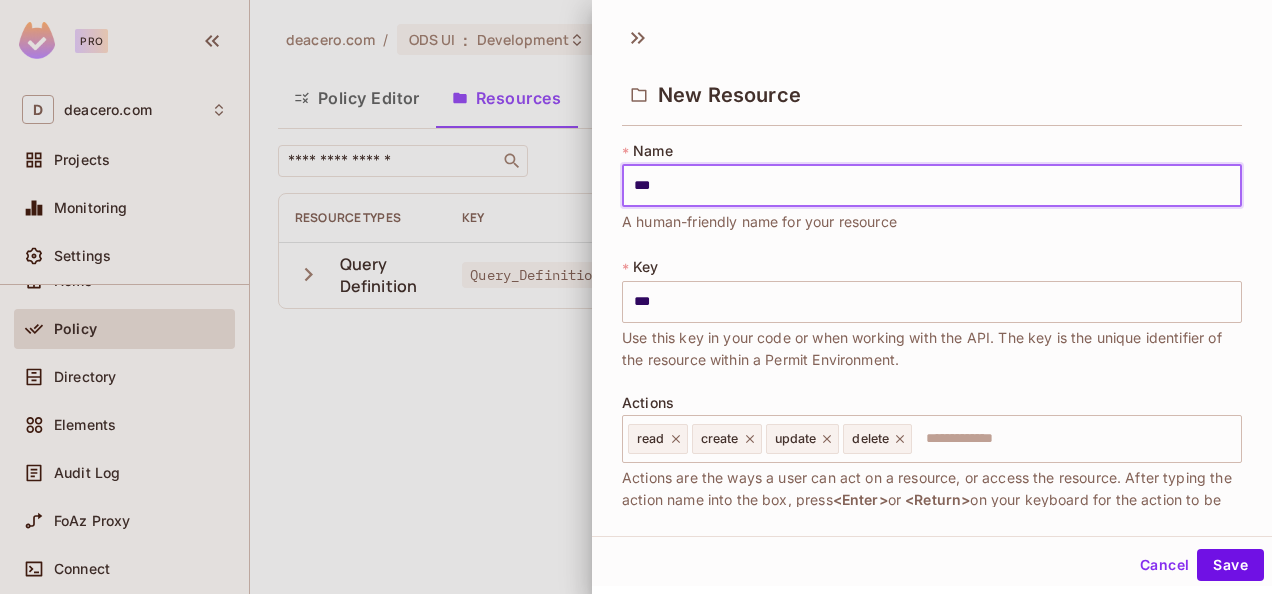 type on "****" 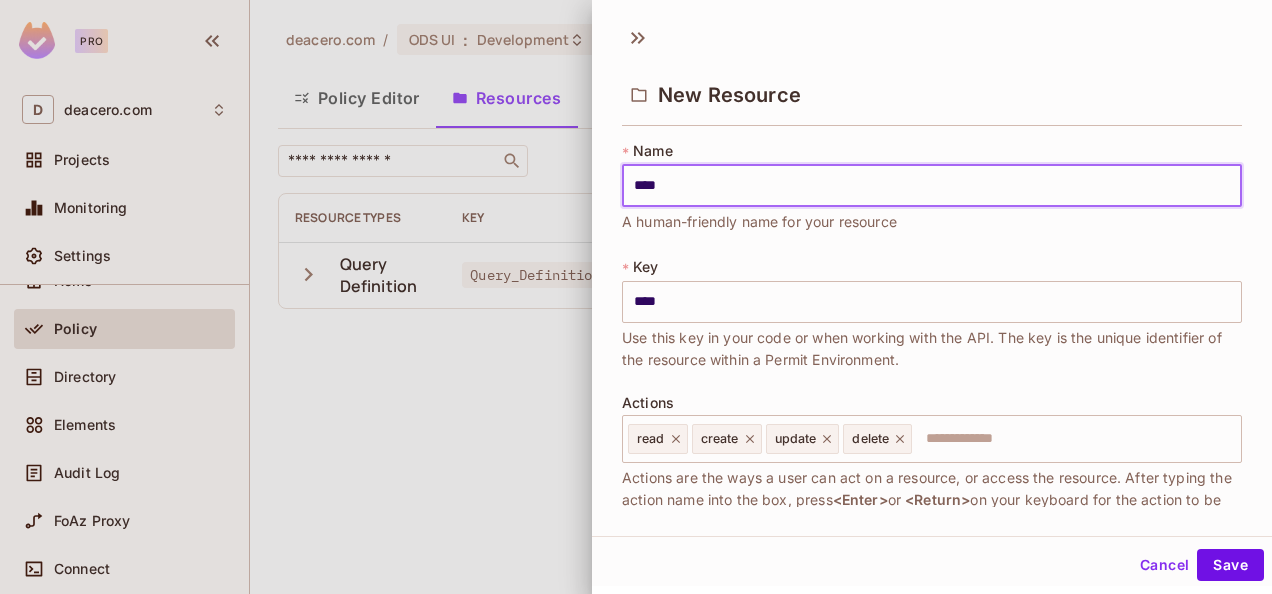 type on "*****" 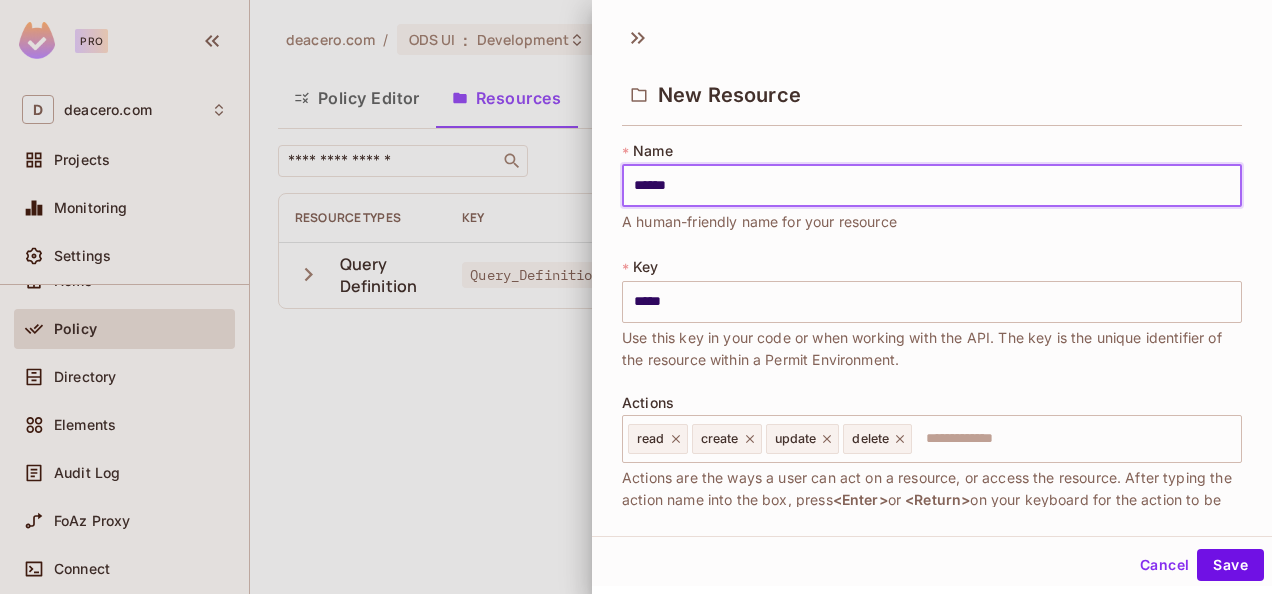 click on "*****" at bounding box center [932, 186] 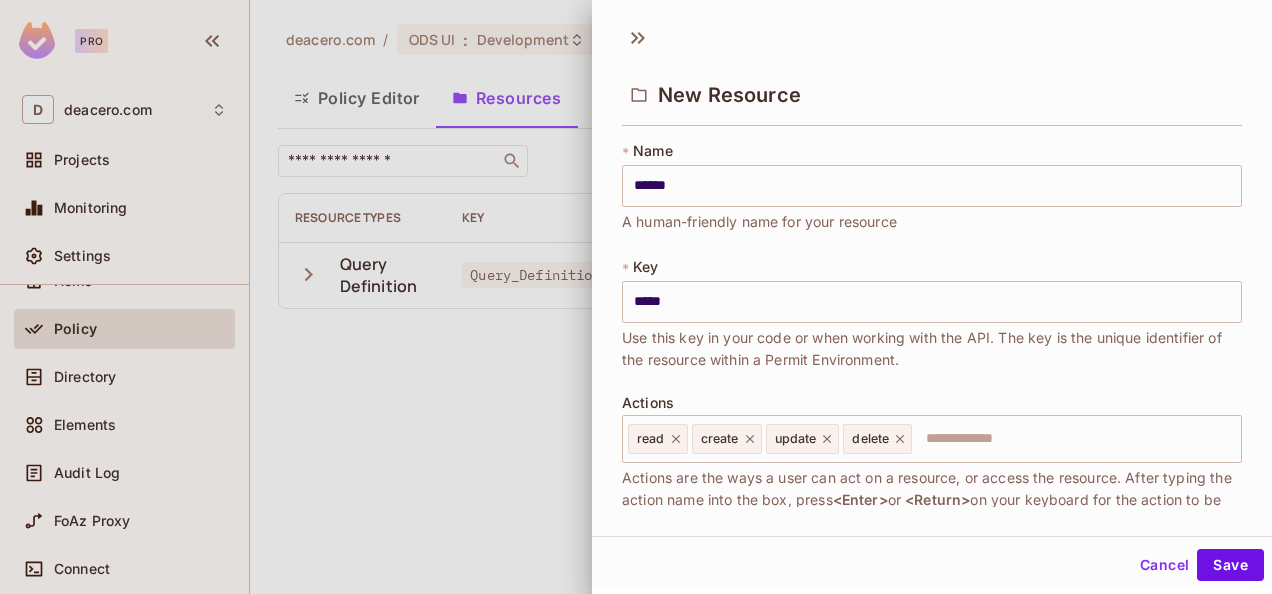 click on "* Name ***** ​ A human-friendly name for your resource * Key ***** ​ Use this key in your code or when working with the API. The key is the unique identifier of the resource within a Permit Environment. Actions read create update delete ​ Actions are the ways a user can act on a resource, or access the resource. After typing the action name into the box, press  <Enter>  or   <Return>  on your keyboard for the action to be correctly added." at bounding box center (932, 349) 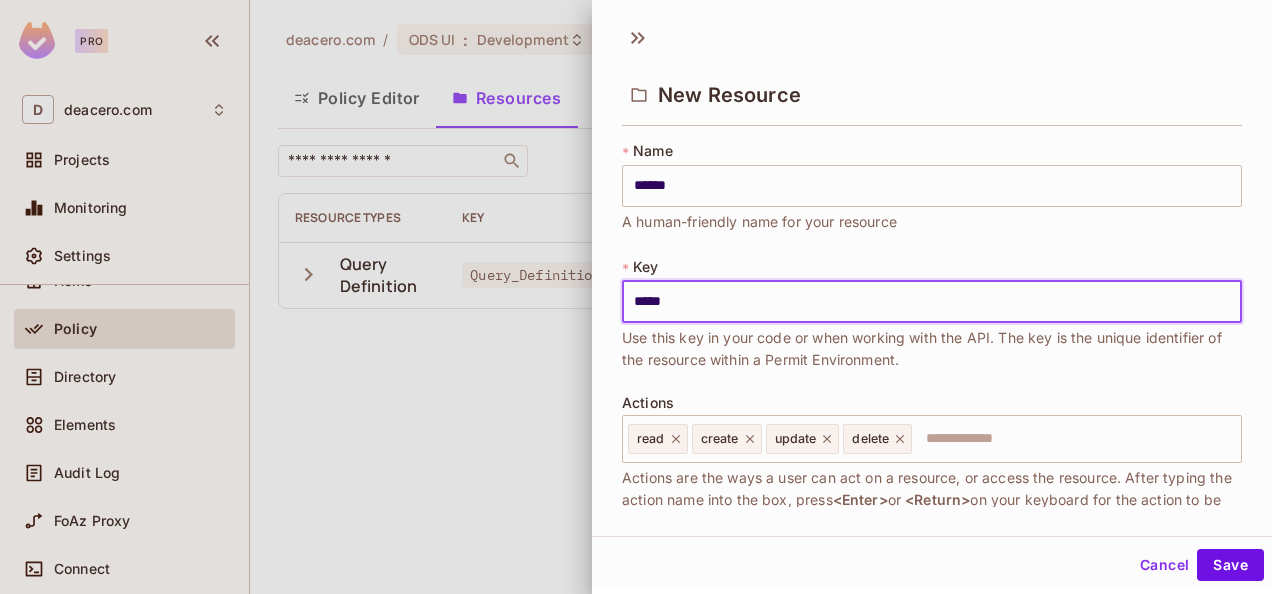 drag, startPoint x: 701, startPoint y: 302, endPoint x: 574, endPoint y: 294, distance: 127.25172 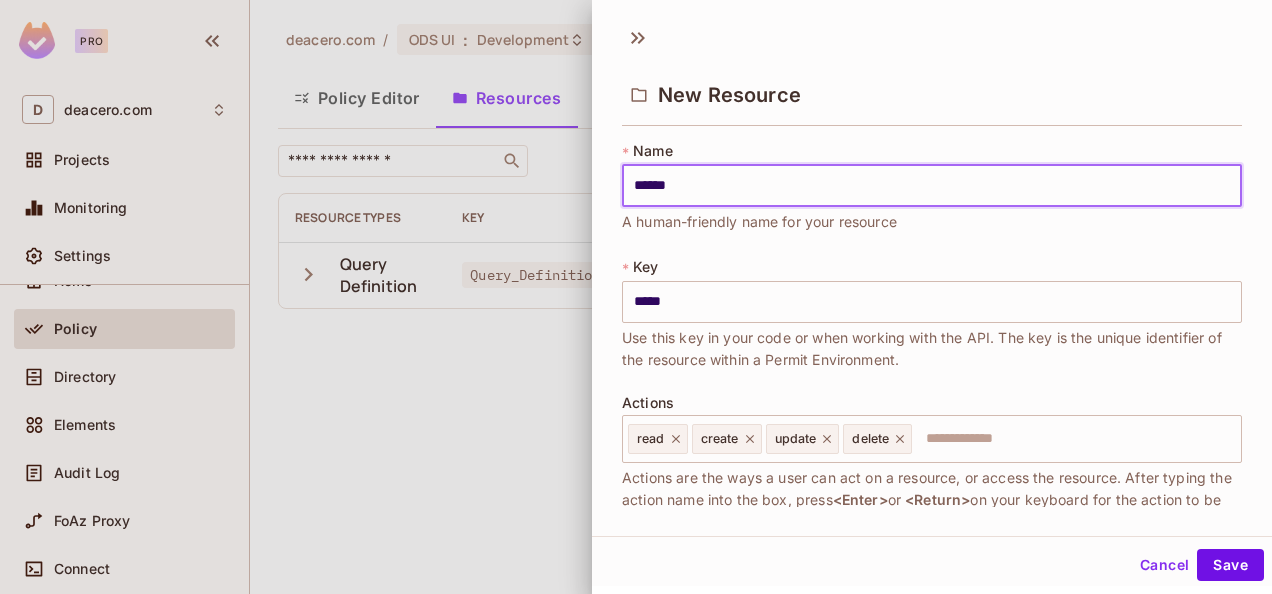 click on "*****" at bounding box center [932, 186] 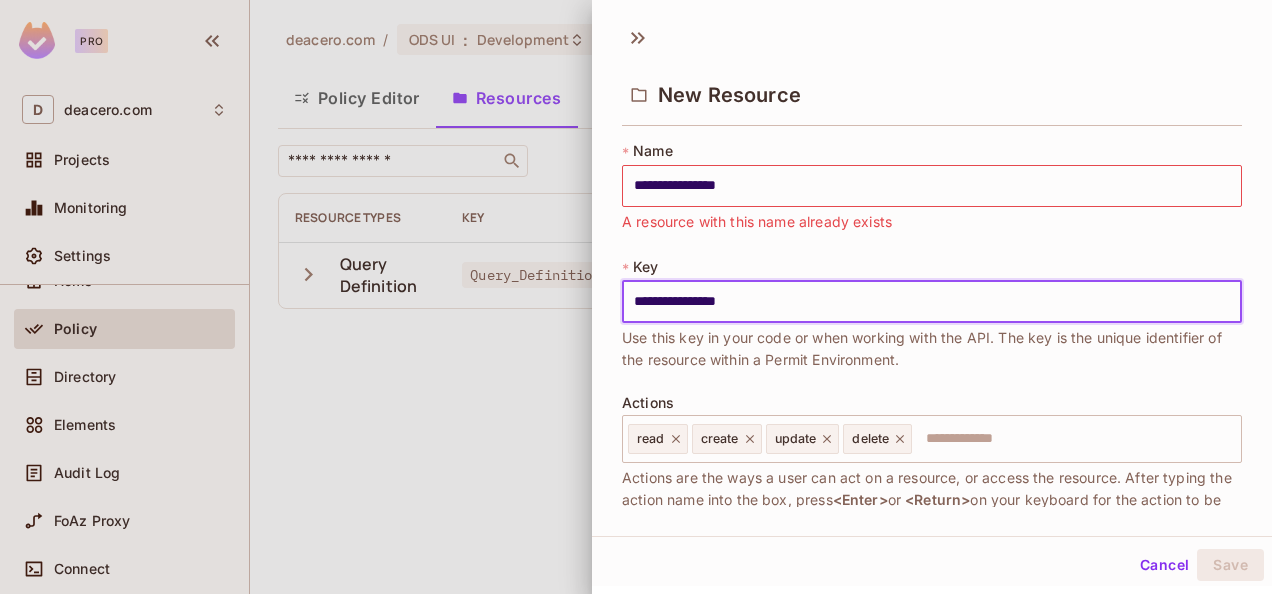 type on "**********" 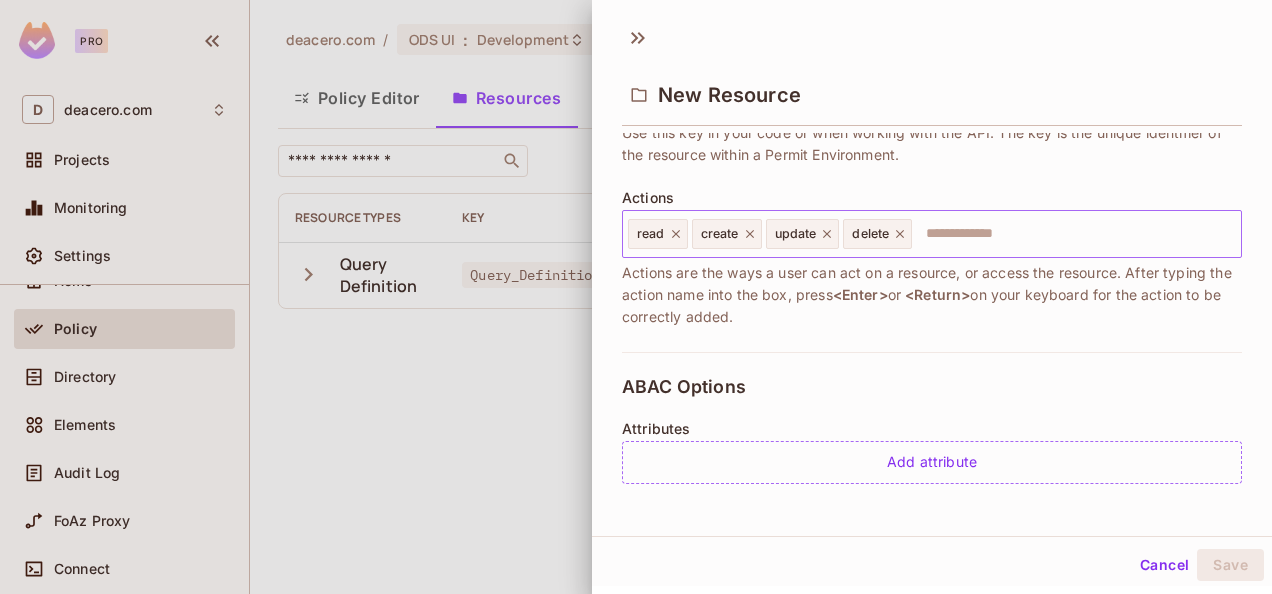 scroll, scrollTop: 5, scrollLeft: 0, axis: vertical 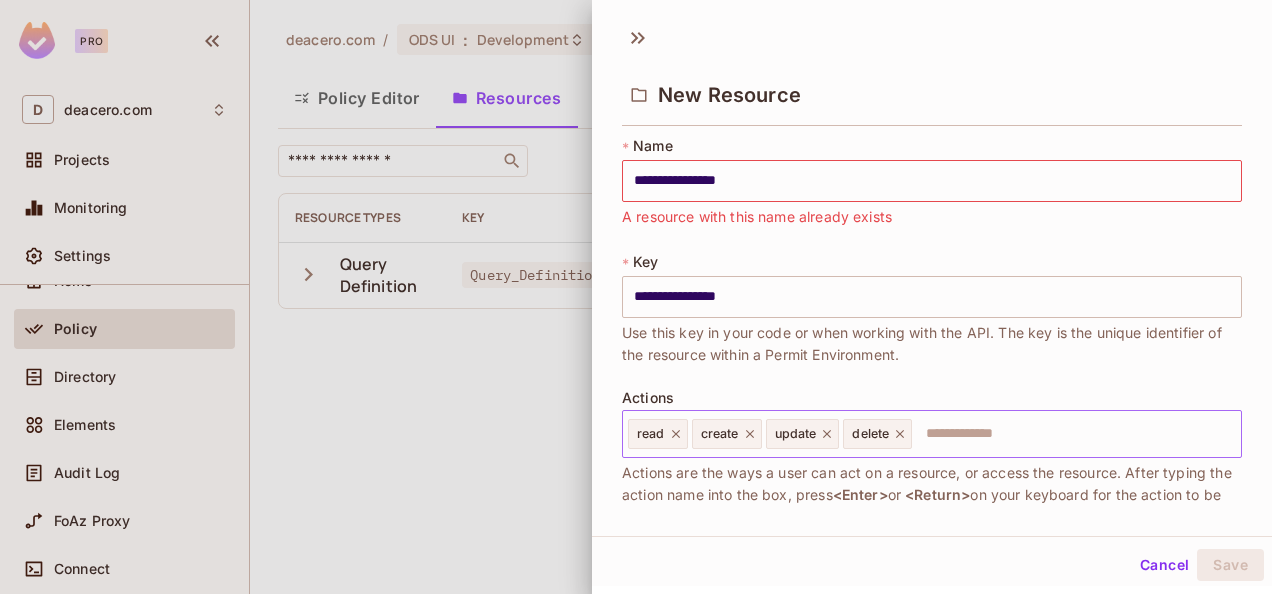 click at bounding box center [1073, 434] 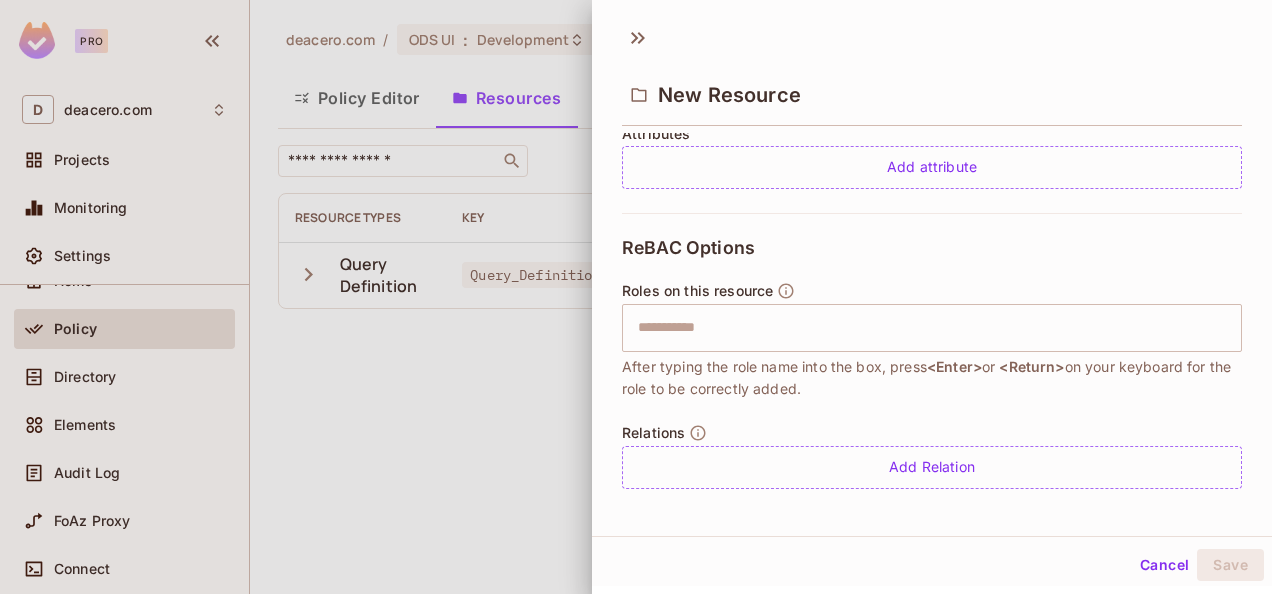scroll, scrollTop: 505, scrollLeft: 0, axis: vertical 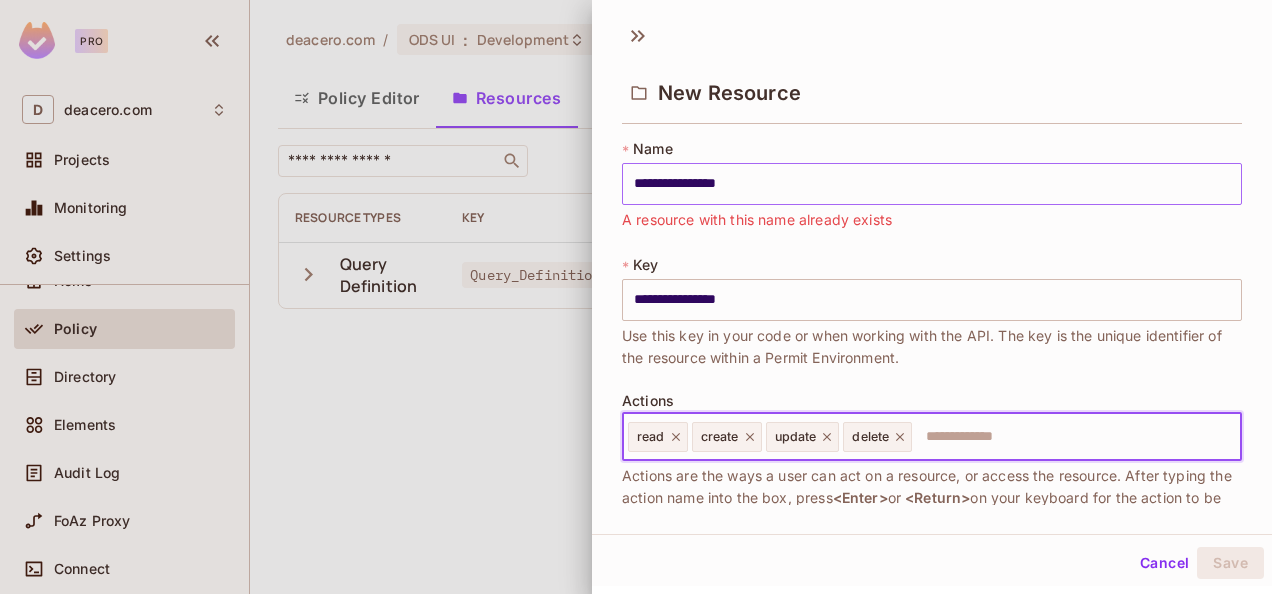 click on "**********" at bounding box center [932, 184] 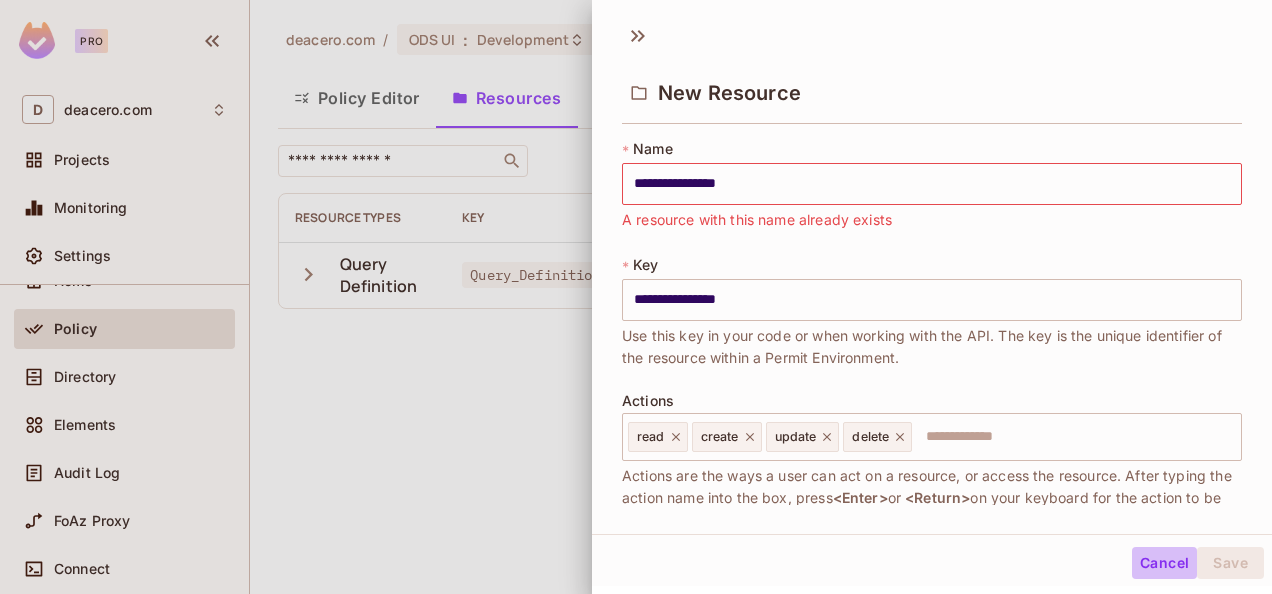 click on "Cancel" at bounding box center [1164, 563] 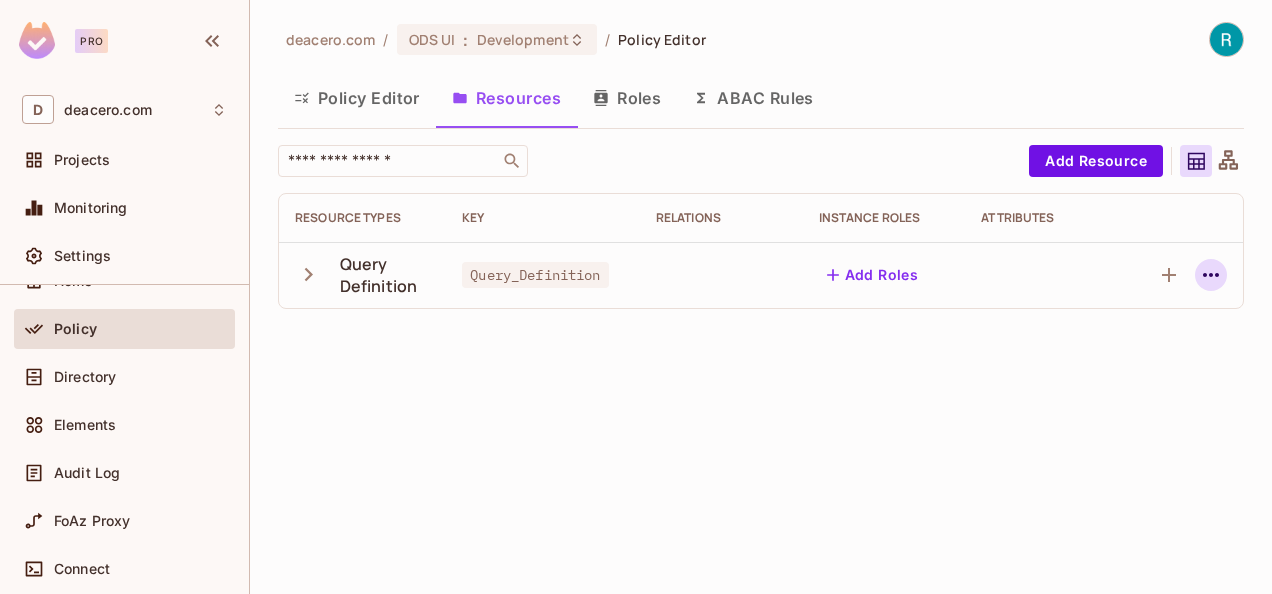 click 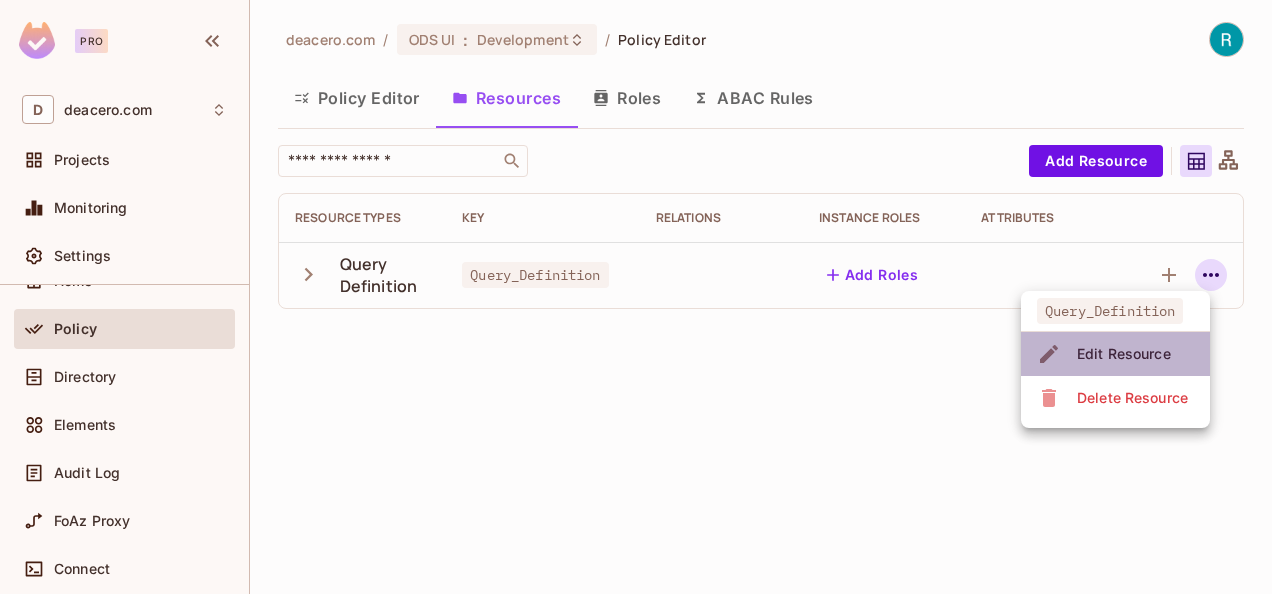 click on "Edit Resource" at bounding box center (1124, 354) 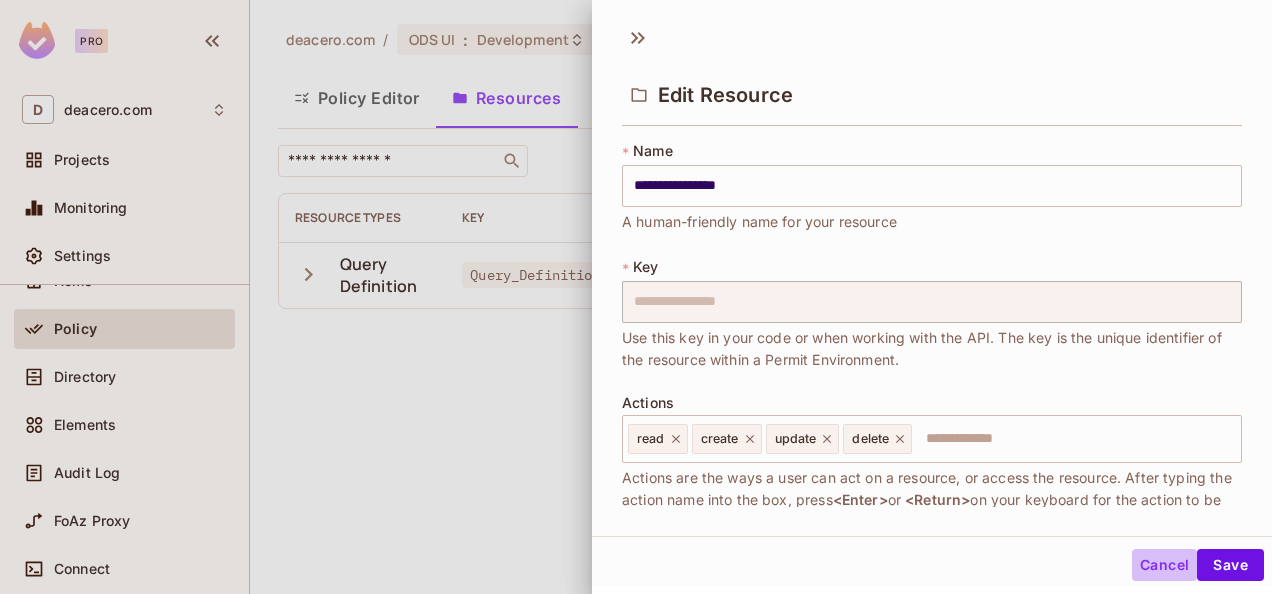click on "Cancel" at bounding box center [1164, 565] 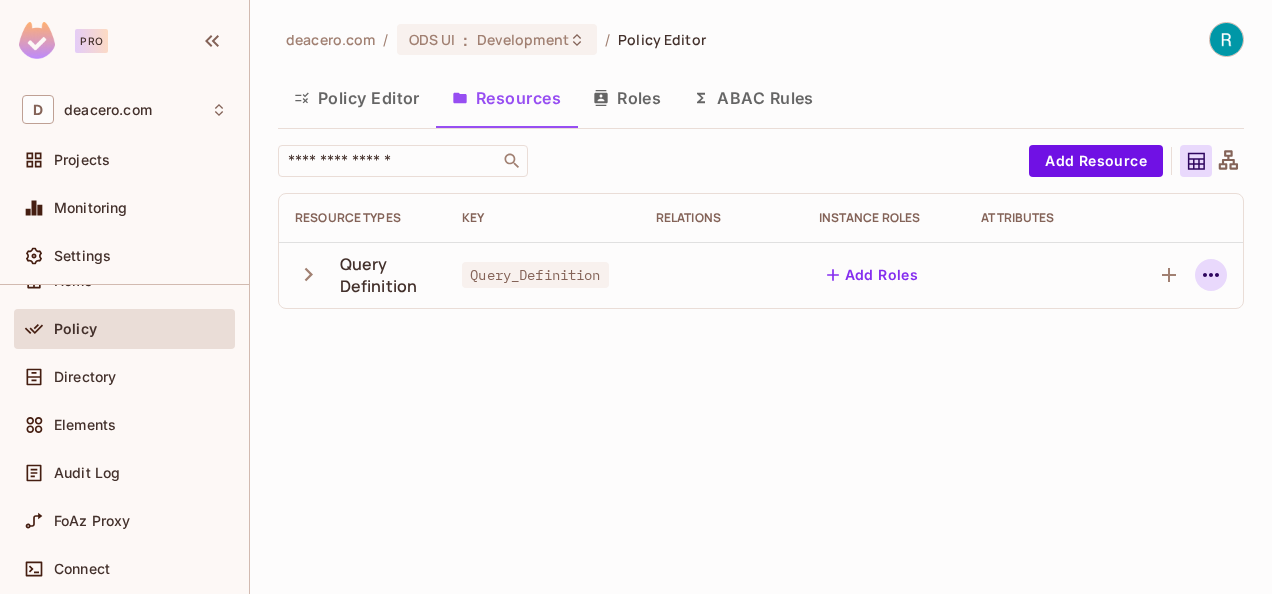 click 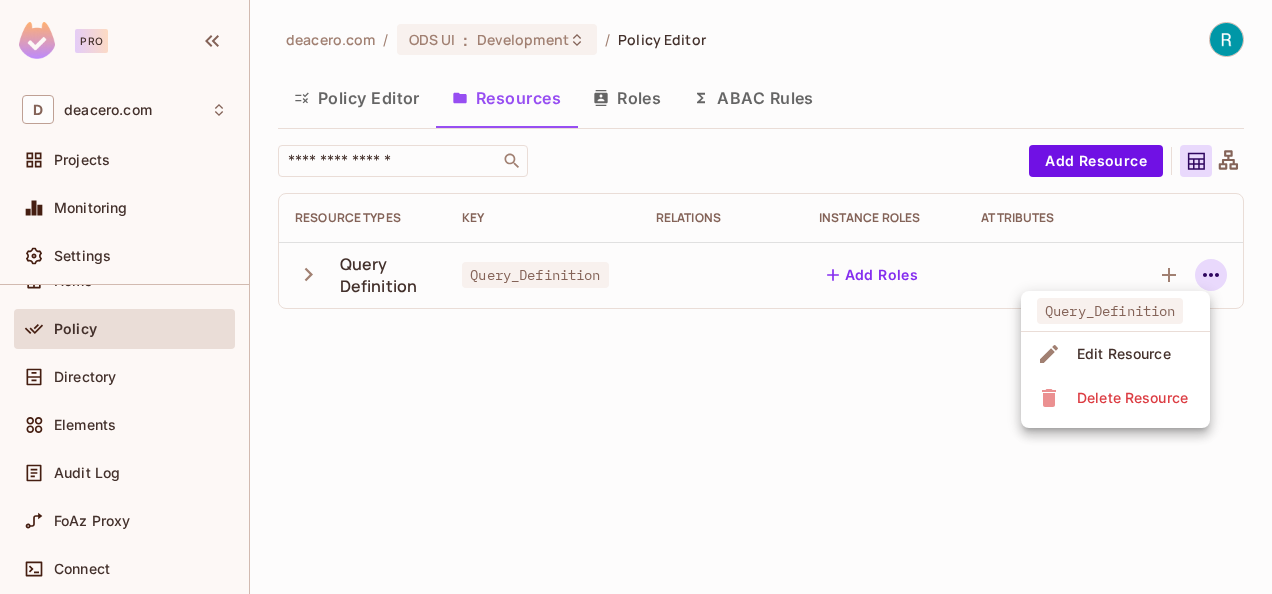 click at bounding box center [636, 297] 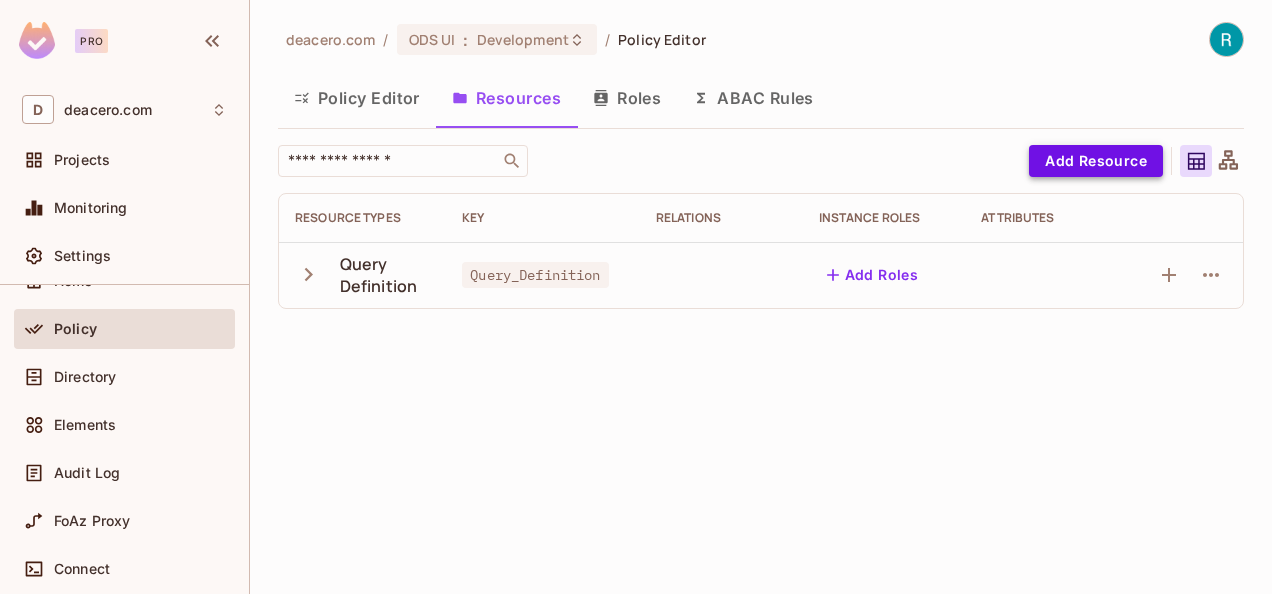 click on "Add Resource" at bounding box center [1096, 161] 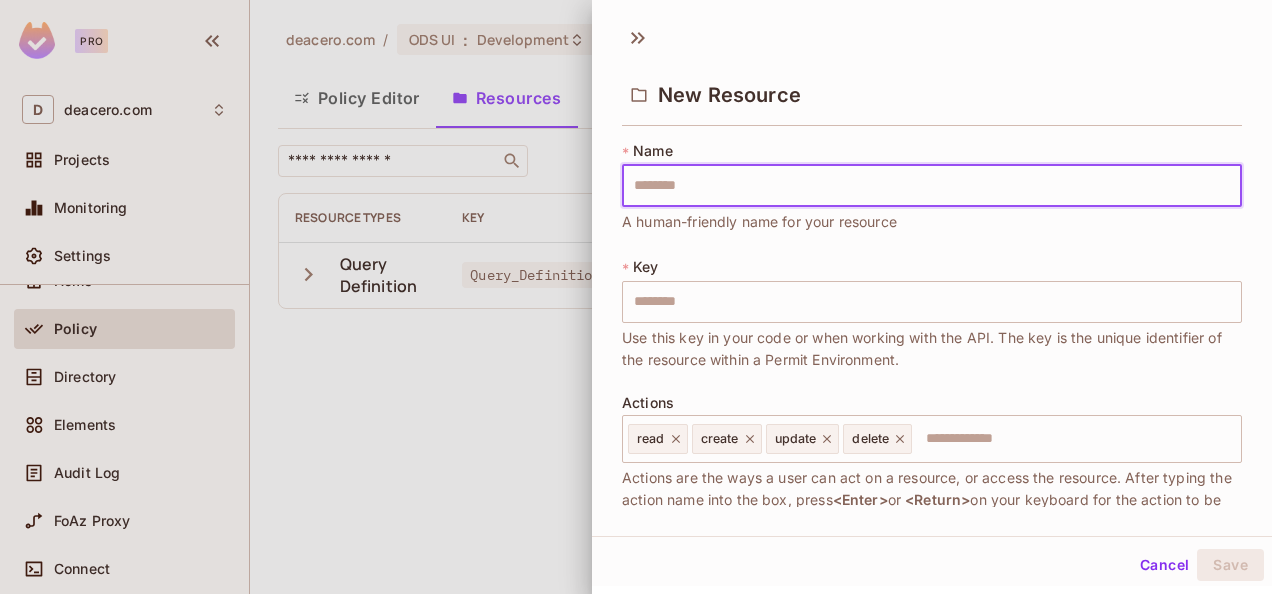 type on "*" 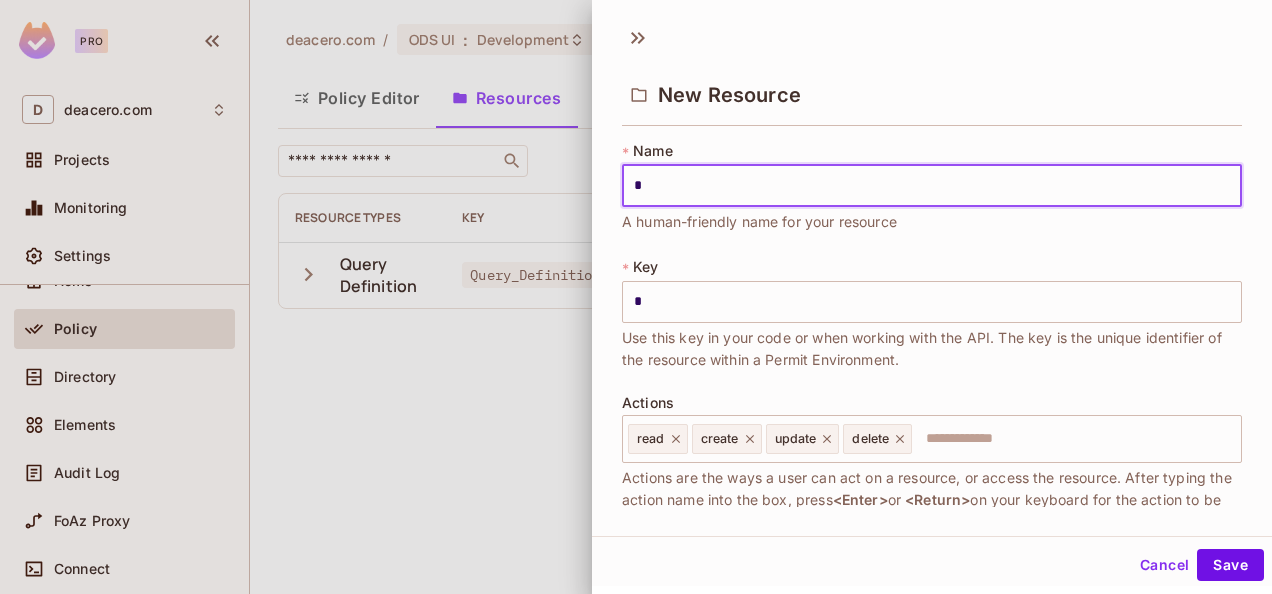 type on "**" 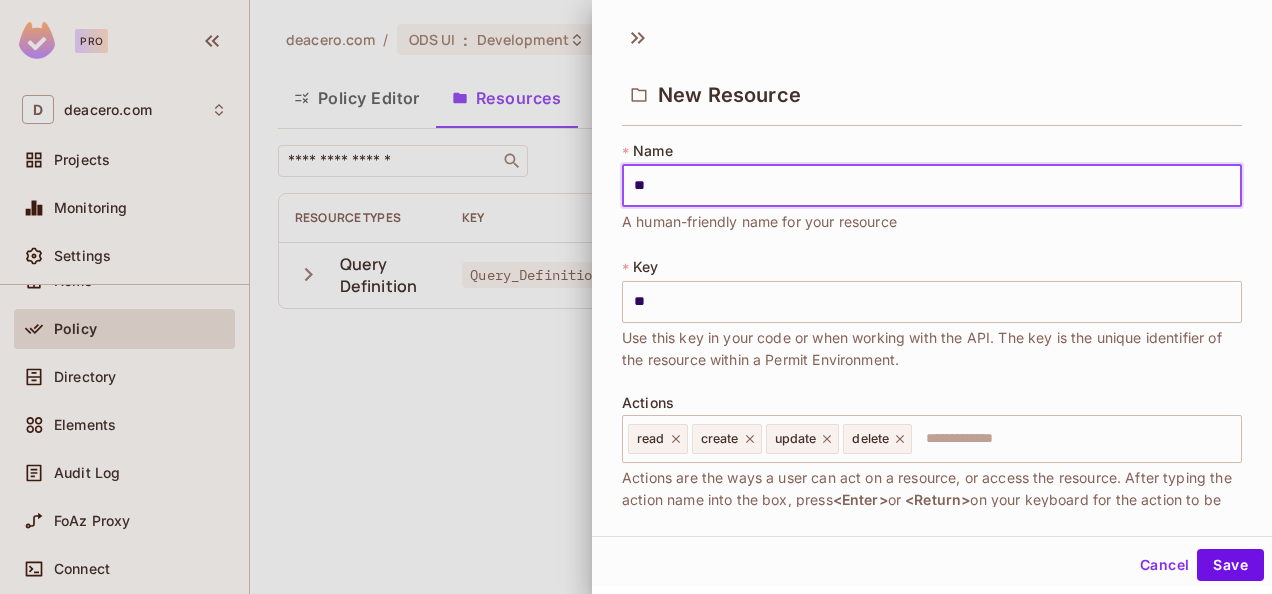 type on "***" 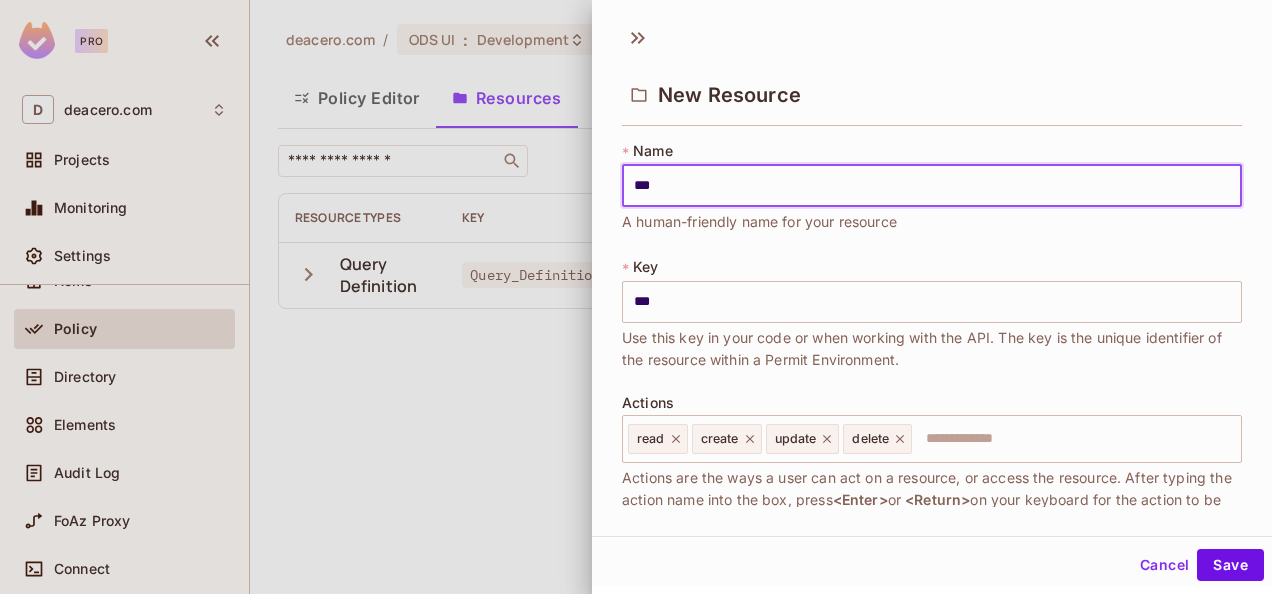 type on "****" 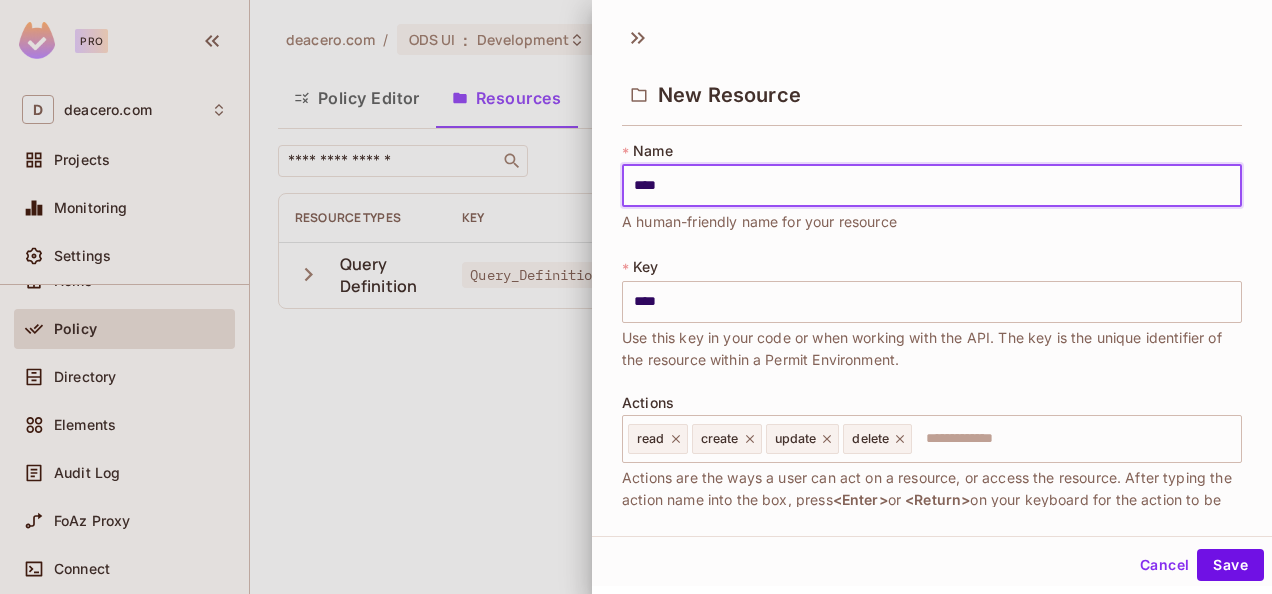 type on "*****" 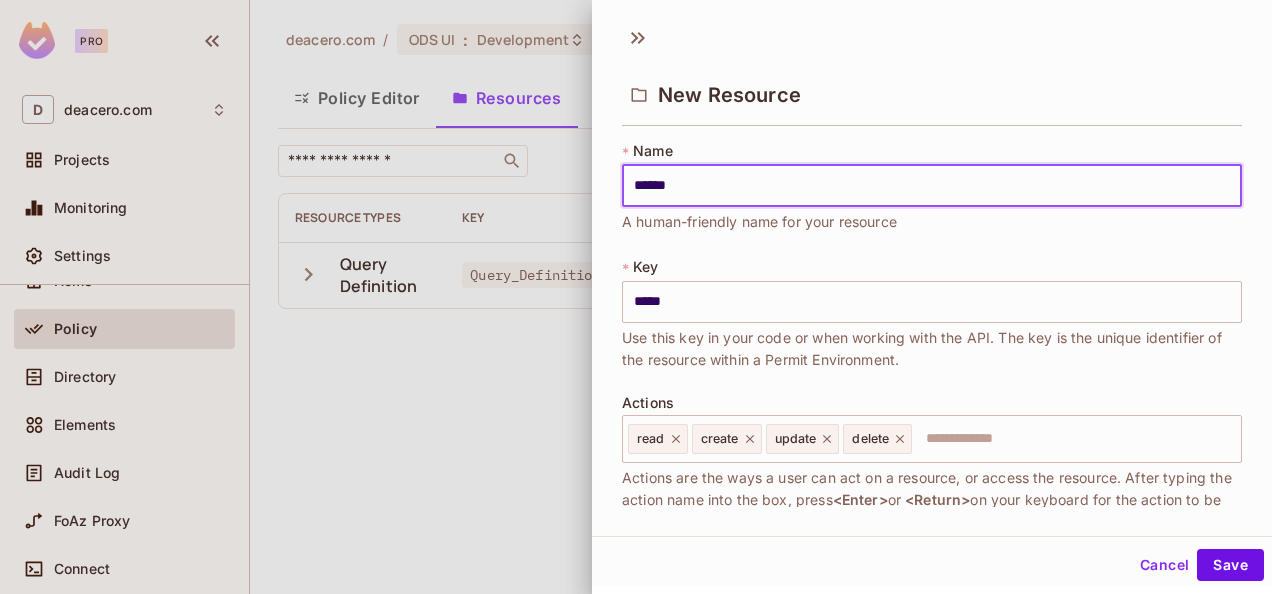type on "*******" 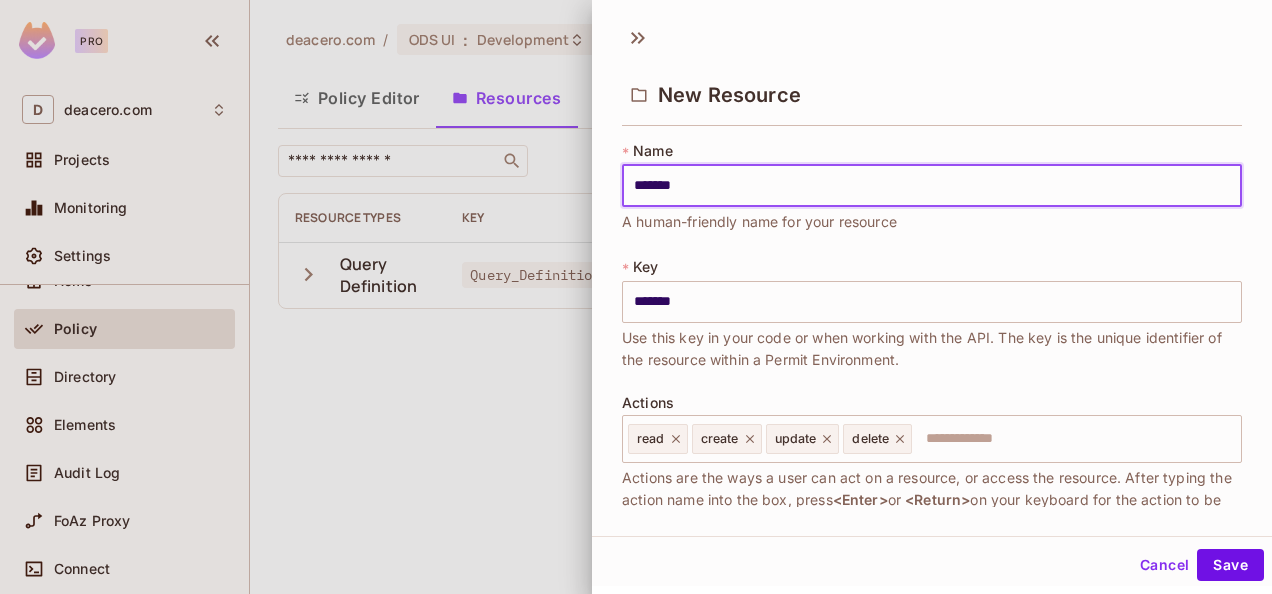 type on "********" 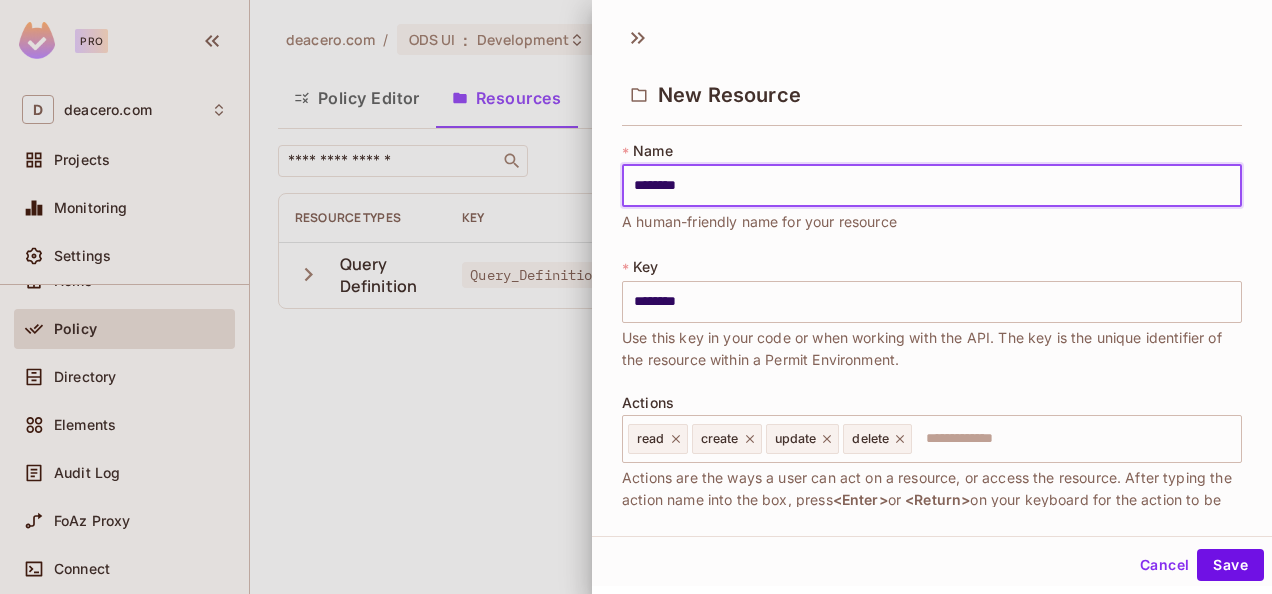 type on "**********" 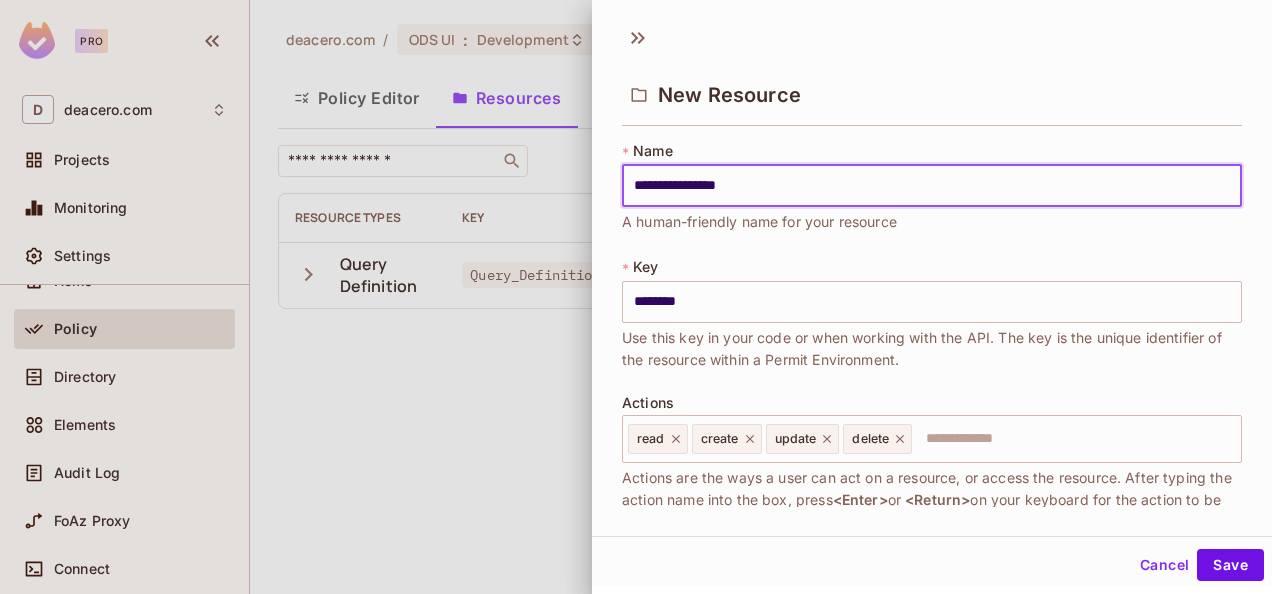 type on "**********" 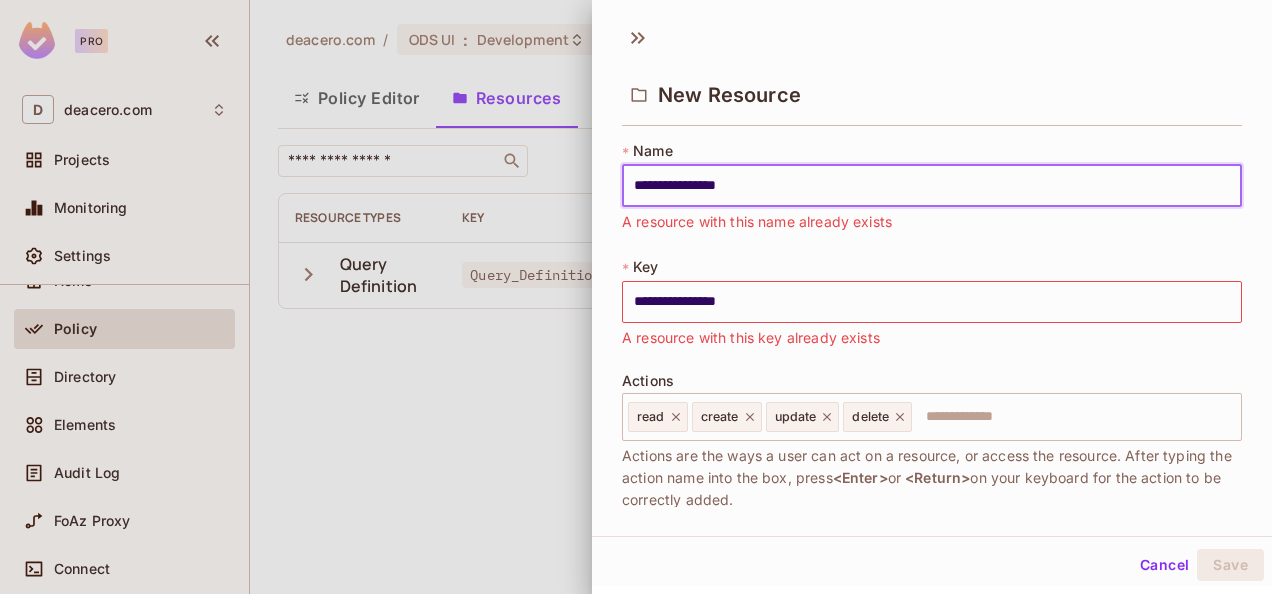 click on "**********" at bounding box center [932, 186] 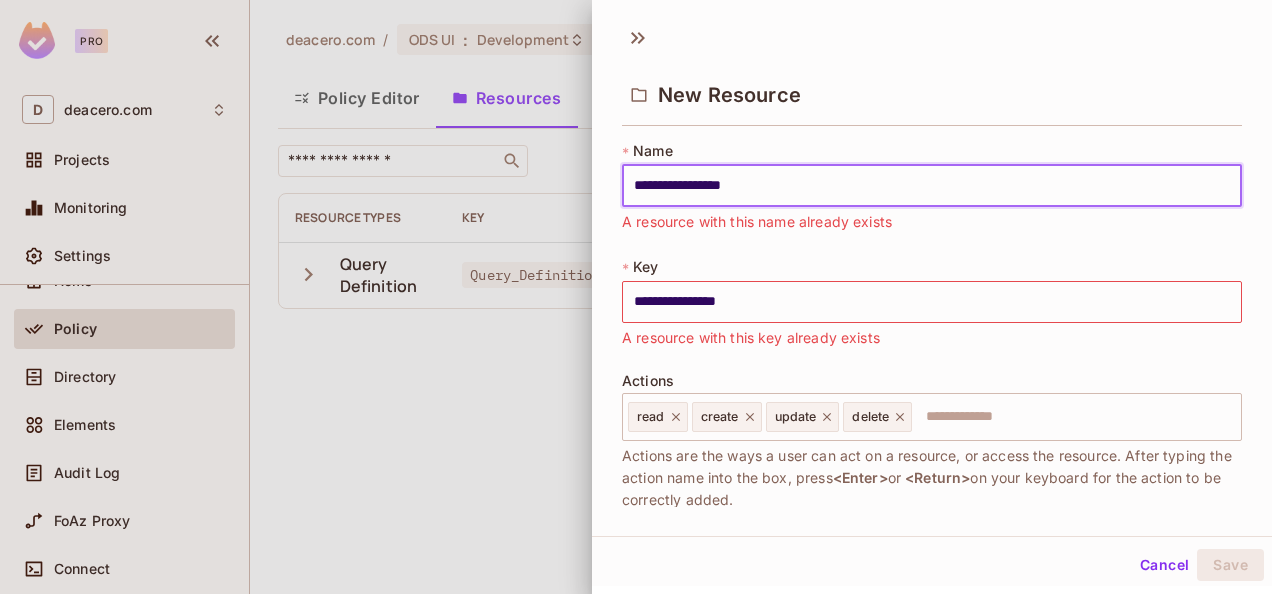 type on "**********" 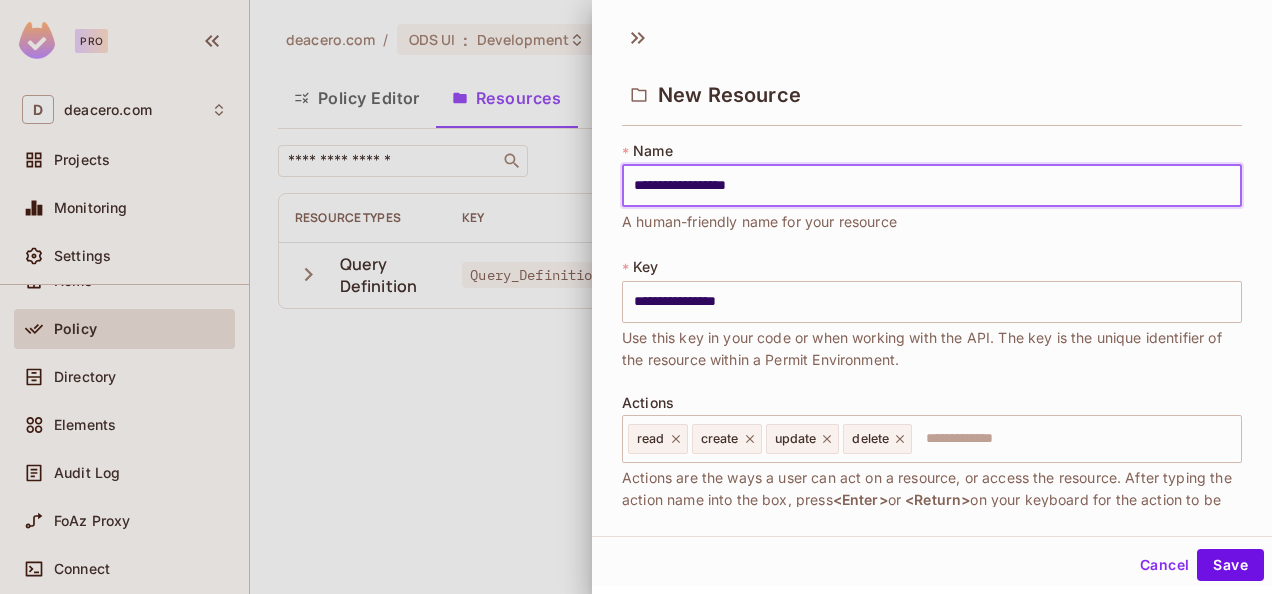 type on "**********" 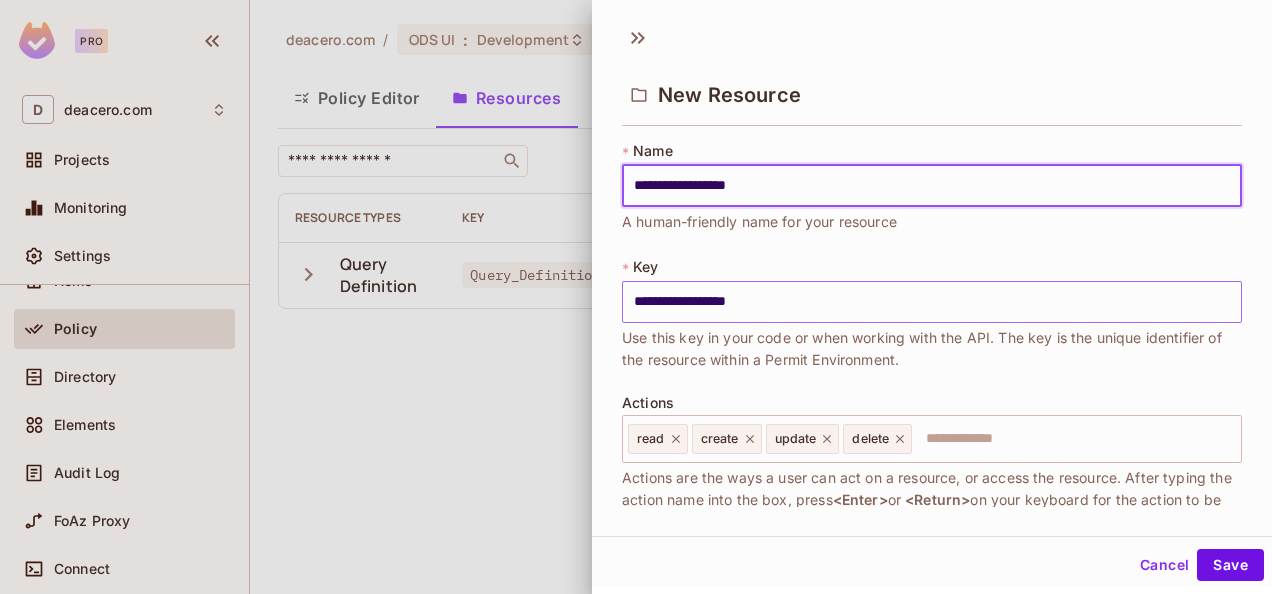 type on "**********" 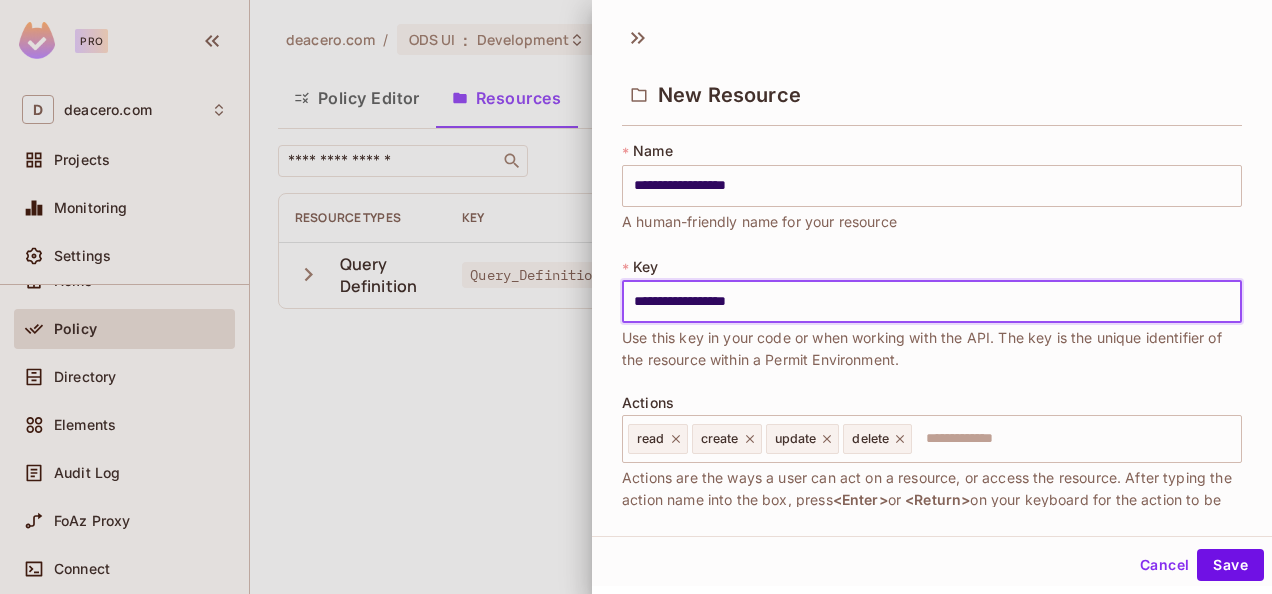 drag, startPoint x: 768, startPoint y: 300, endPoint x: 588, endPoint y: 296, distance: 180.04443 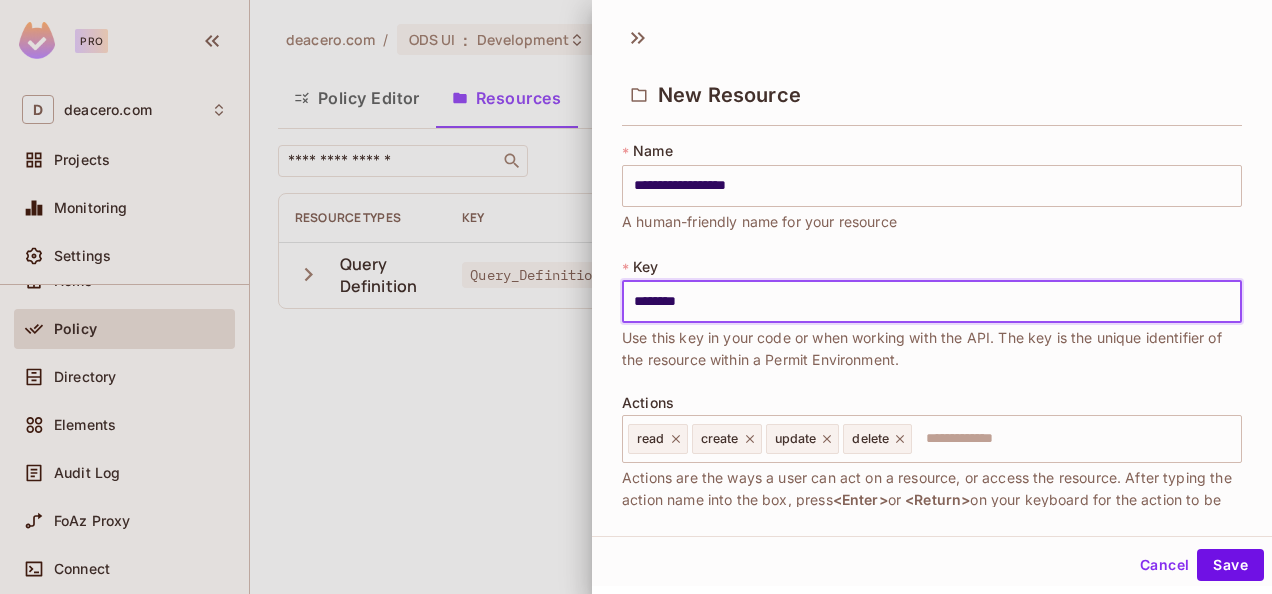 type on "**********" 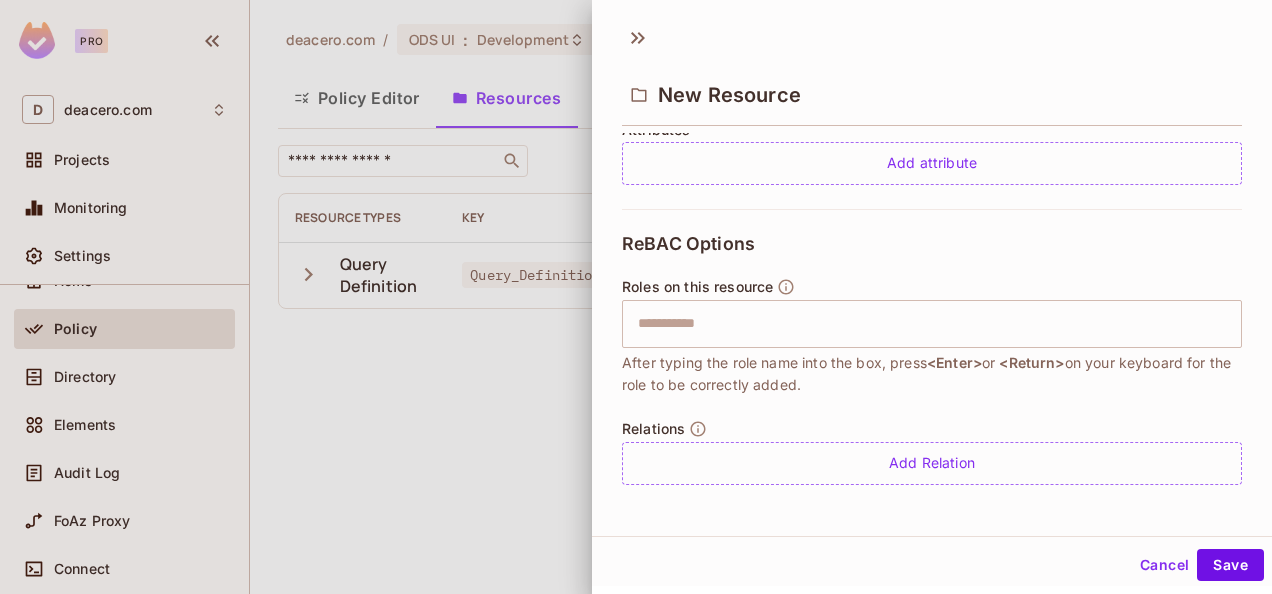 scroll, scrollTop: 505, scrollLeft: 0, axis: vertical 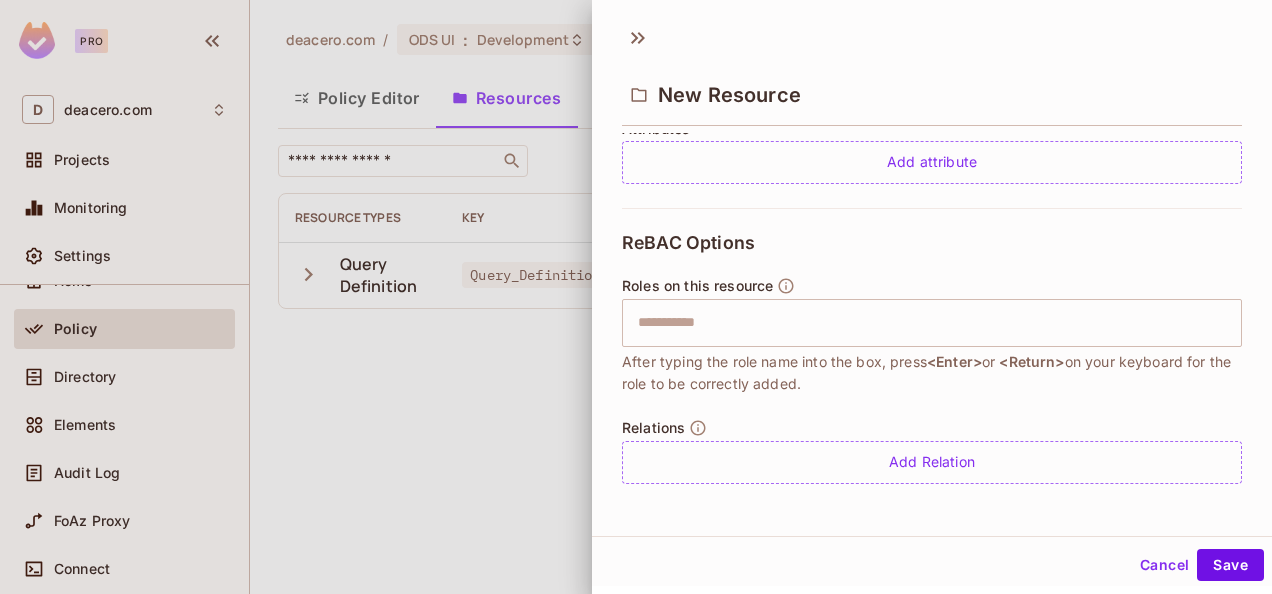 click on "Save" at bounding box center (1230, 565) 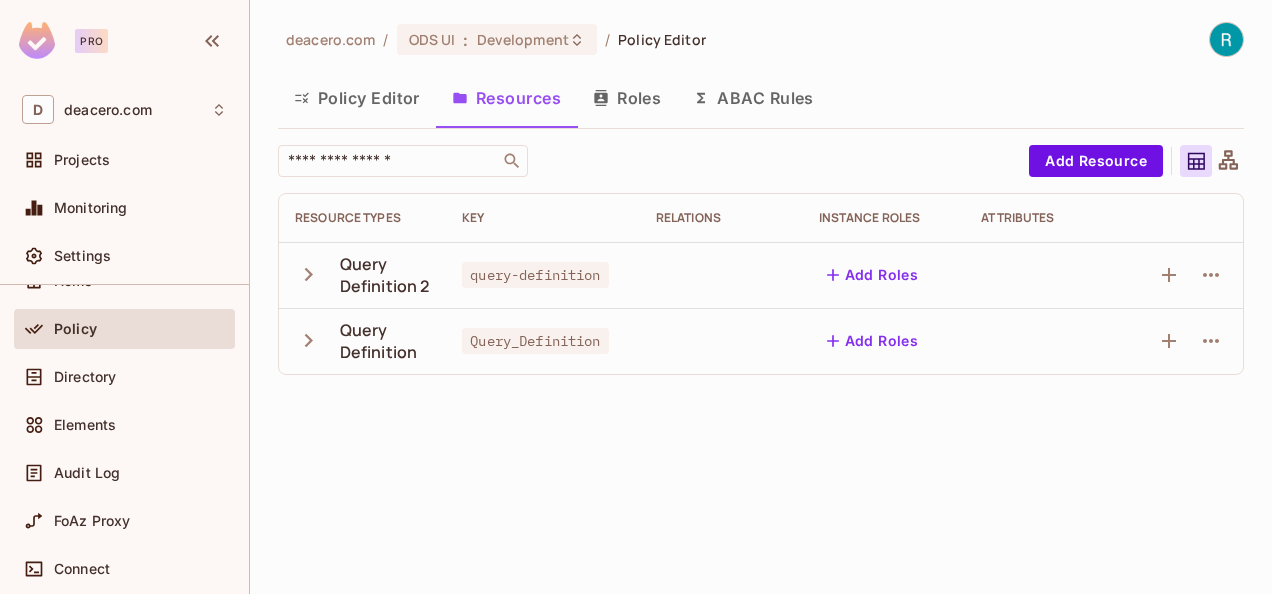 click on "Query Definition" at bounding box center (385, 341) 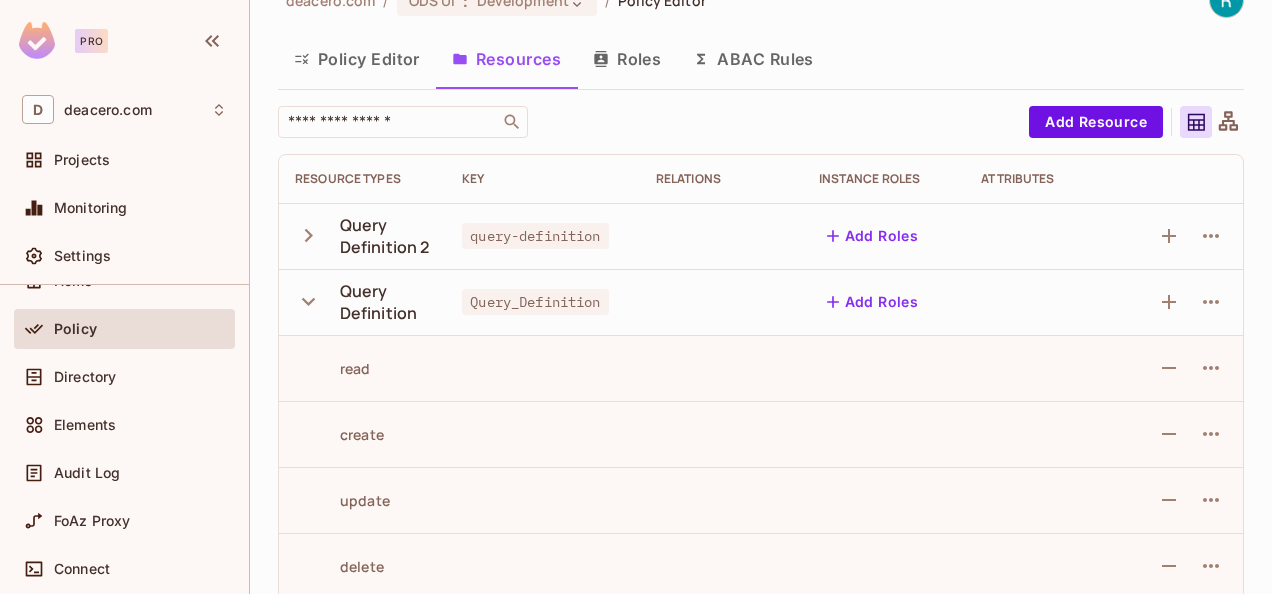 scroll, scrollTop: 60, scrollLeft: 0, axis: vertical 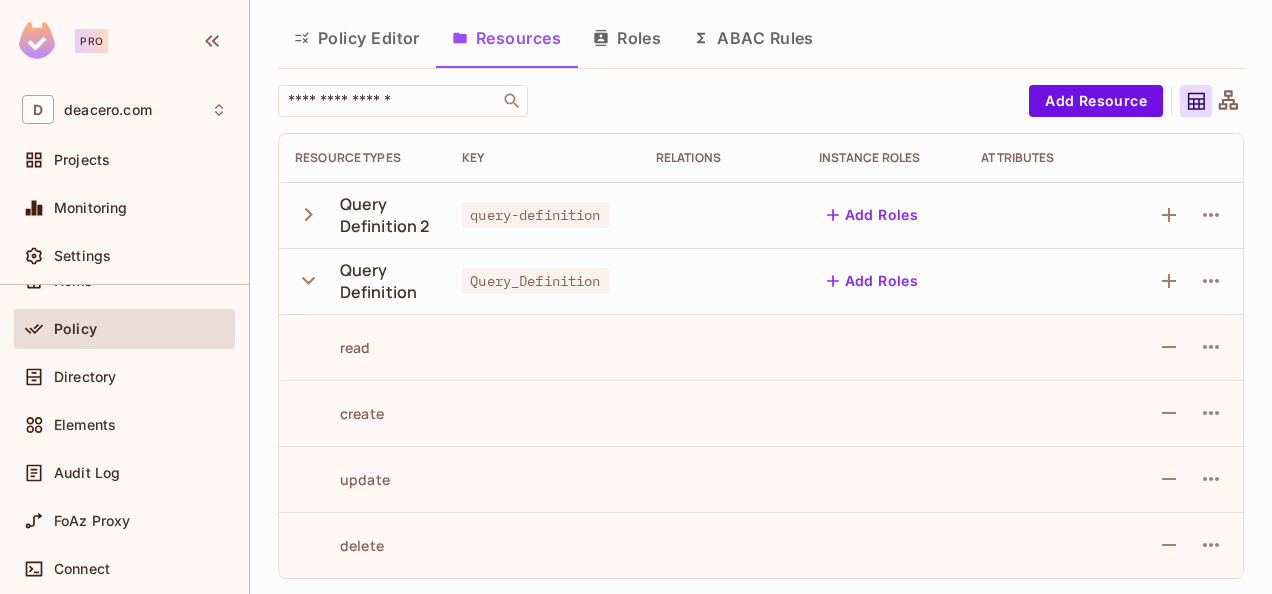 click 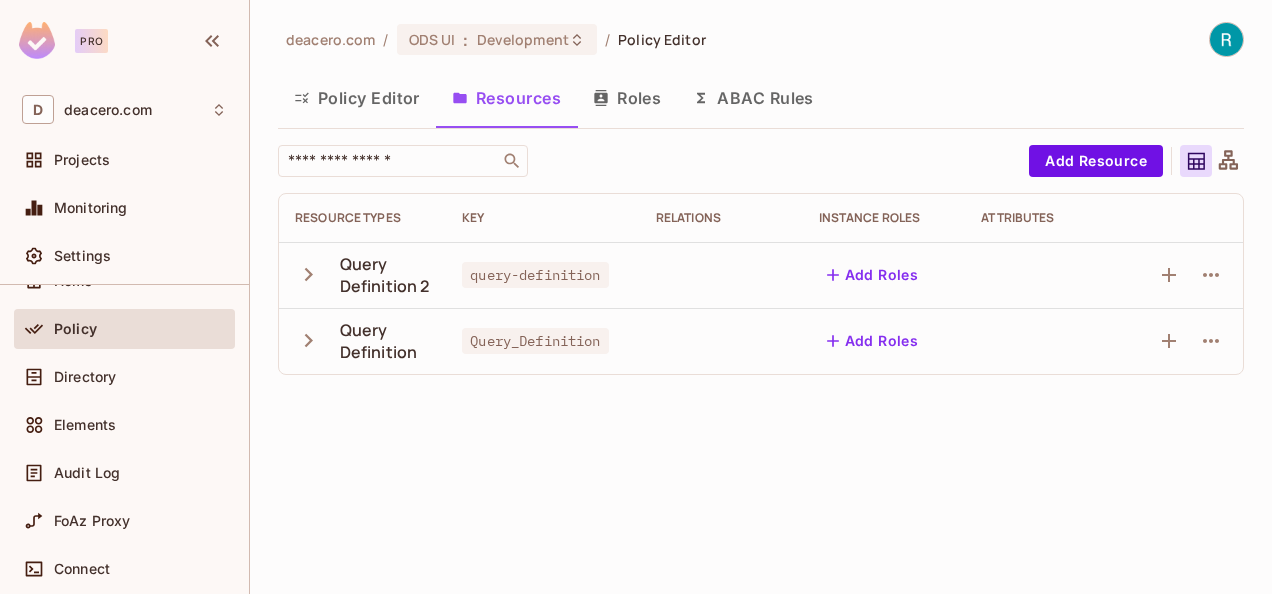 scroll, scrollTop: 0, scrollLeft: 0, axis: both 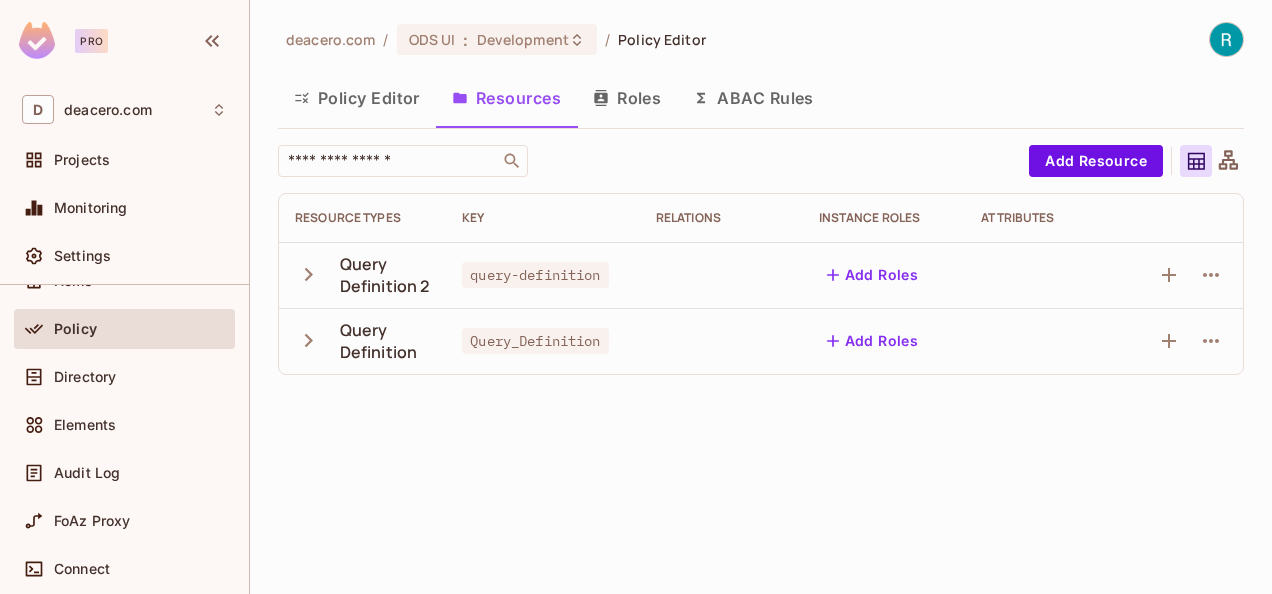 click on "Policy" at bounding box center [124, 329] 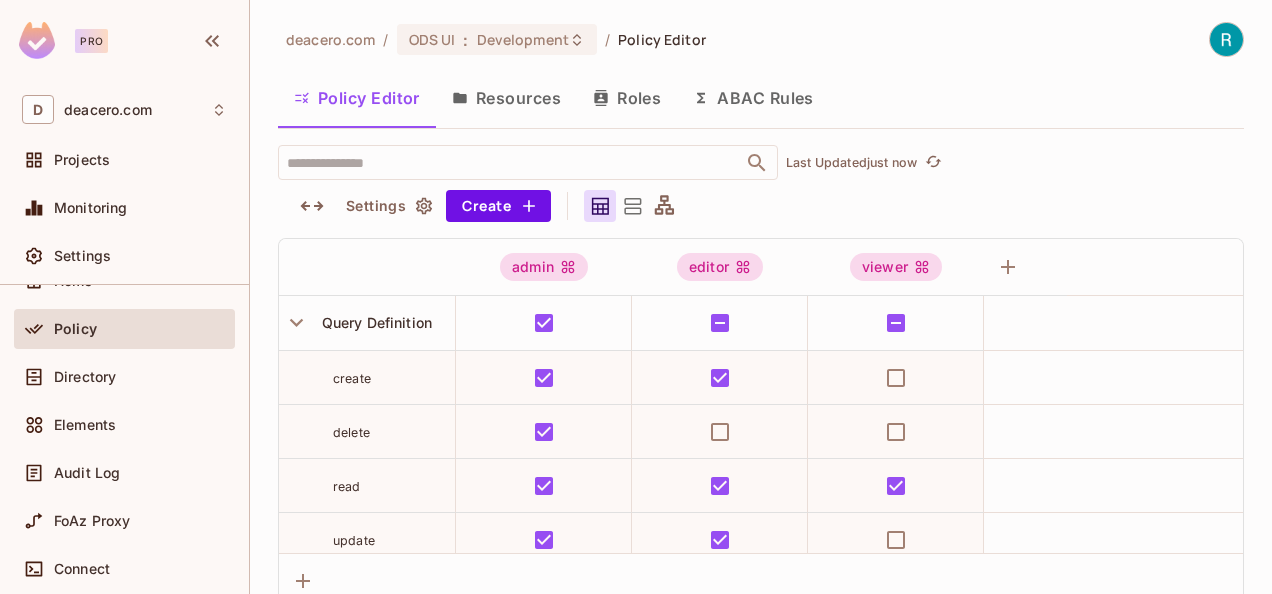 drag, startPoint x: 354, startPoint y: 100, endPoint x: 372, endPoint y: 122, distance: 28.42534 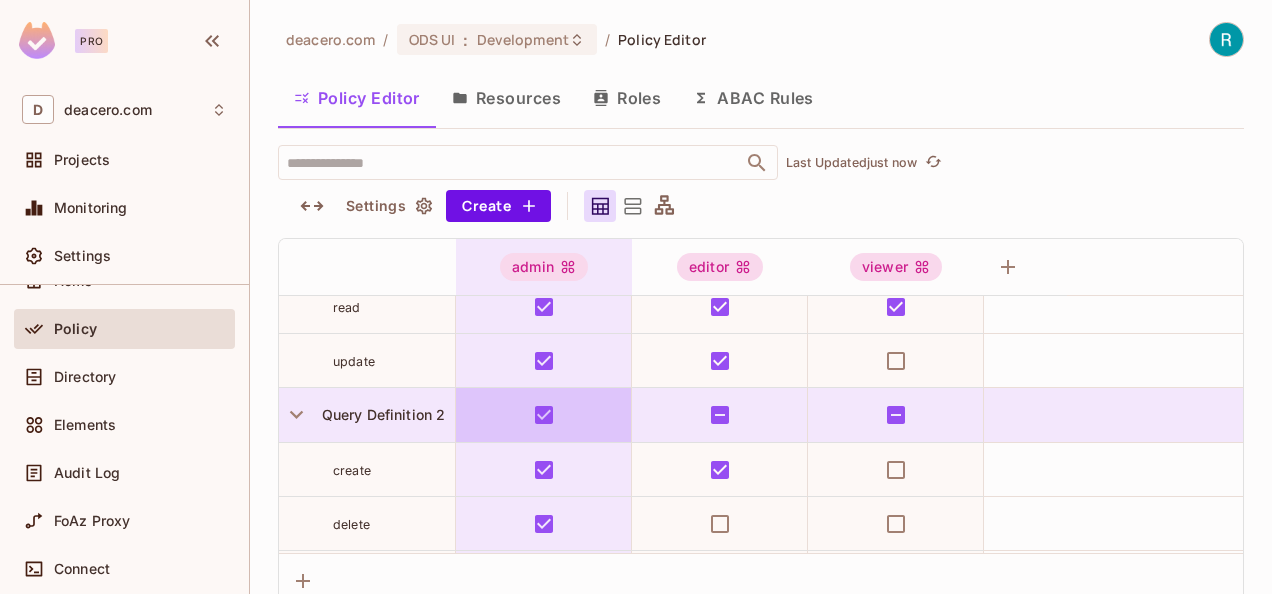 scroll, scrollTop: 284, scrollLeft: 0, axis: vertical 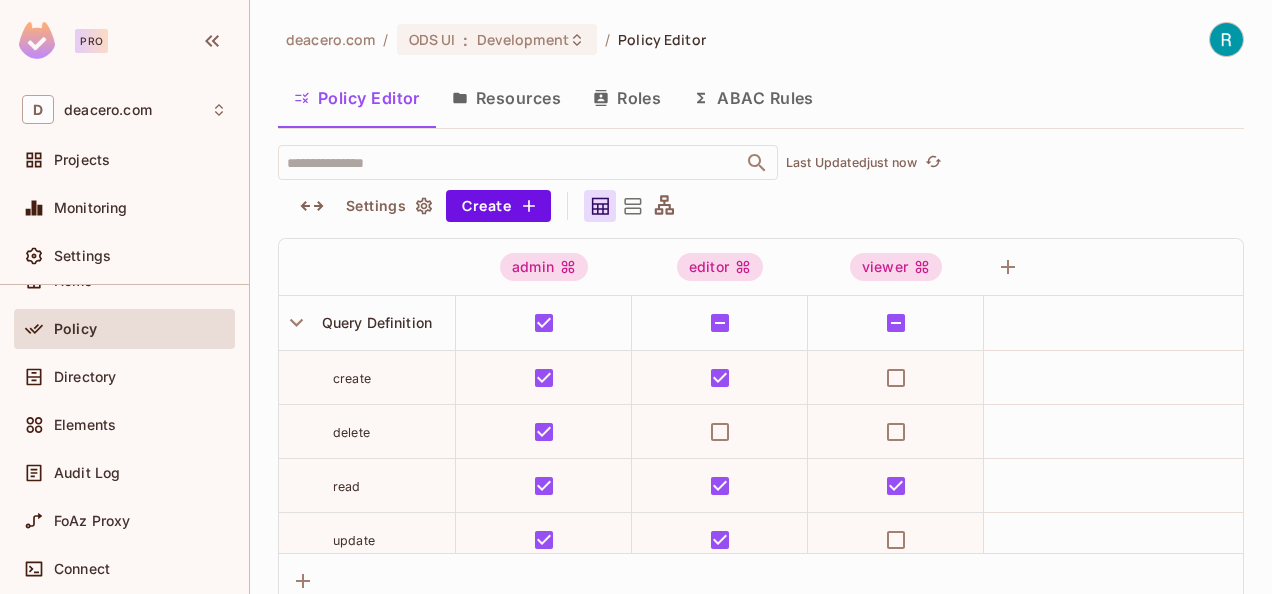 drag, startPoint x: 516, startPoint y: 100, endPoint x: 741, endPoint y: 262, distance: 277.2526 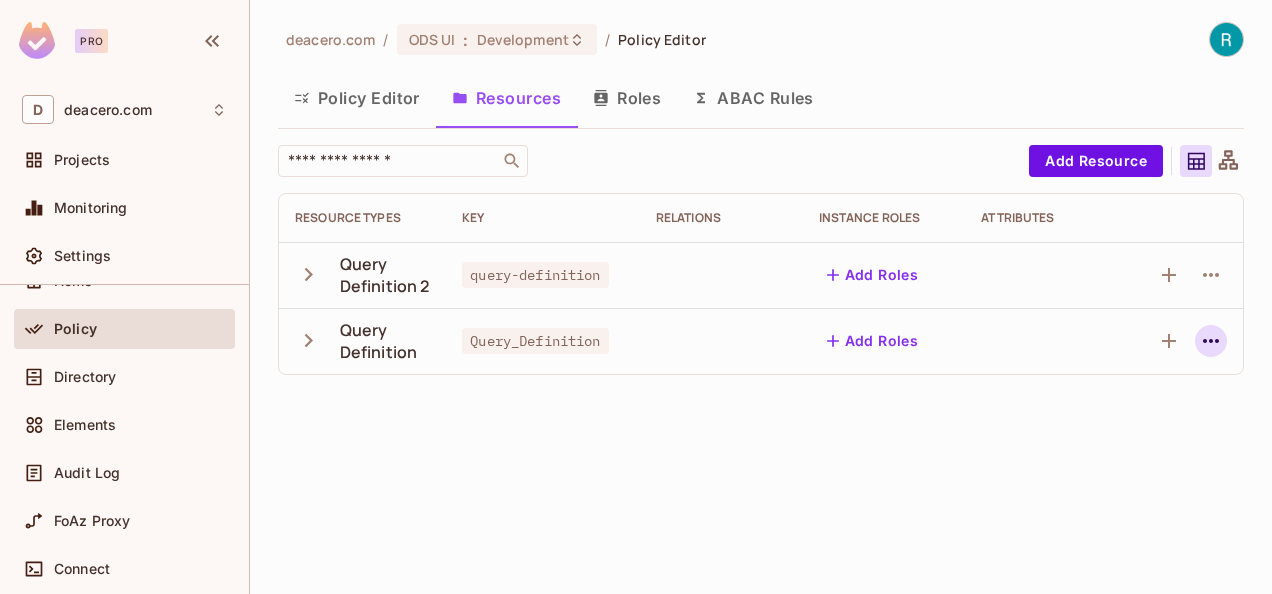 click 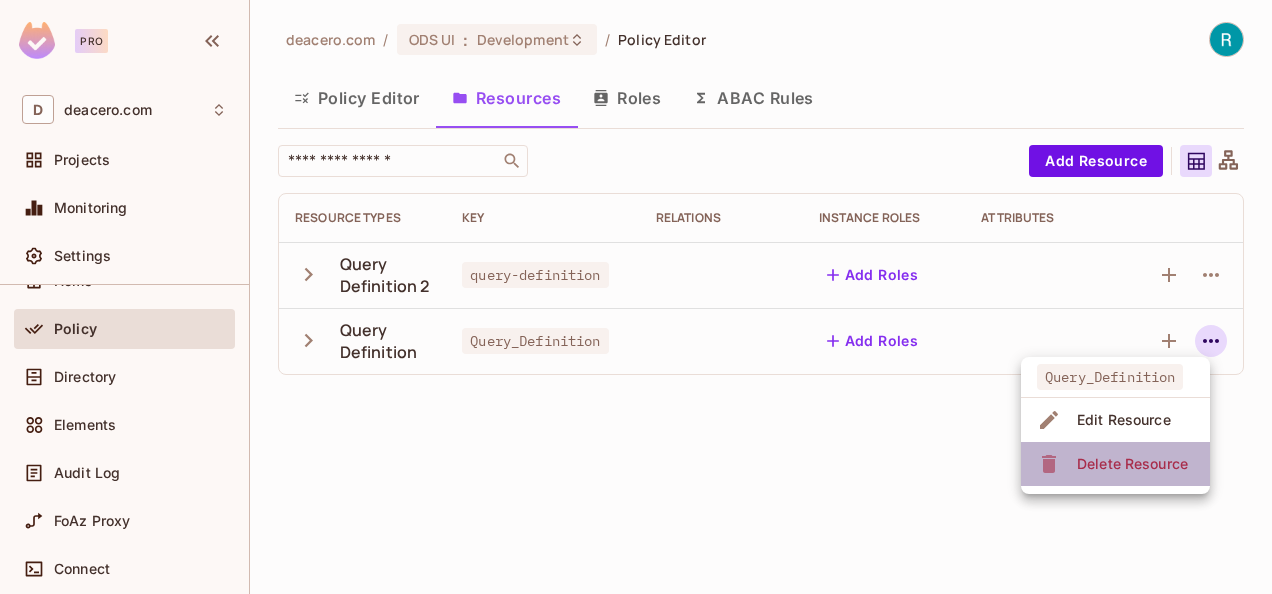 click on "Delete Resource" at bounding box center (1132, 464) 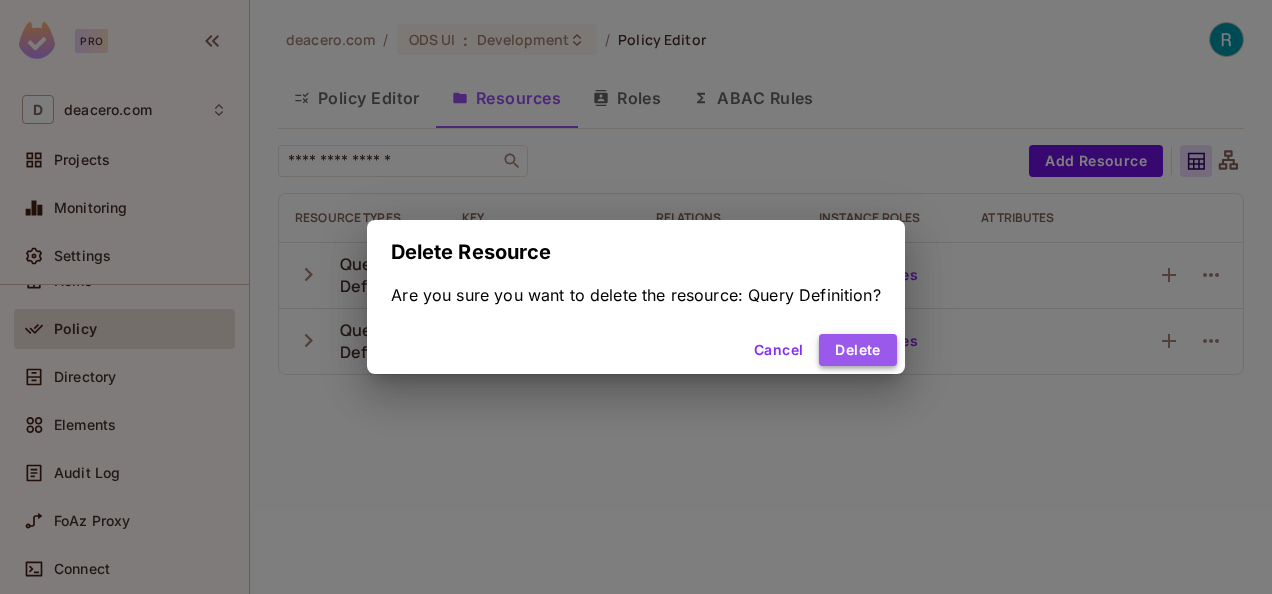 click on "Delete" at bounding box center [857, 350] 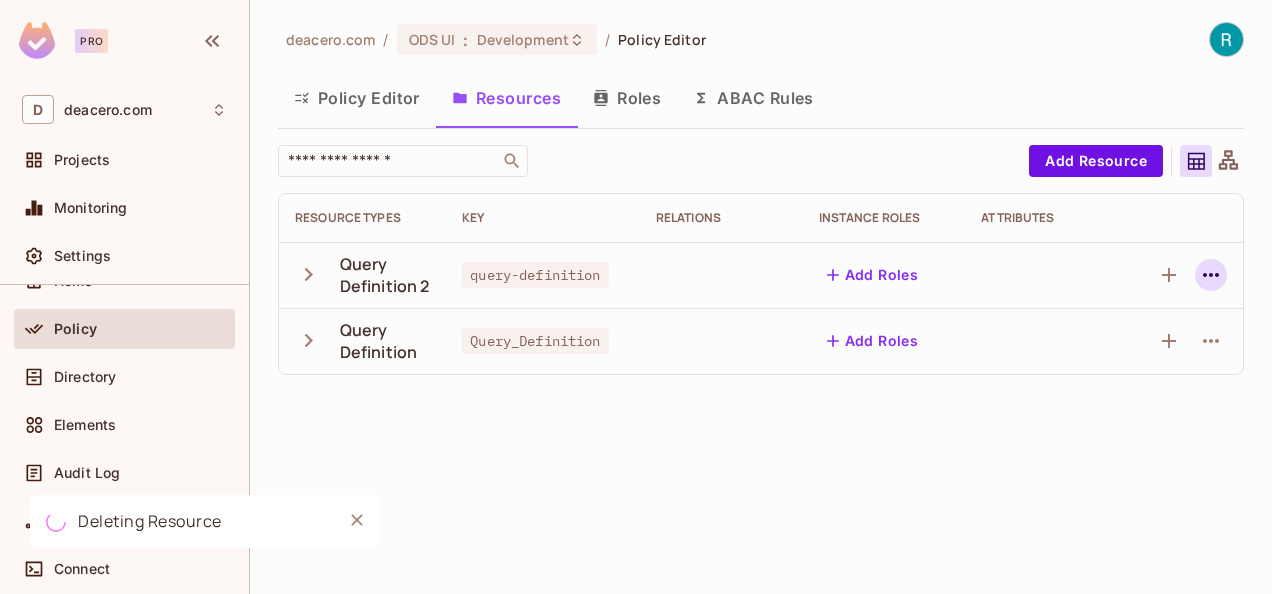 click 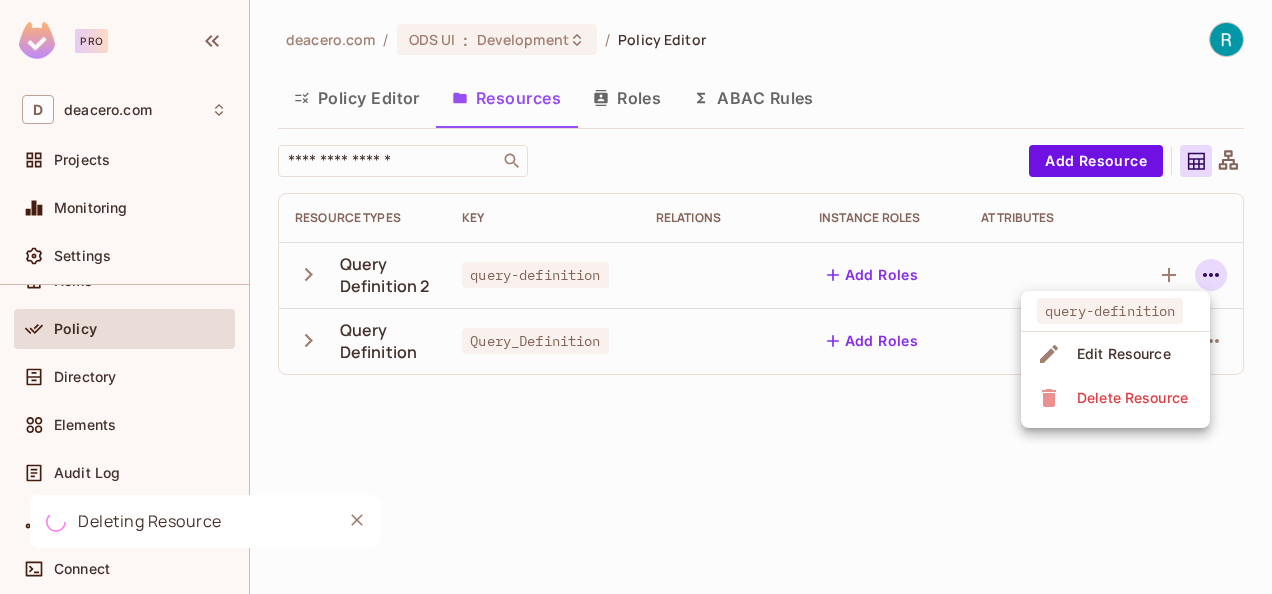 click on "Edit Resource" at bounding box center (1124, 354) 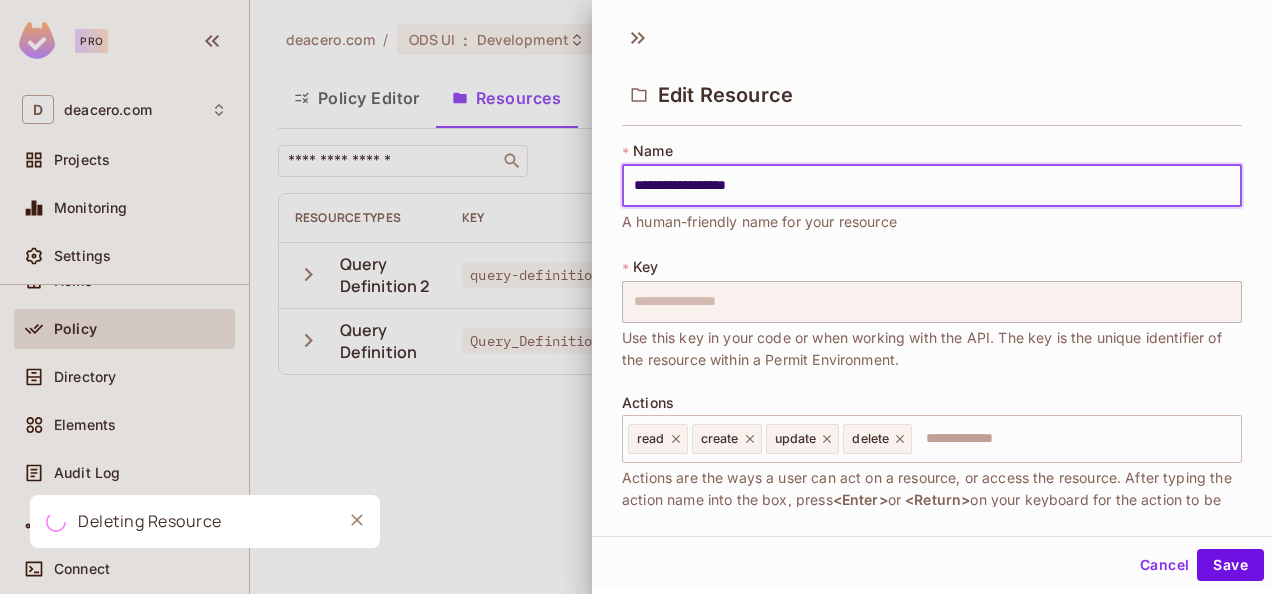 drag, startPoint x: 1135, startPoint y: 566, endPoint x: 1100, endPoint y: 552, distance: 37.696156 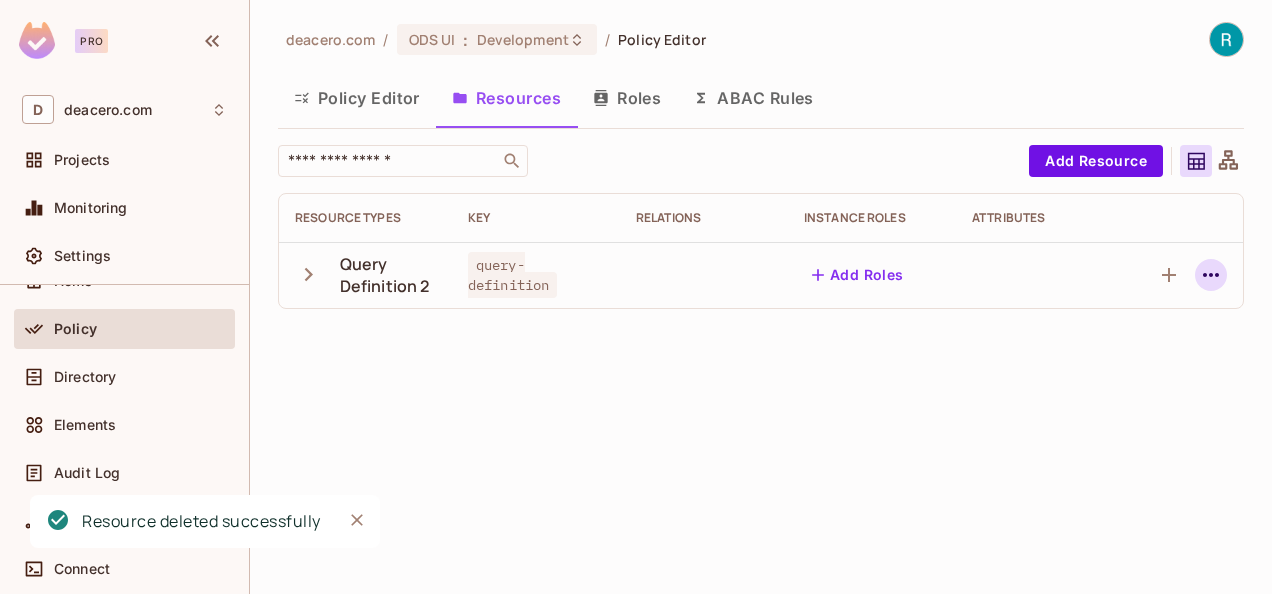 click 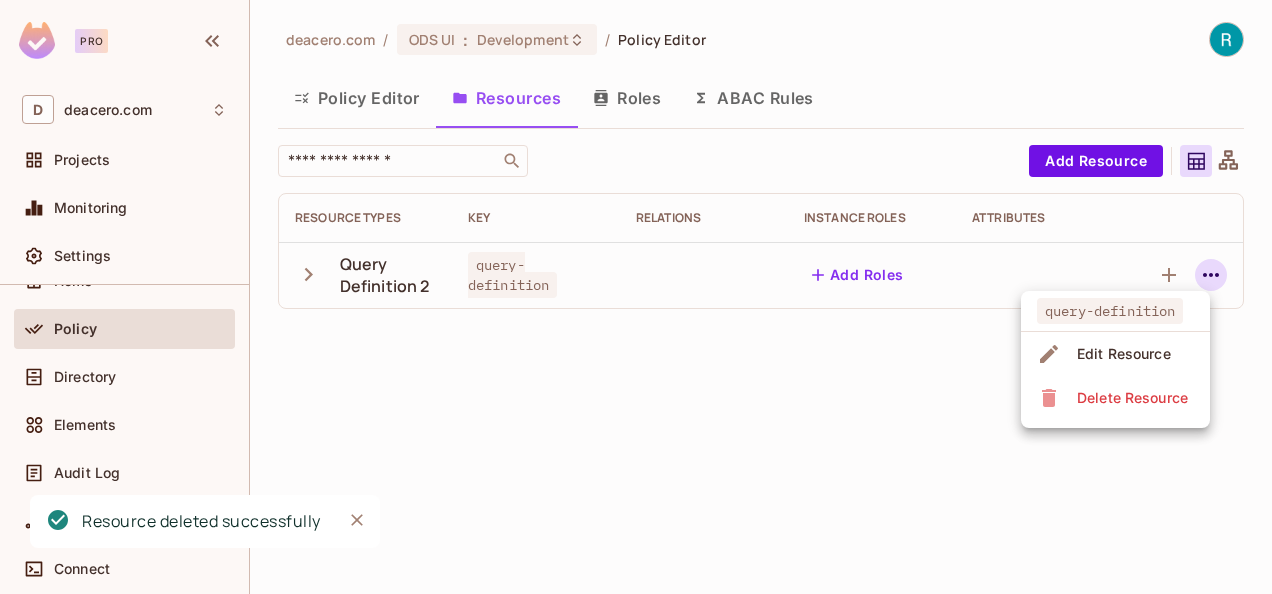 click on "Edit Resource" at bounding box center (1124, 354) 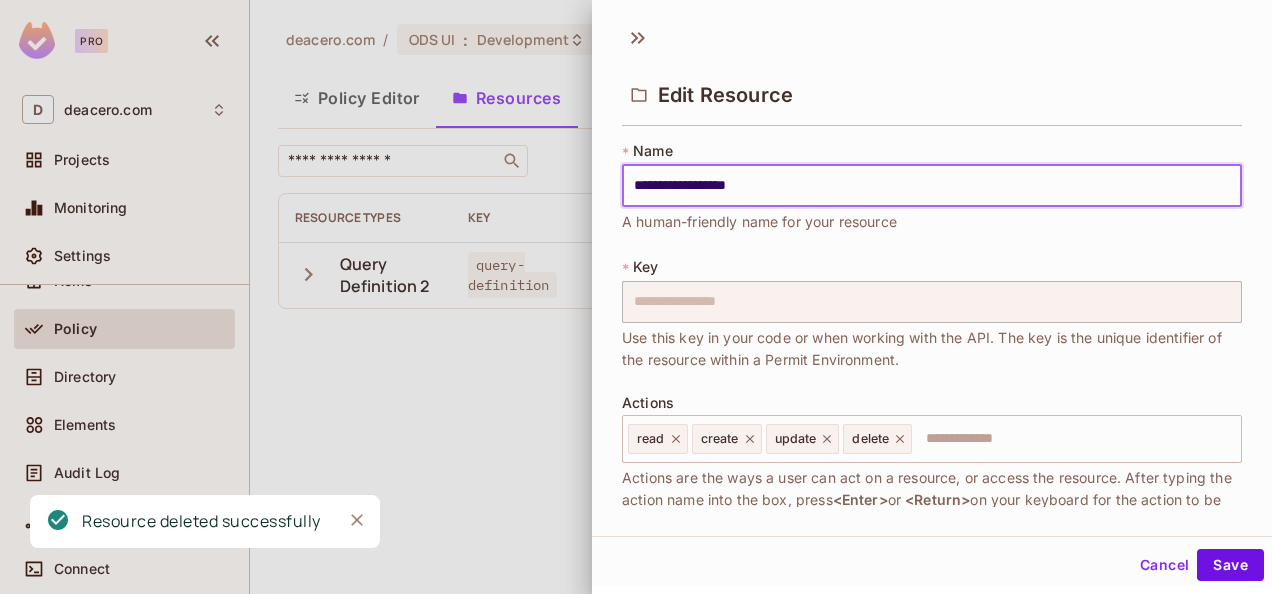 click on "**********" at bounding box center (932, 186) 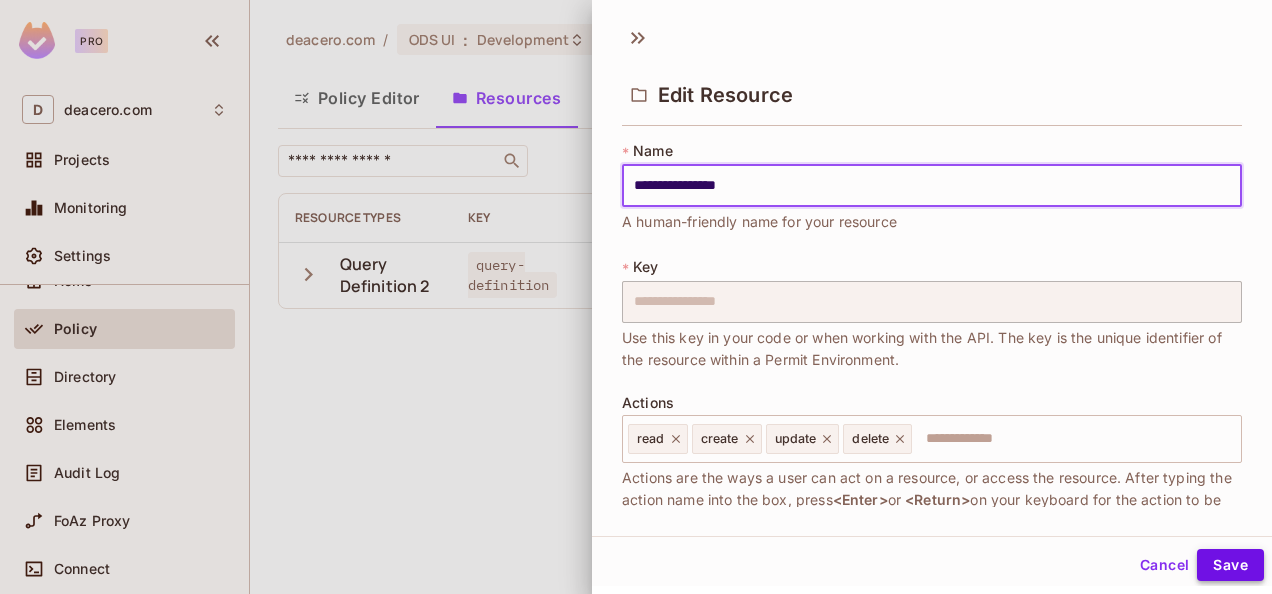 type on "**********" 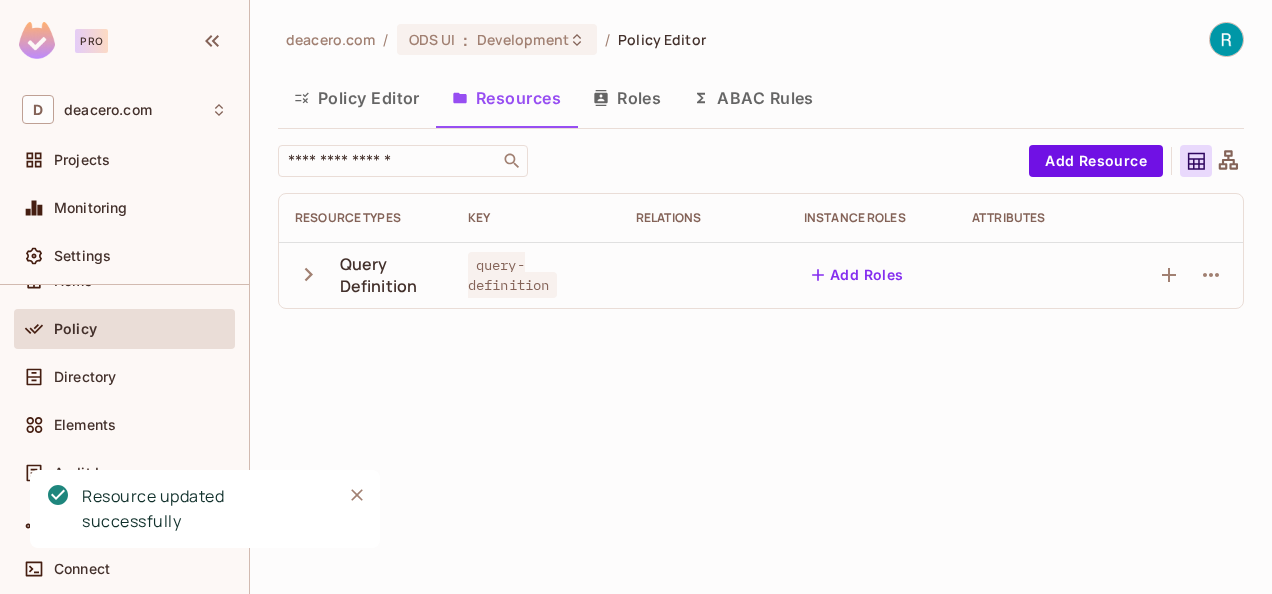 click on "Policy Editor" at bounding box center (357, 98) 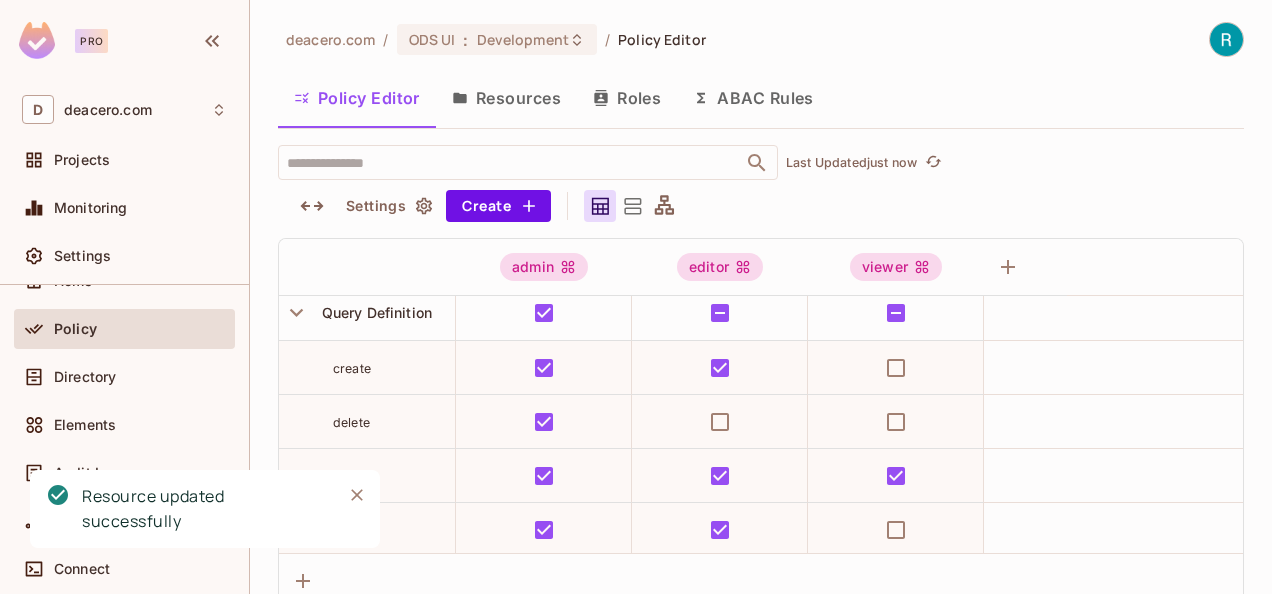 scroll, scrollTop: 13, scrollLeft: 0, axis: vertical 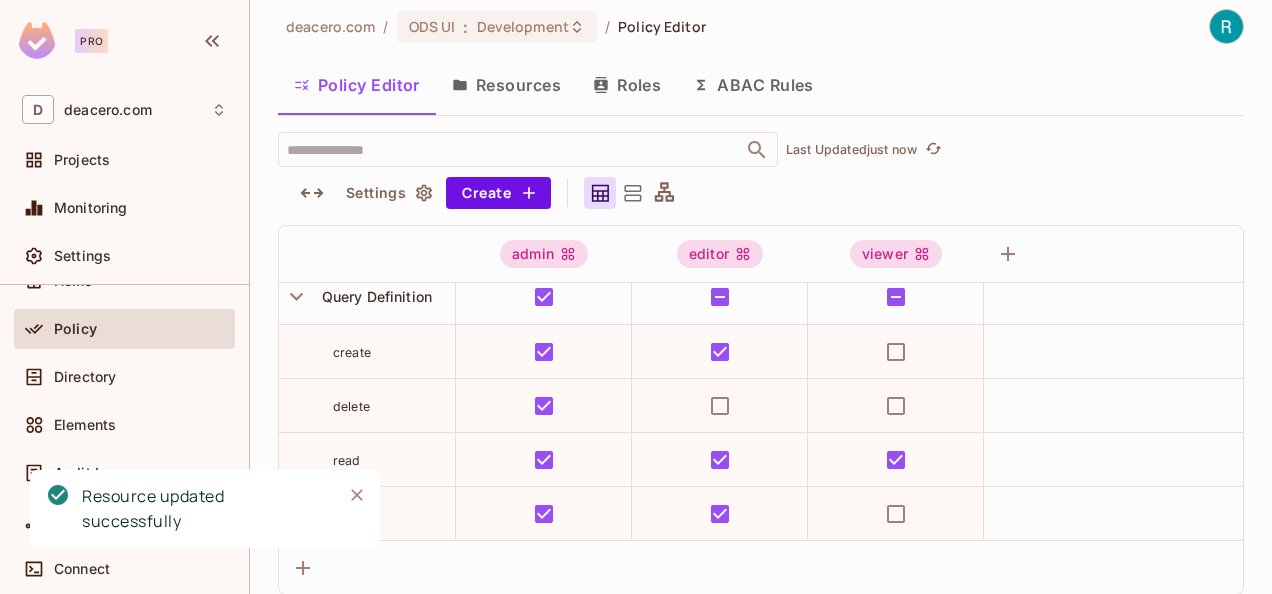 click 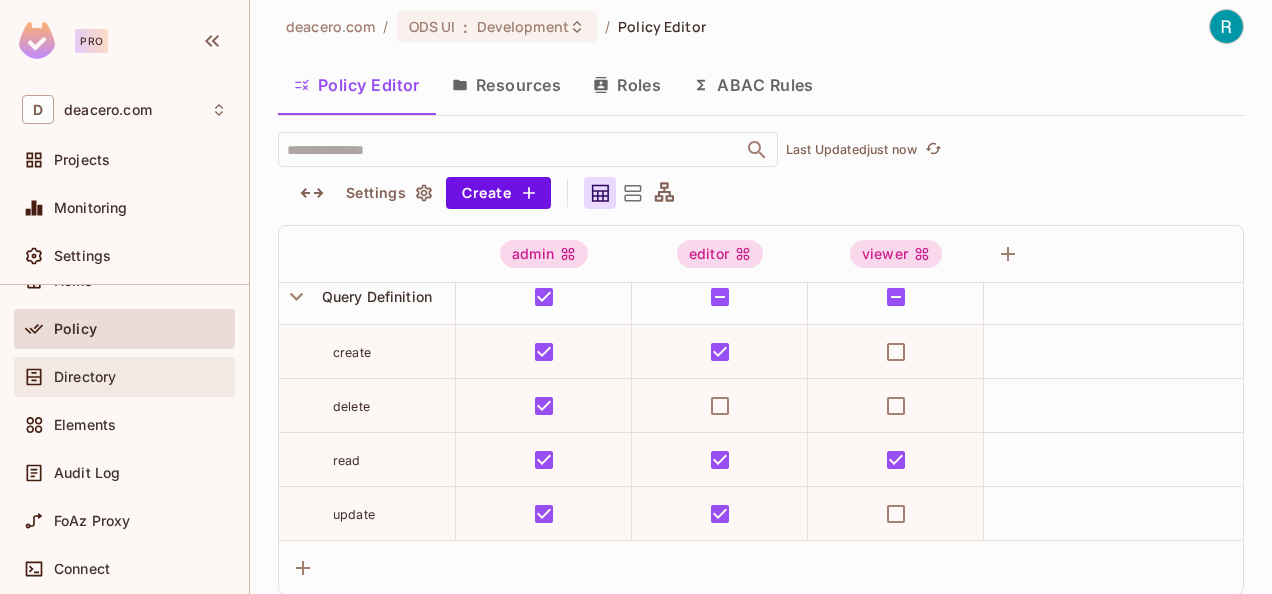 click on "Directory" at bounding box center [85, 377] 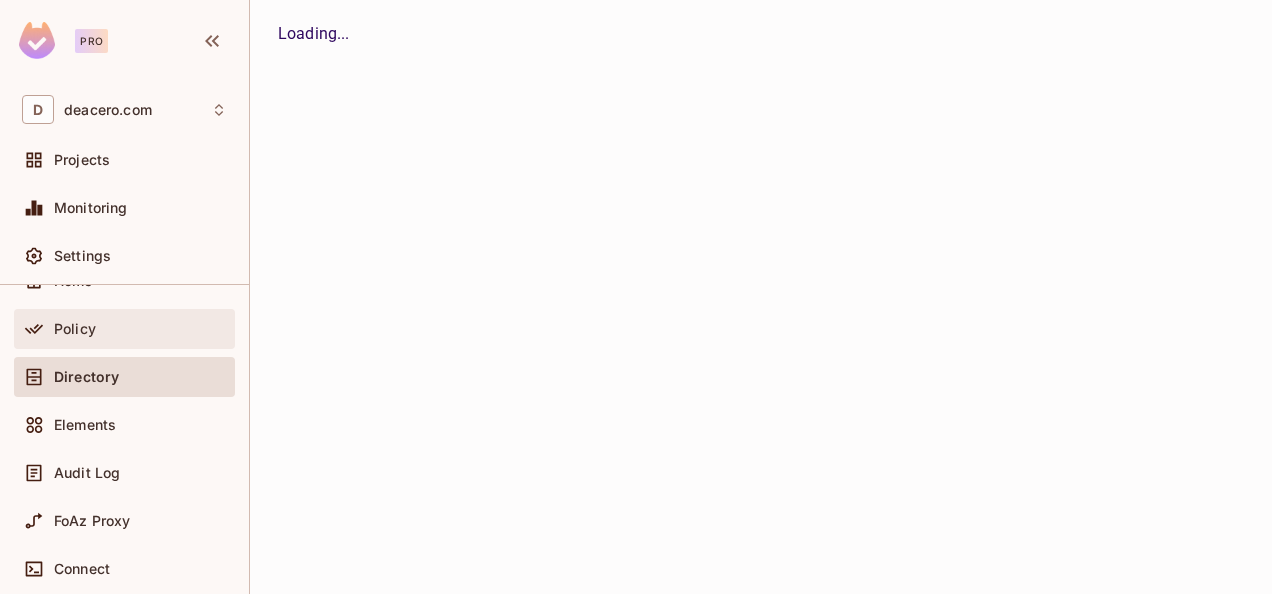 scroll, scrollTop: 0, scrollLeft: 0, axis: both 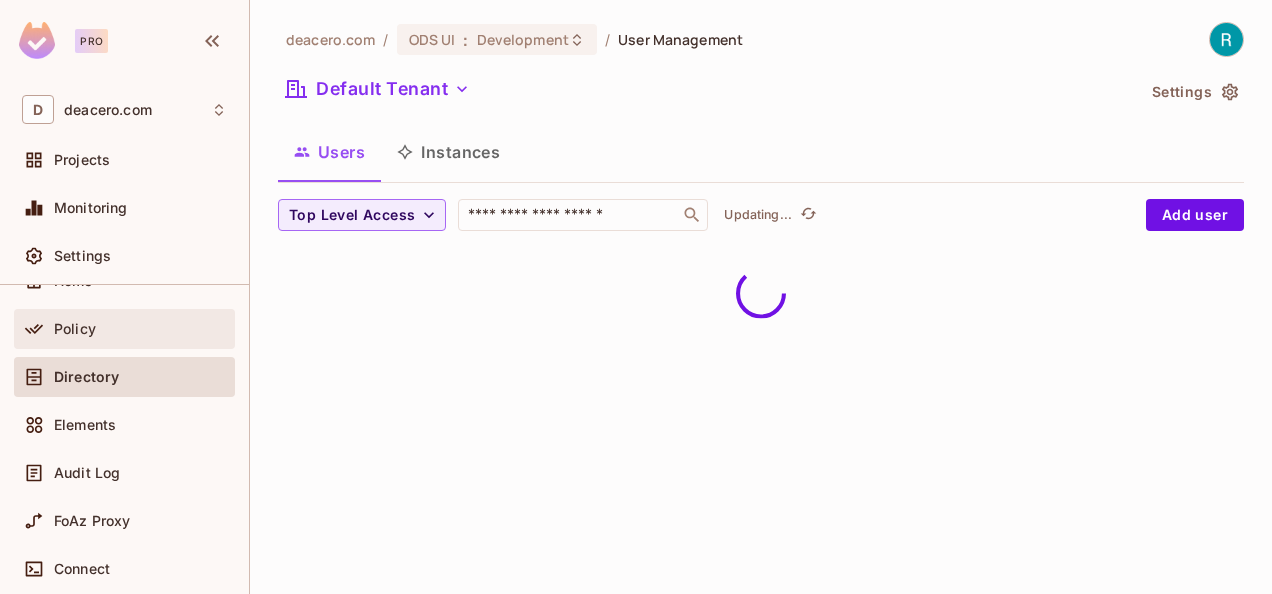 click on "Policy" at bounding box center [140, 329] 